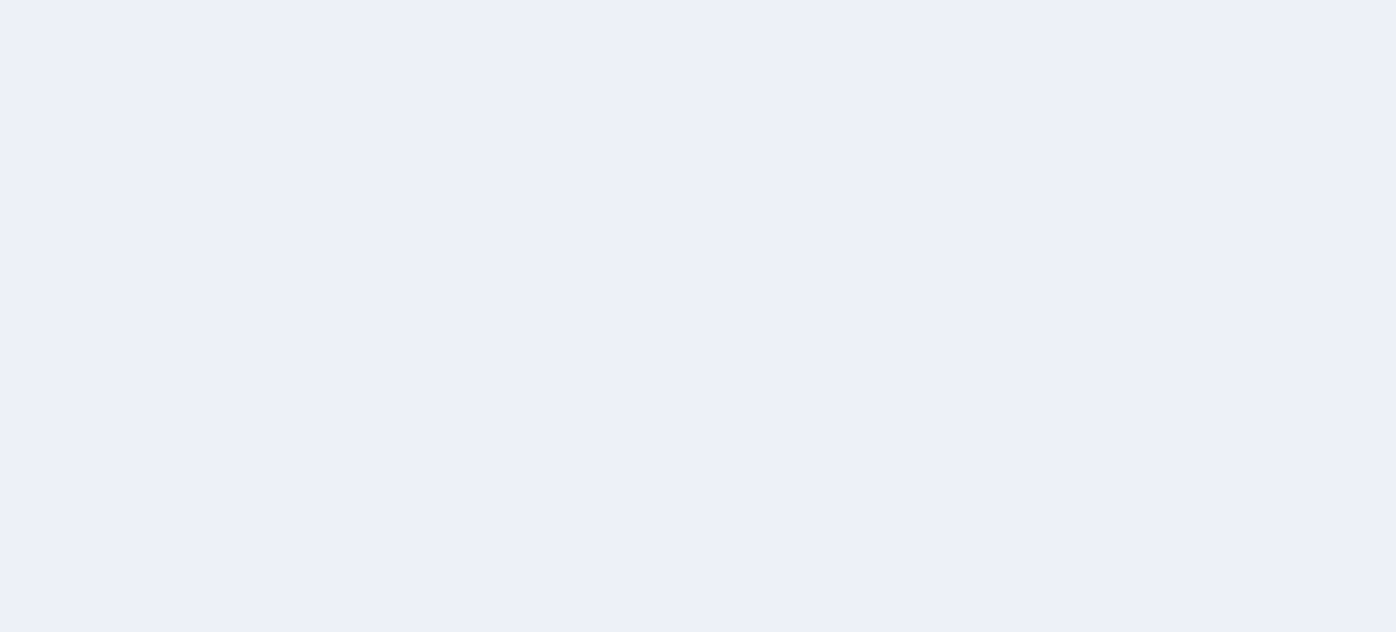 scroll, scrollTop: 0, scrollLeft: 0, axis: both 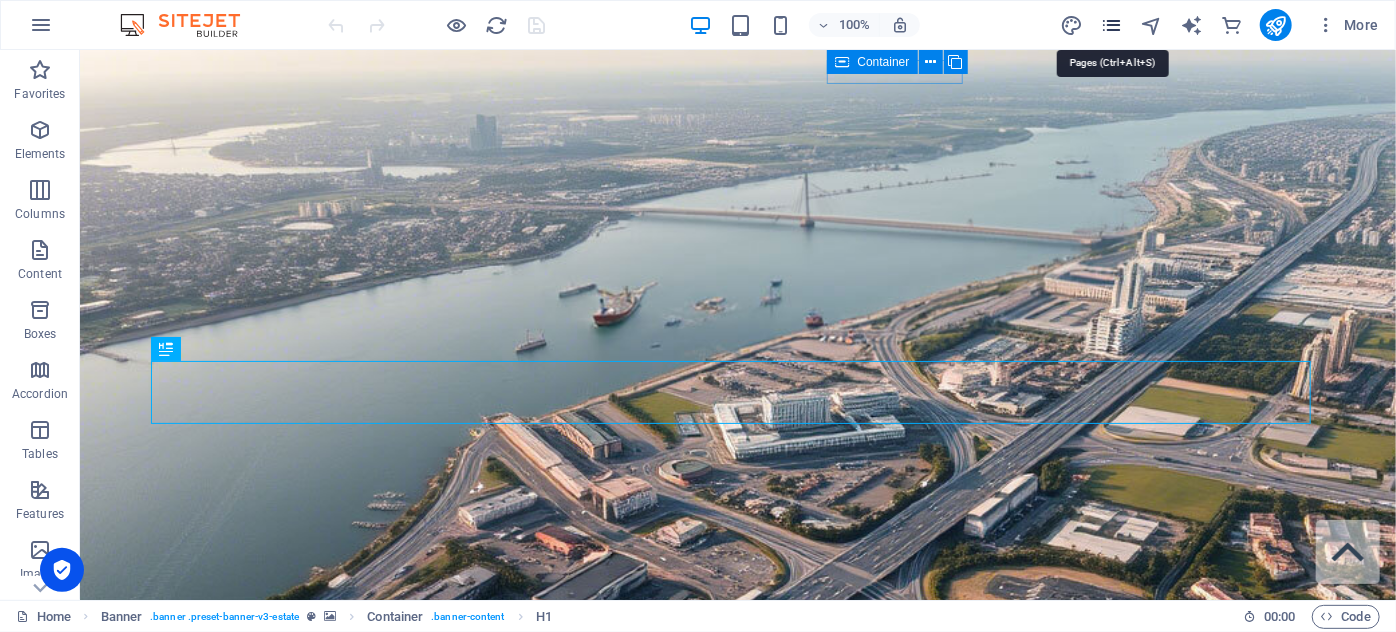 click at bounding box center [1111, 25] 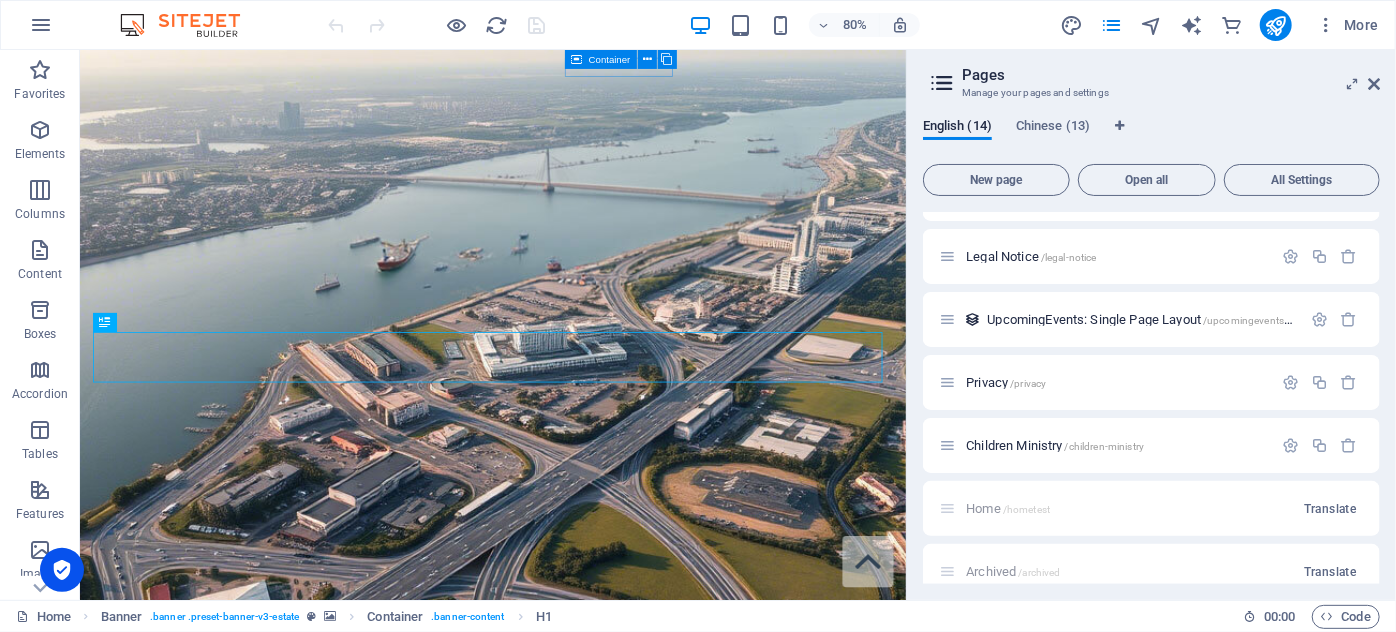 scroll, scrollTop: 563, scrollLeft: 0, axis: vertical 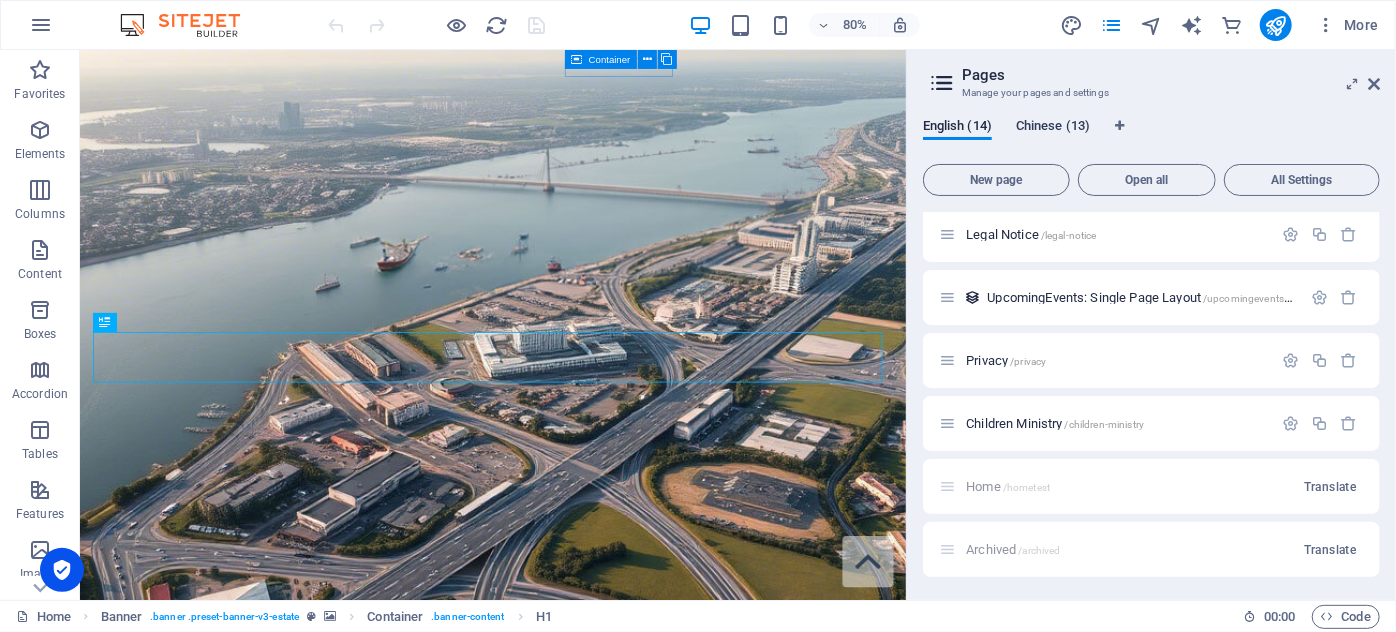 click on "Chinese (13)" at bounding box center [1053, 128] 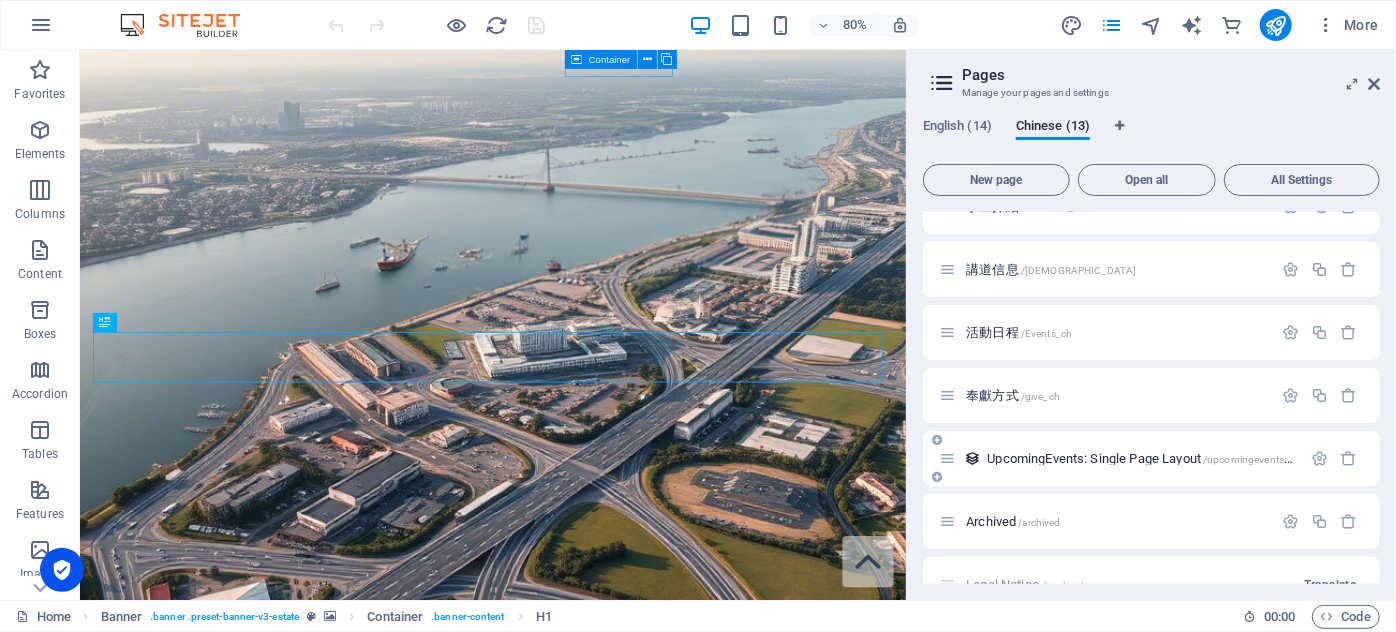 scroll, scrollTop: 563, scrollLeft: 0, axis: vertical 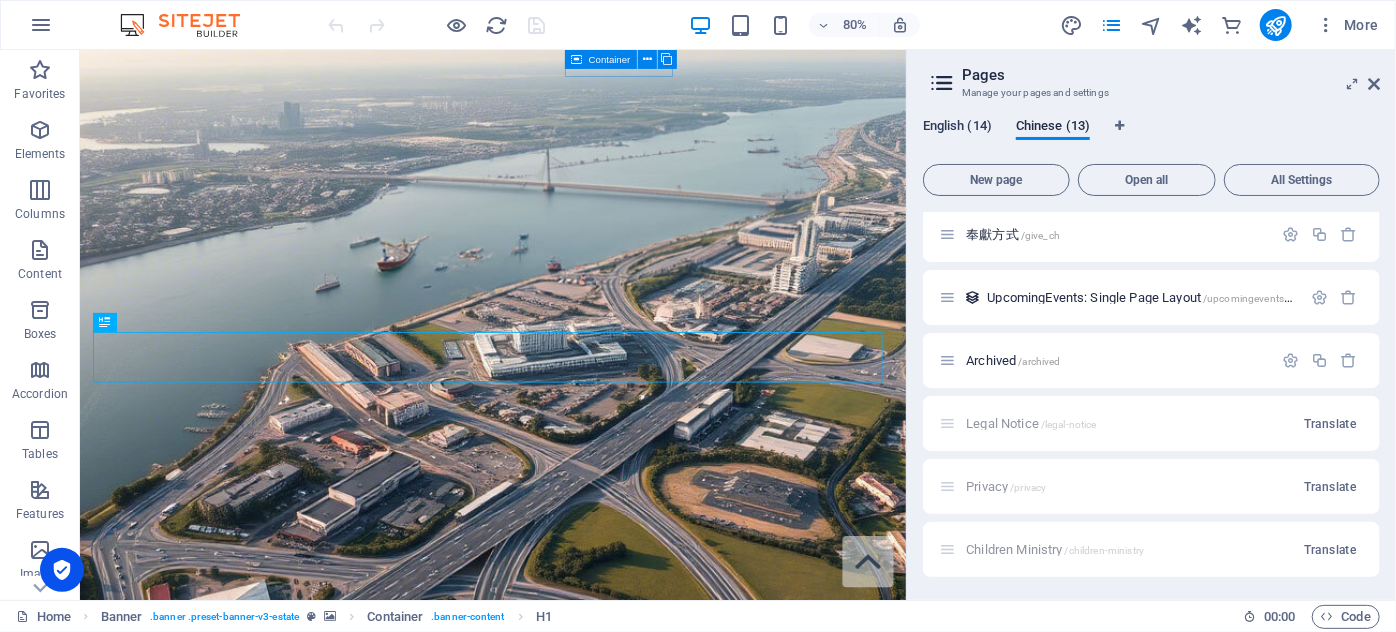 click on "English (14)" at bounding box center (957, 128) 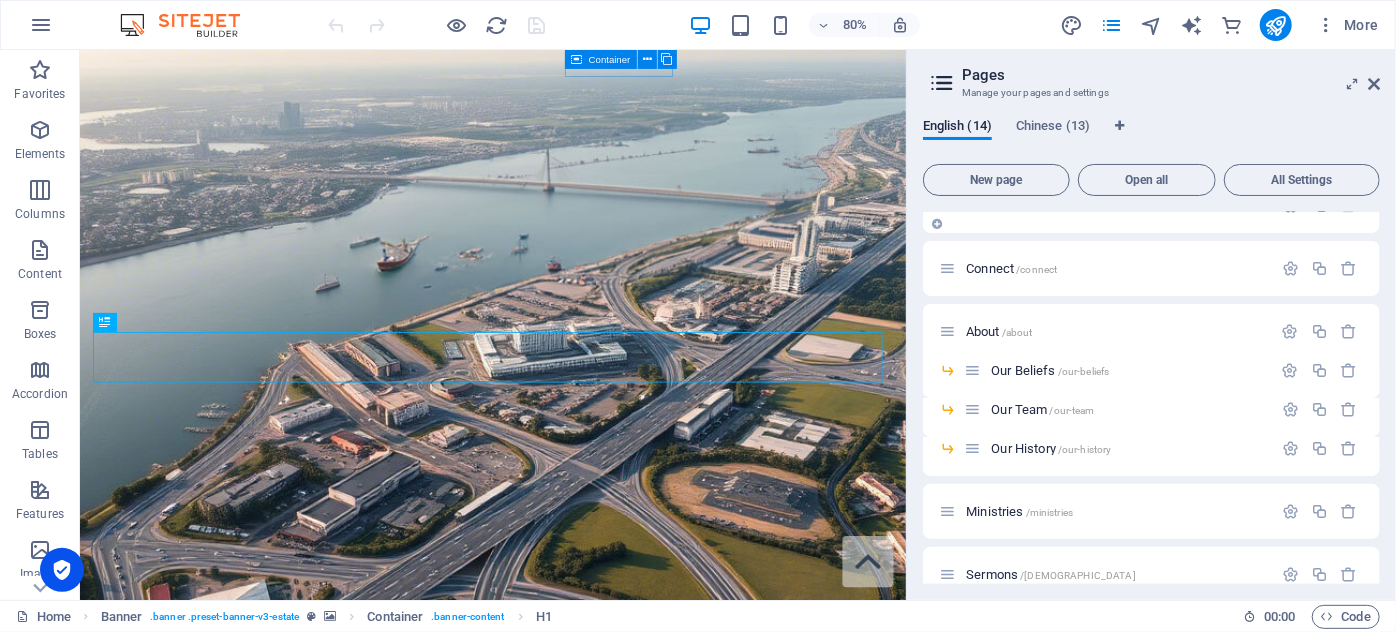 scroll, scrollTop: 0, scrollLeft: 0, axis: both 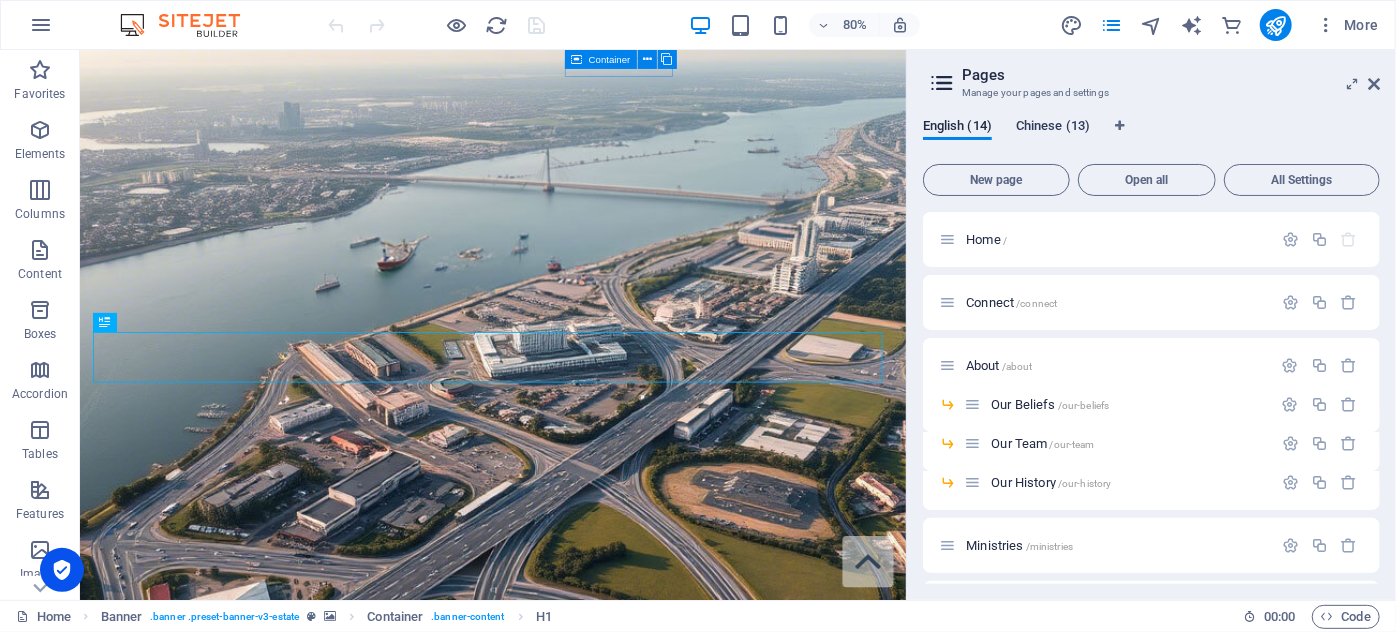 click on "Chinese (13)" at bounding box center (1053, 128) 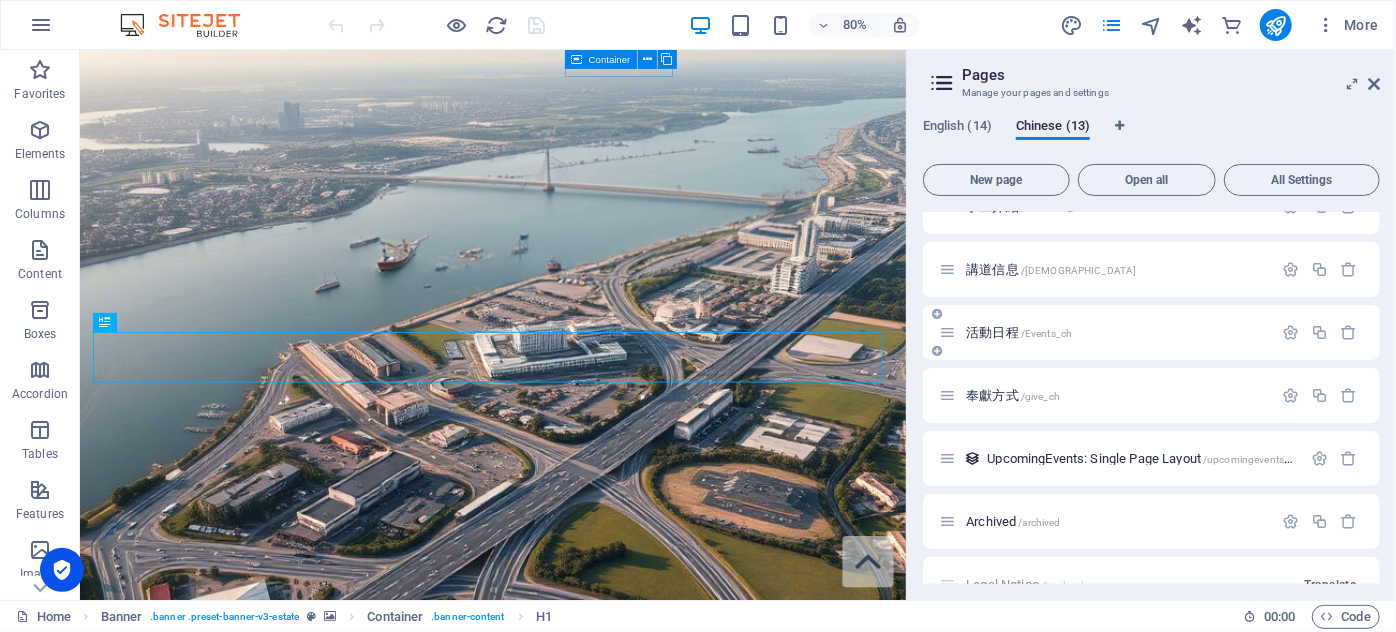 scroll, scrollTop: 563, scrollLeft: 0, axis: vertical 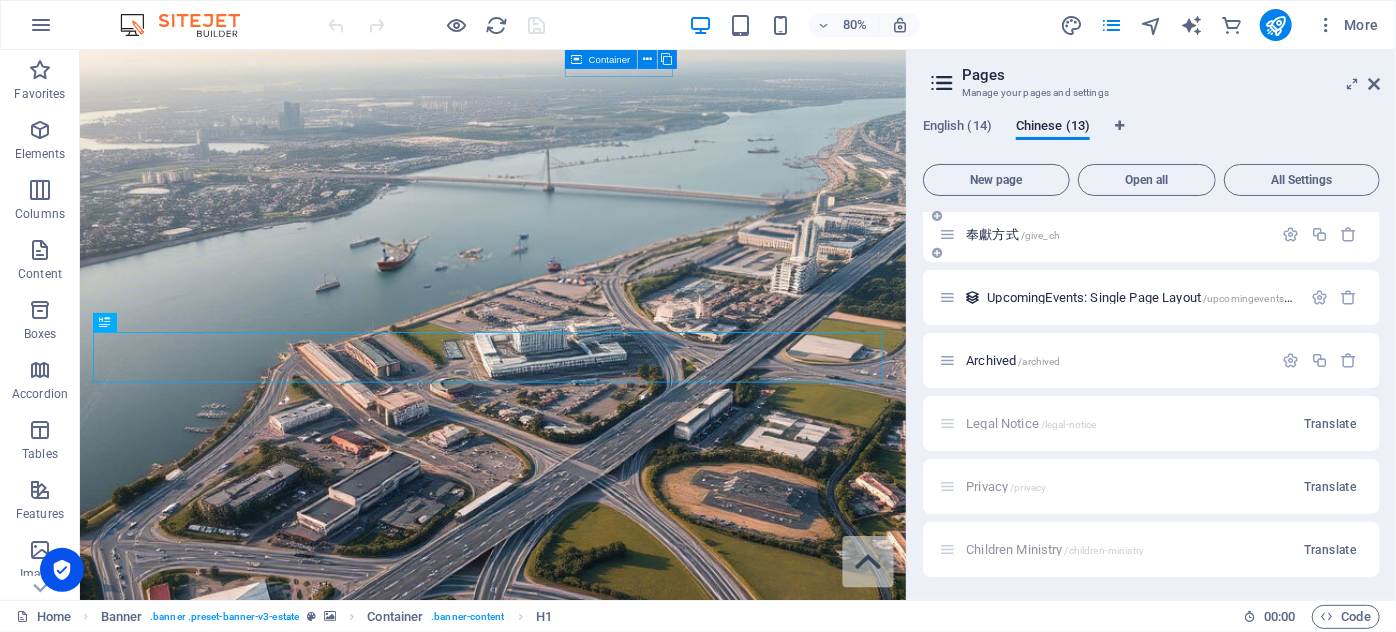 click on "/give_ch" at bounding box center [1040, 235] 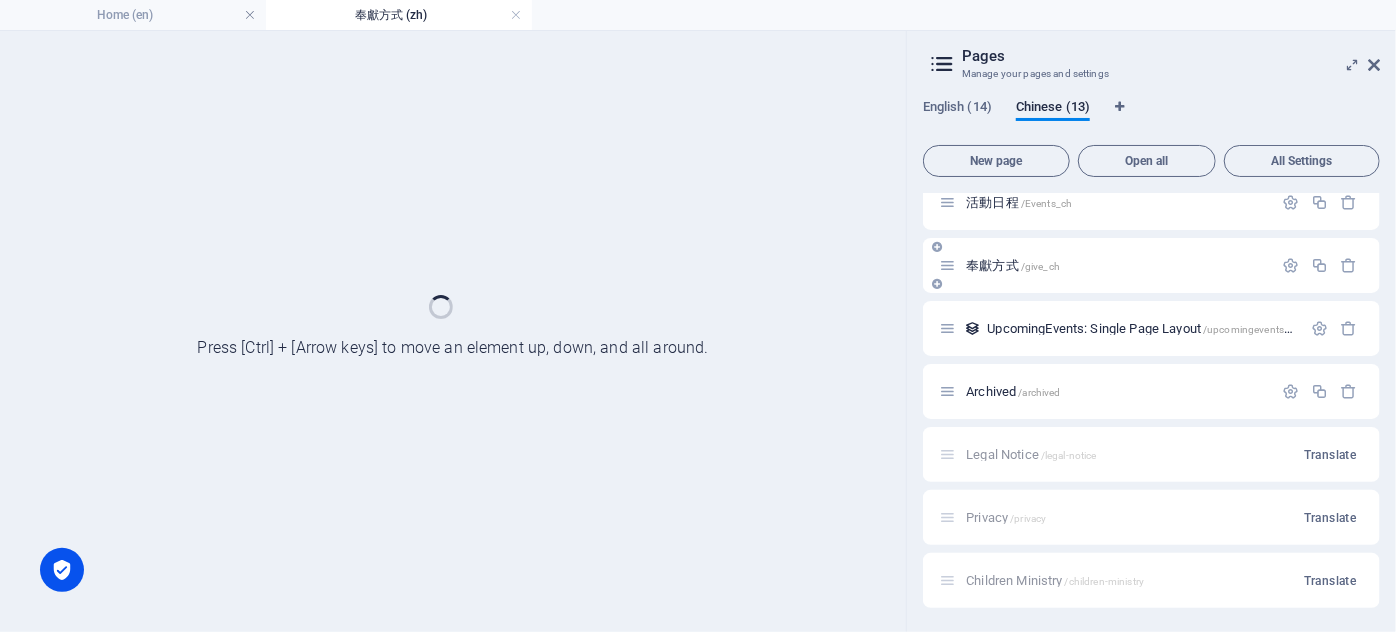 scroll, scrollTop: 512, scrollLeft: 0, axis: vertical 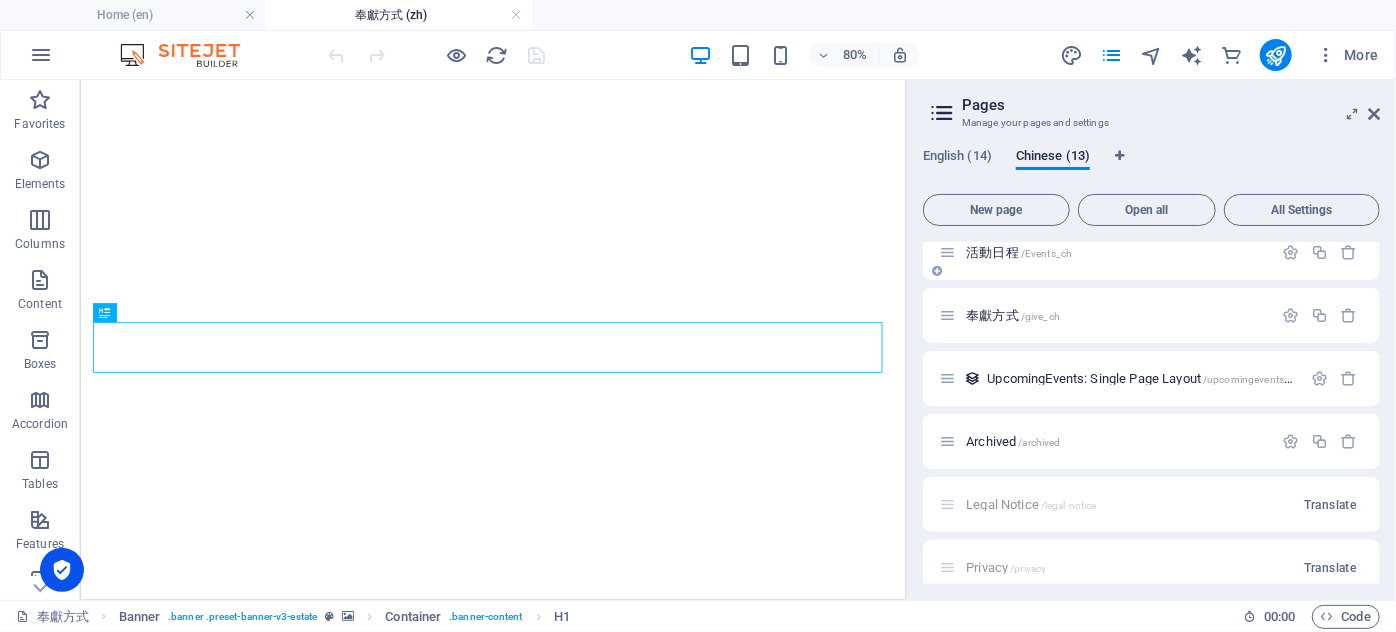 click on "活動日程 /Events_ch" at bounding box center [1019, 252] 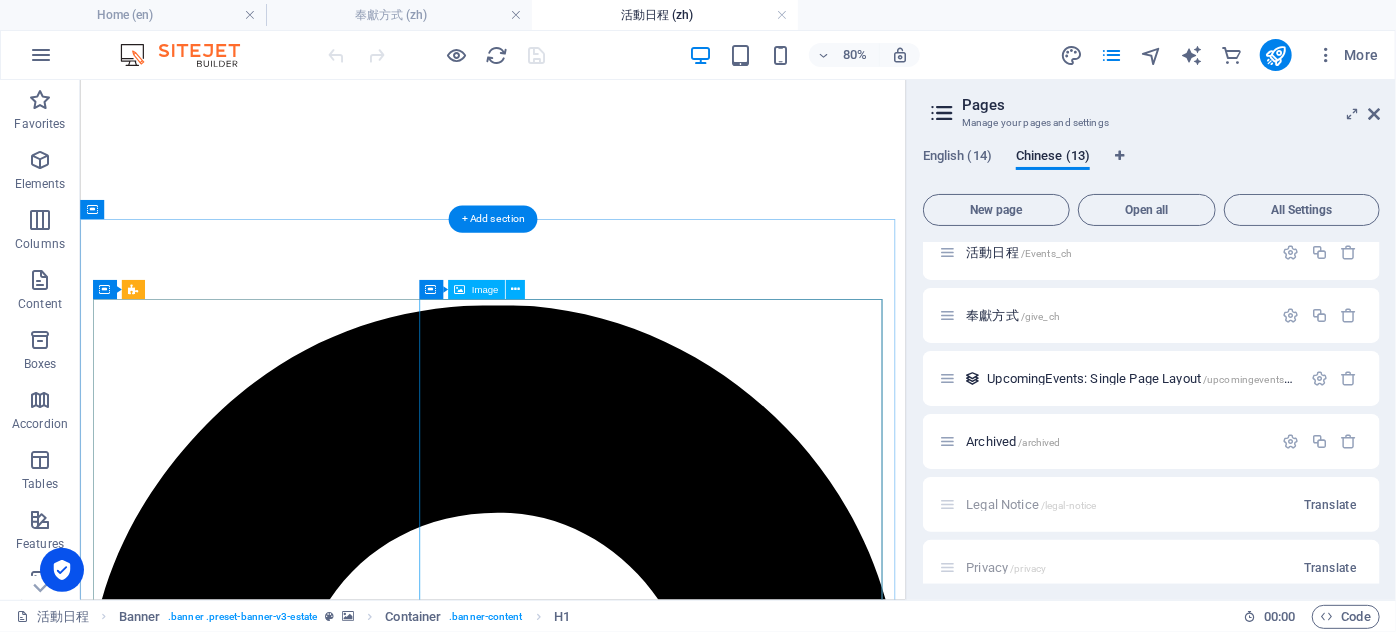 scroll, scrollTop: 807, scrollLeft: 0, axis: vertical 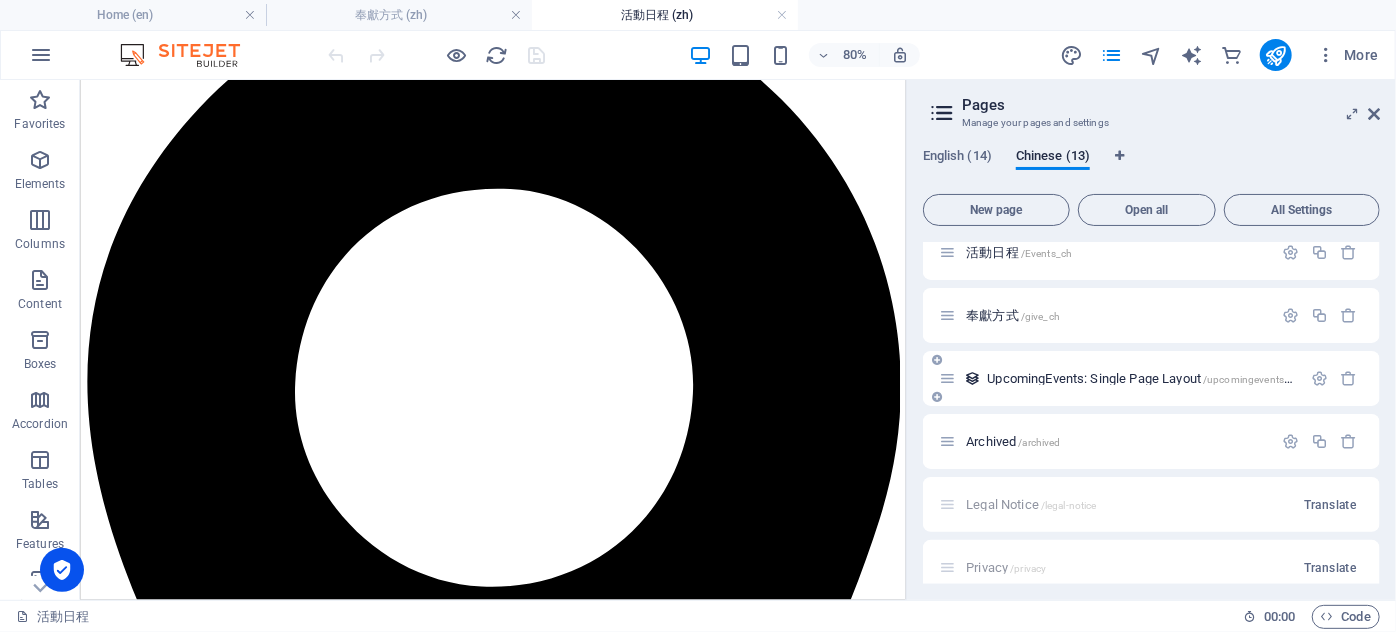 click on "UpcomingEvents: Single Page Layout /upcomingevents-Ch" at bounding box center (1143, 378) 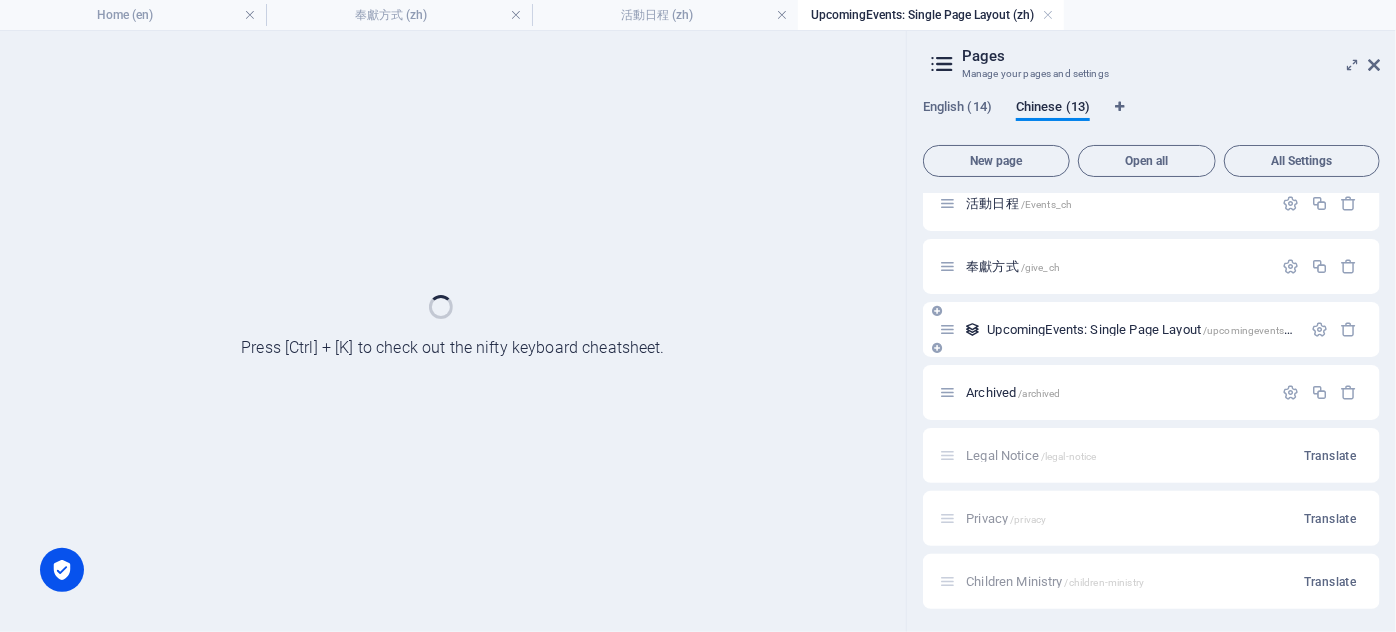 scroll, scrollTop: 0, scrollLeft: 0, axis: both 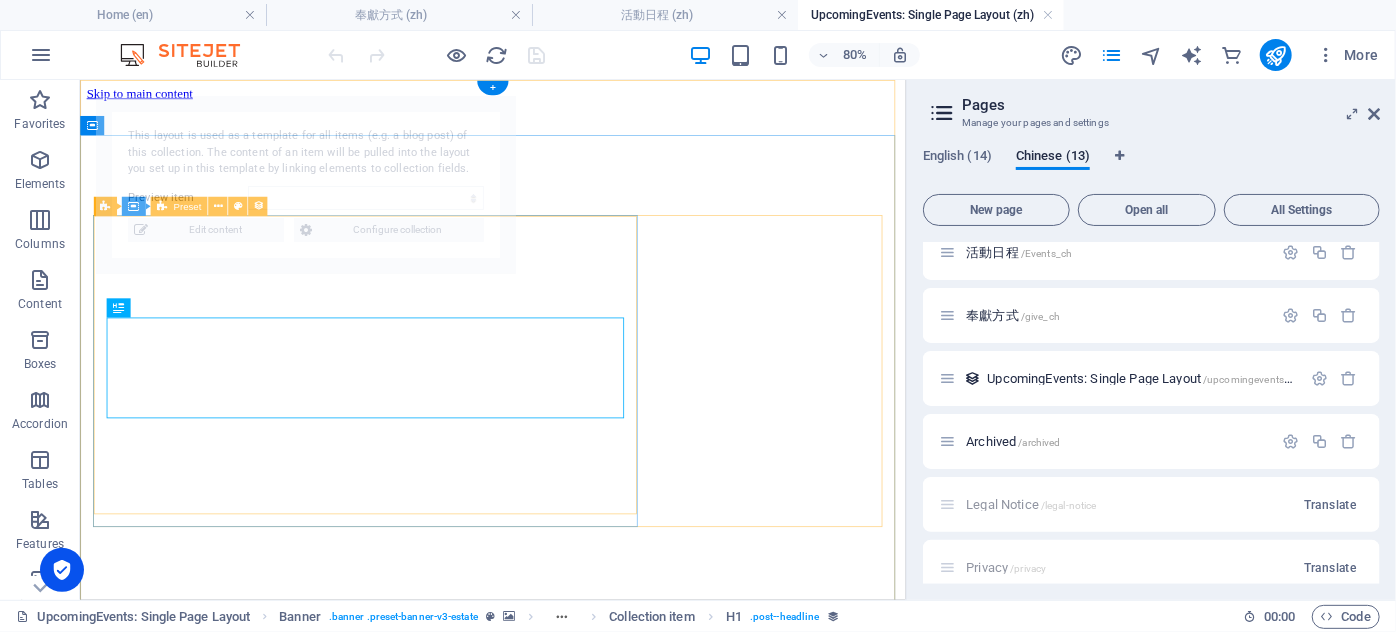 click on "New text element 2025年夏令營——活出精彩！" at bounding box center (595, 1145) 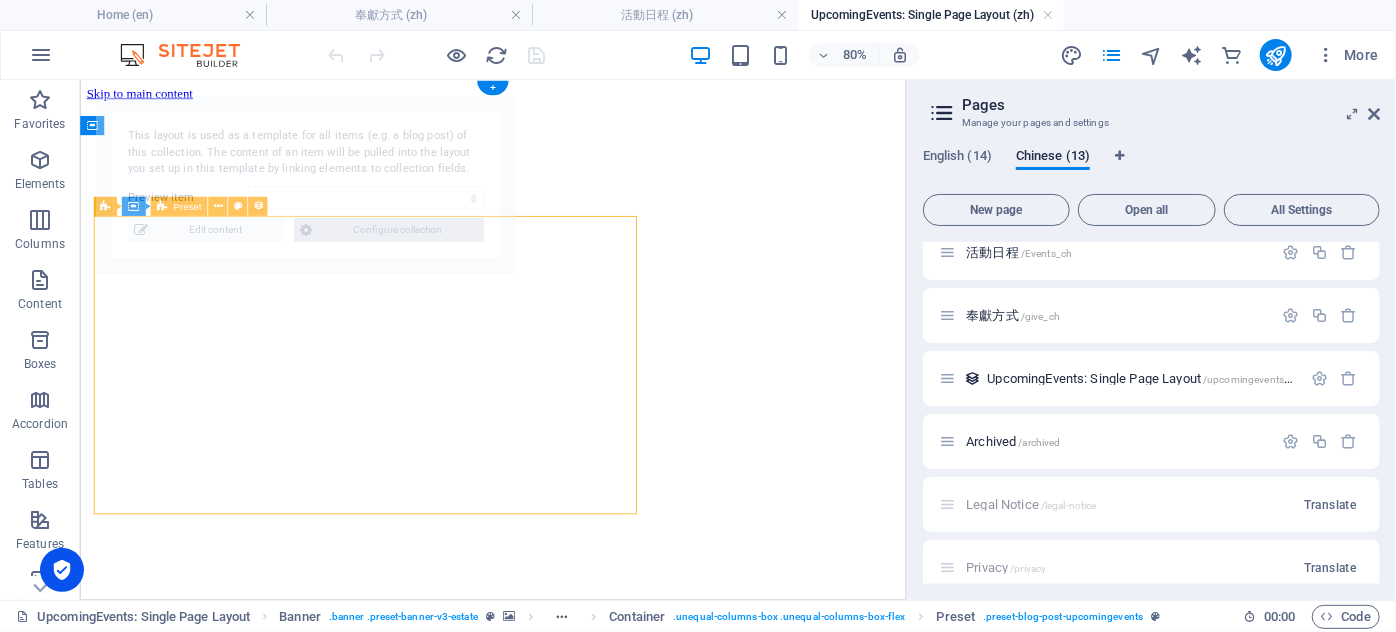 select on "68734487fbc2f61e260c5338" 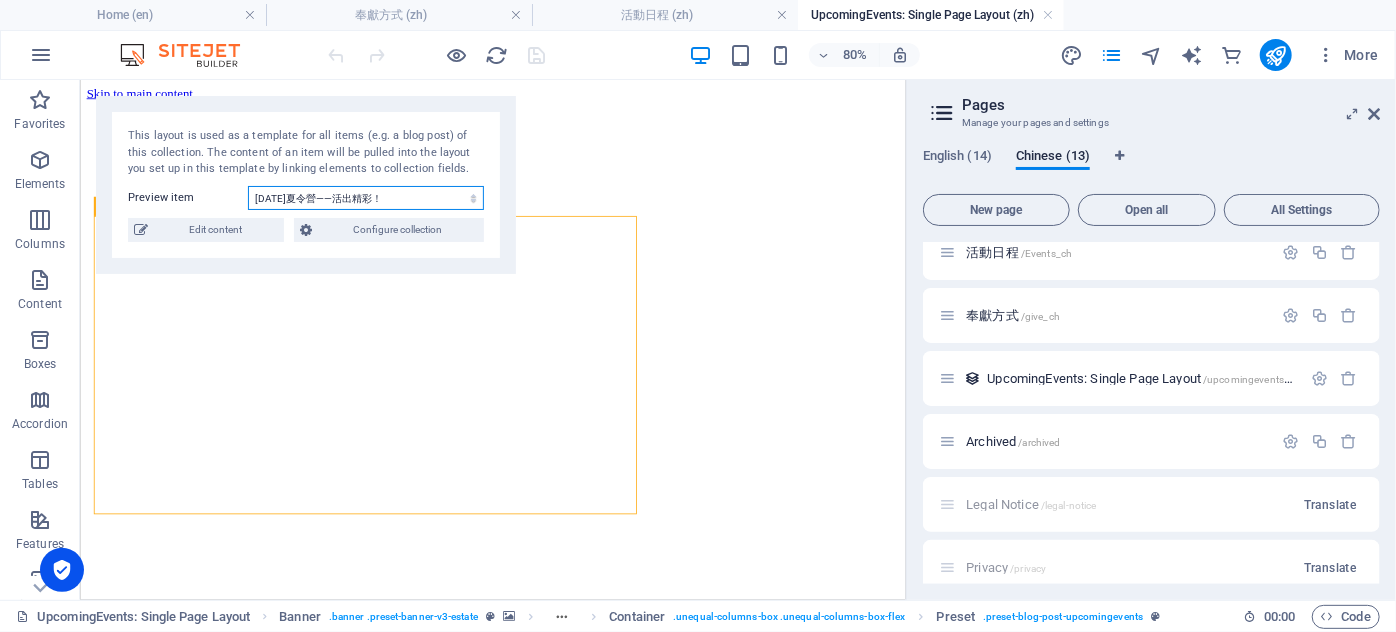 click on "2025年夏令營——活出精彩！ 🌟 趣味中文班(廣東話) FUN WITH CANTONESE🌟 家庭同樂日 Family Fun Day 2025" at bounding box center [366, 198] 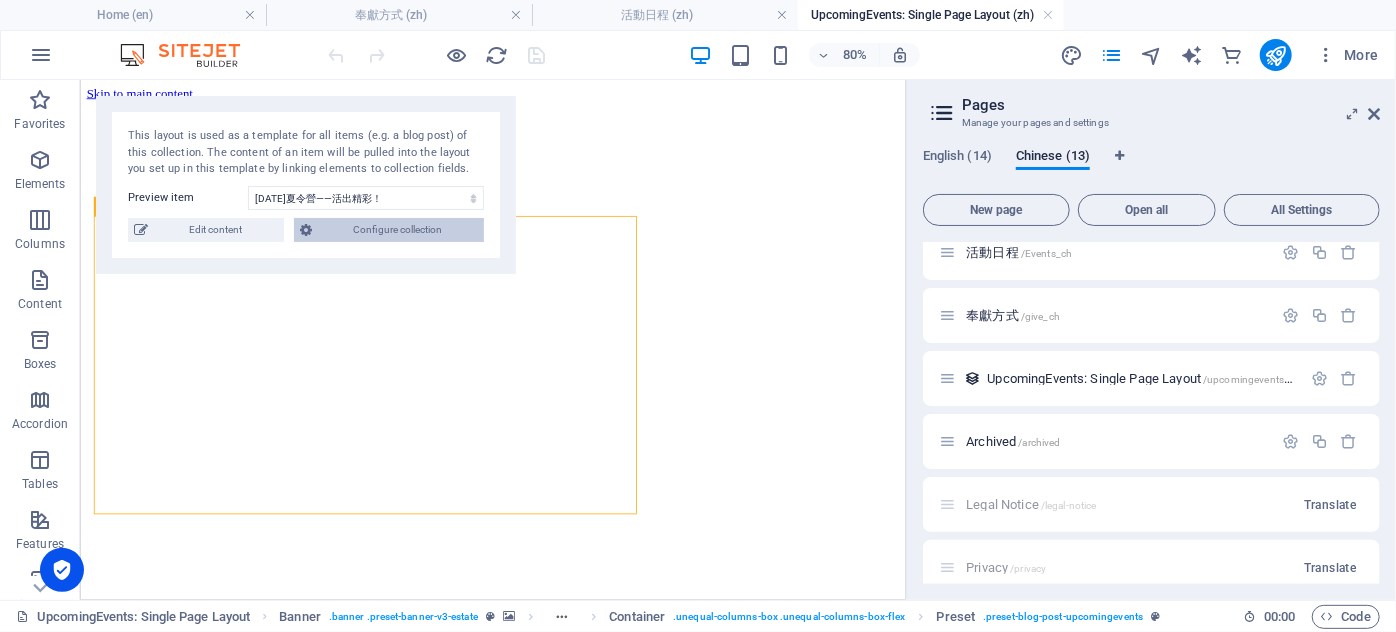 click on "Configure collection" at bounding box center [389, 230] 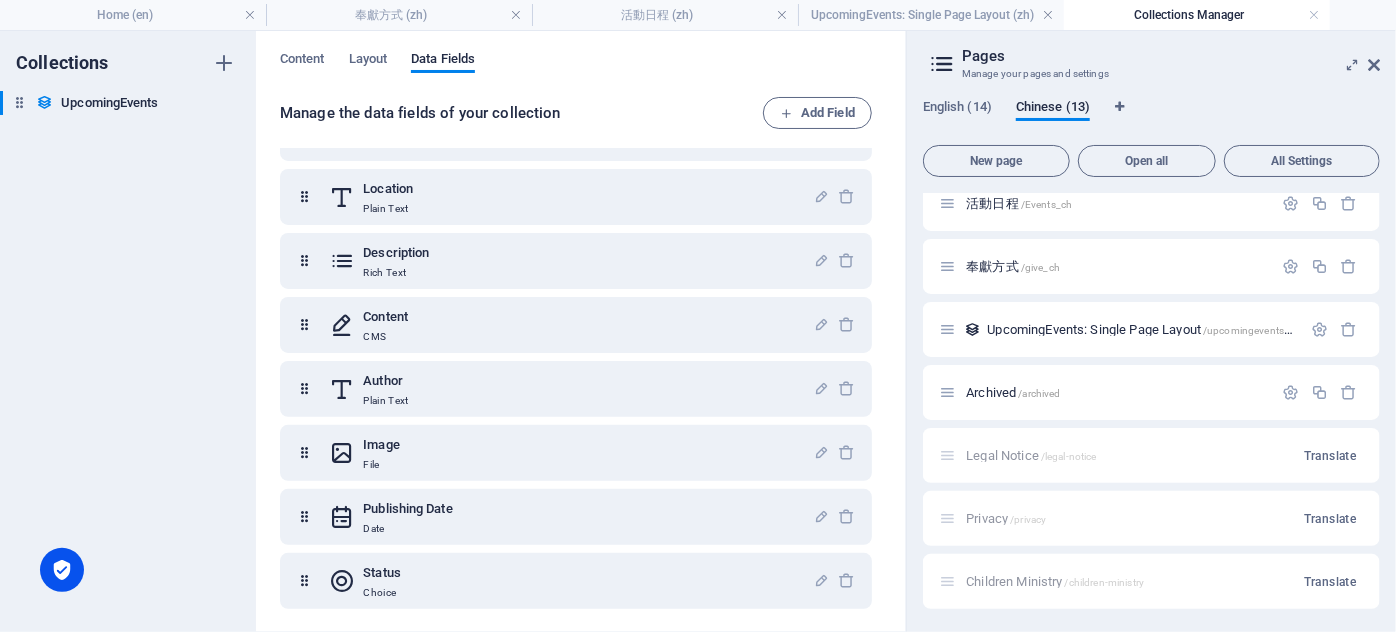 scroll, scrollTop: 249, scrollLeft: 0, axis: vertical 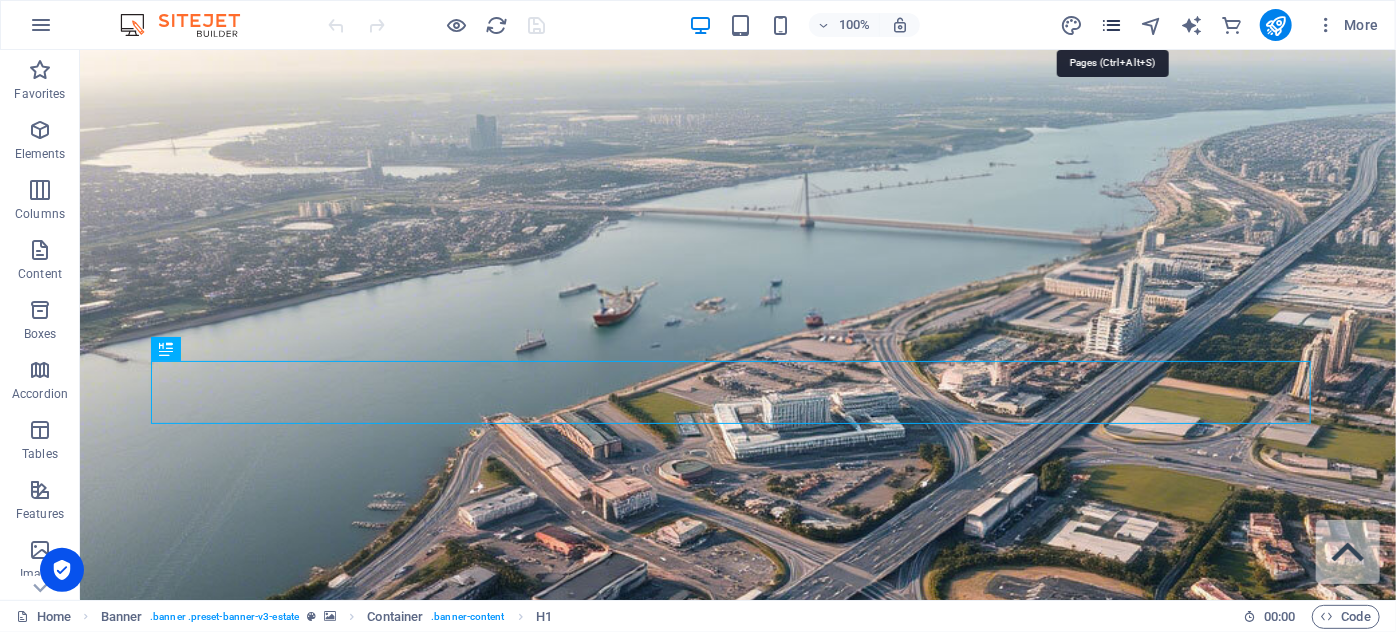 click at bounding box center [1111, 25] 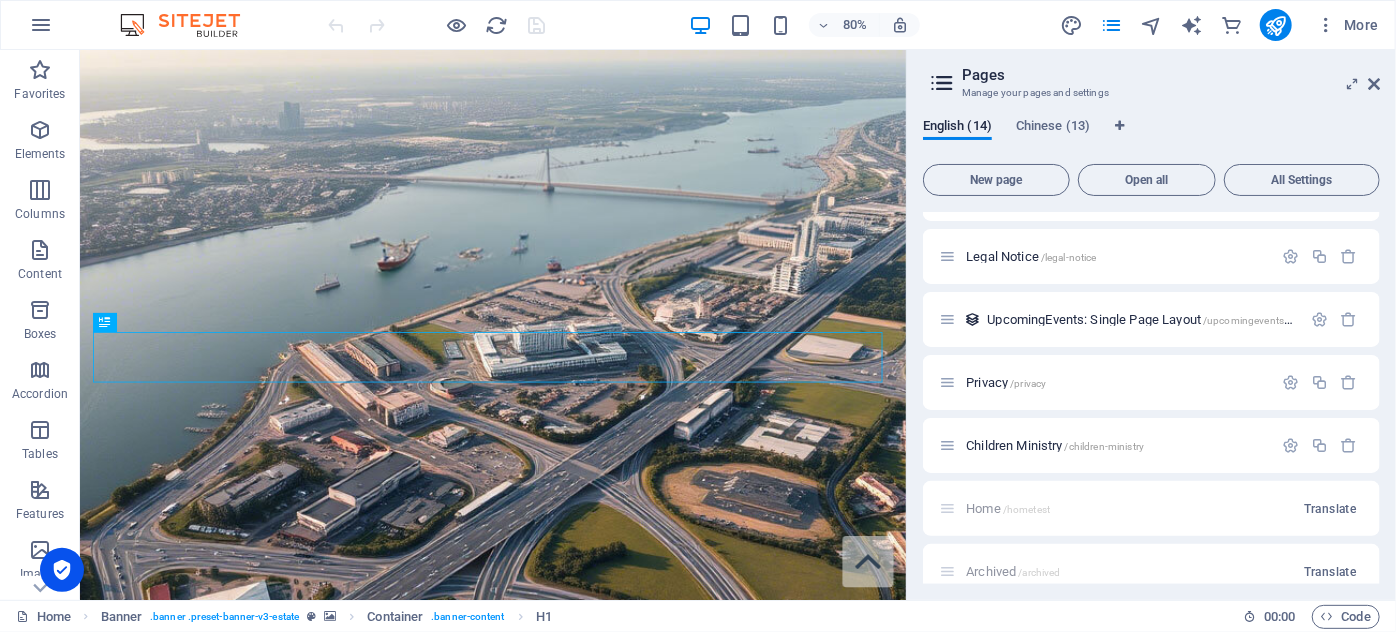 scroll, scrollTop: 563, scrollLeft: 0, axis: vertical 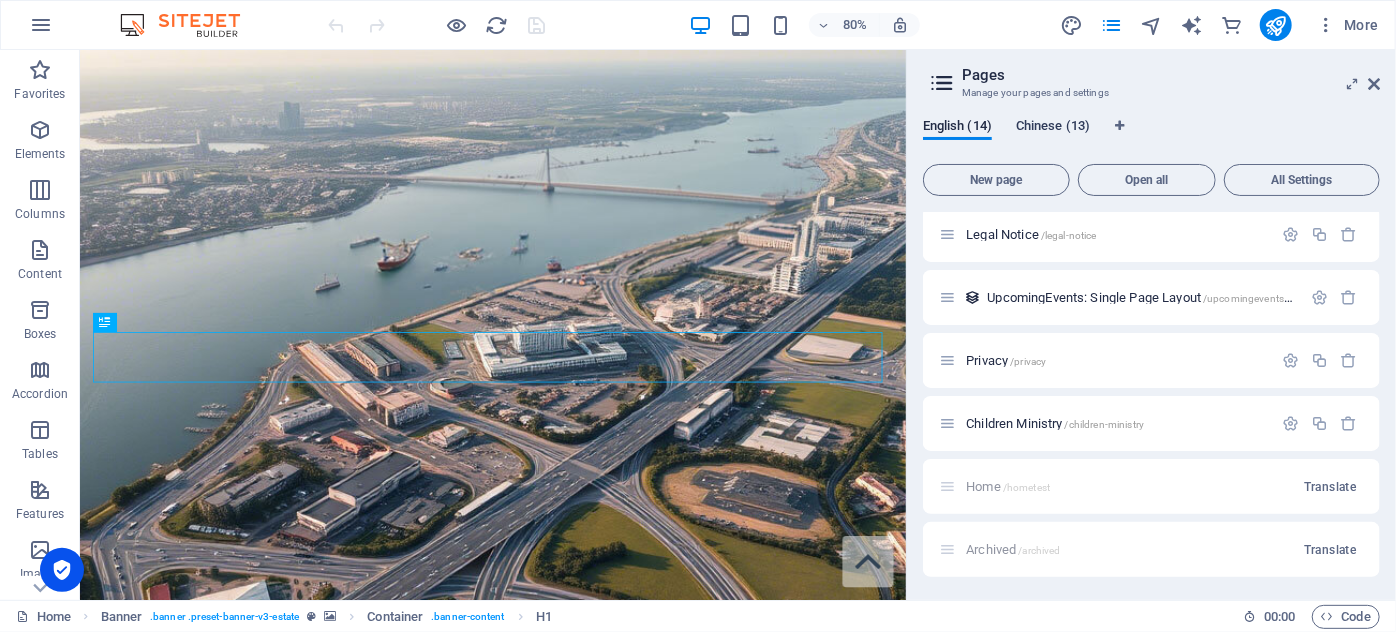 click on "Chinese (13)" at bounding box center [1053, 128] 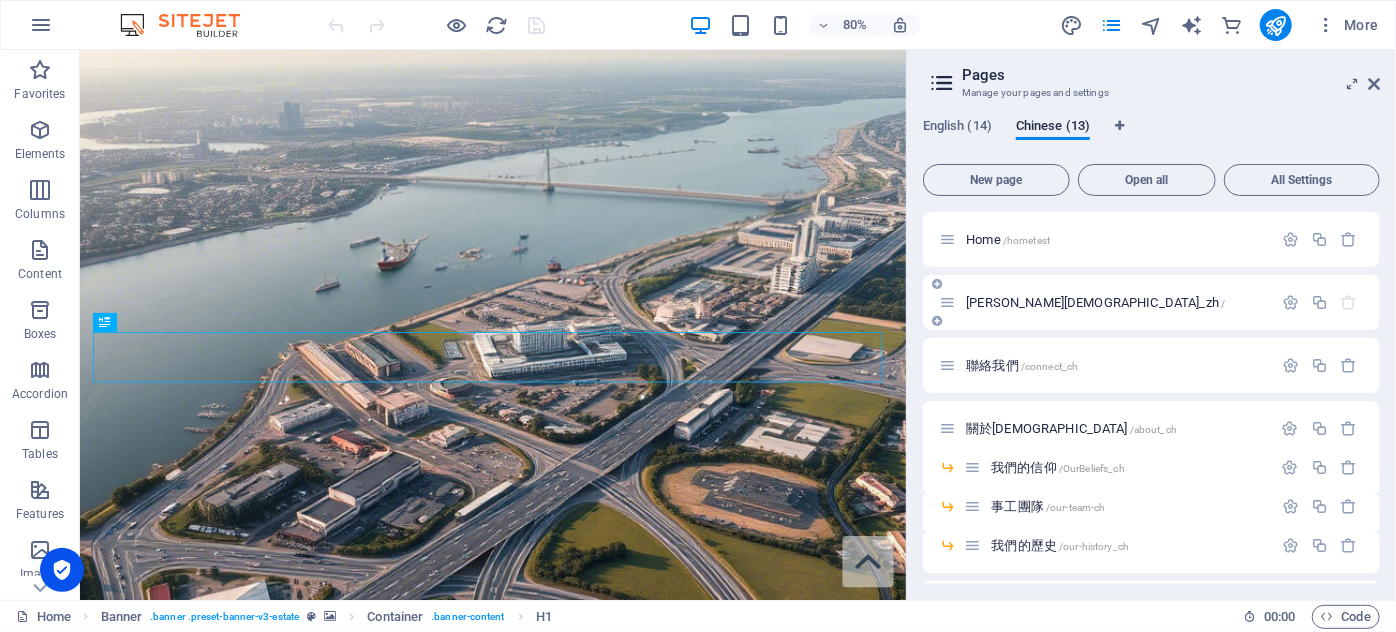 scroll, scrollTop: 404, scrollLeft: 0, axis: vertical 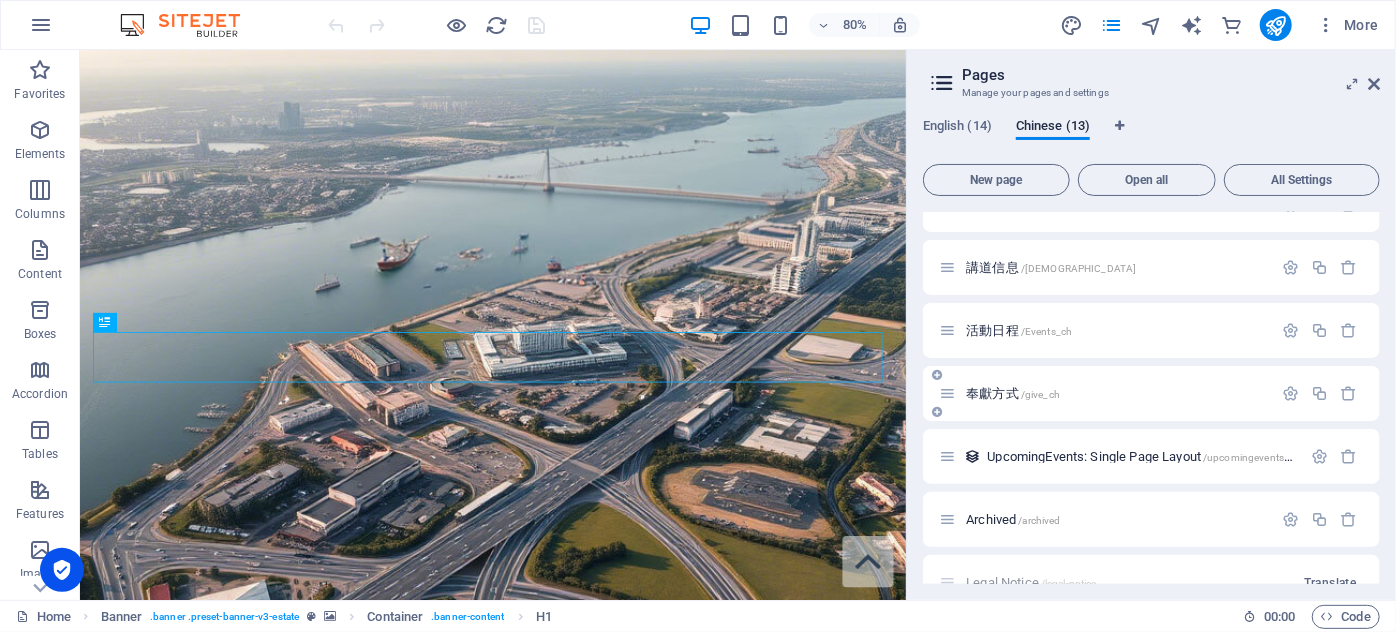 click on "奉獻方式 /give_ch" at bounding box center [1013, 393] 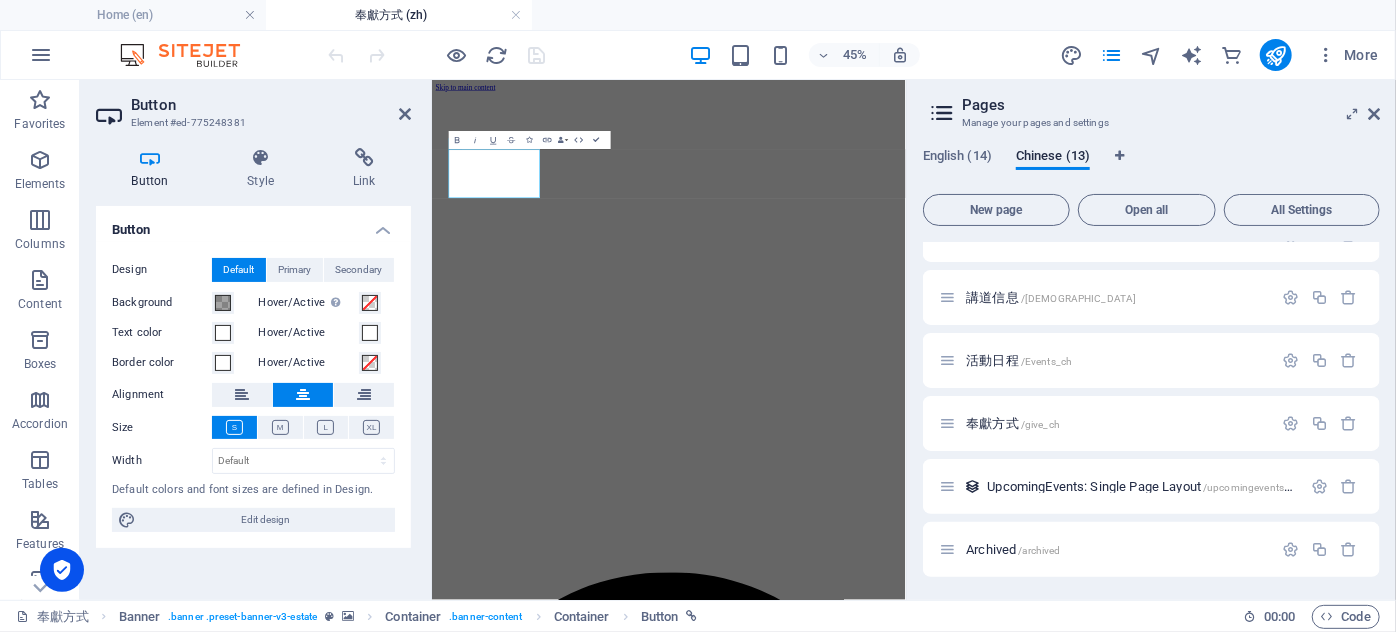 scroll, scrollTop: 402, scrollLeft: 0, axis: vertical 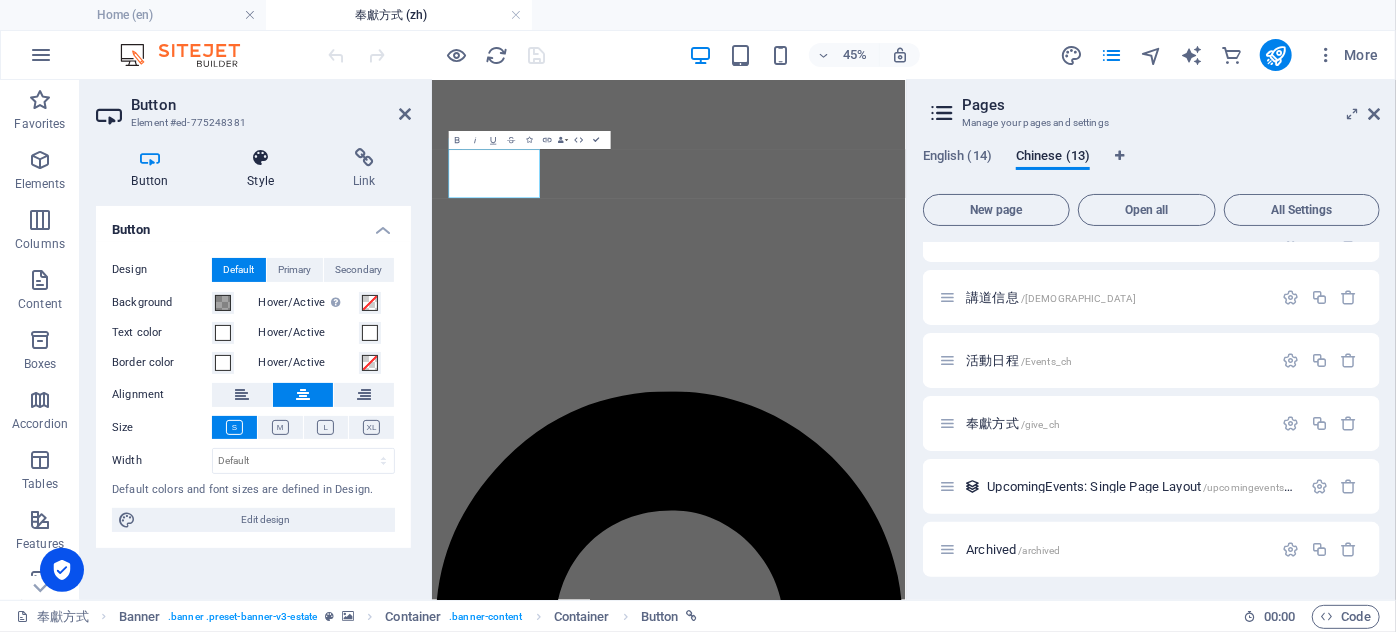 click on "Style" at bounding box center [265, 169] 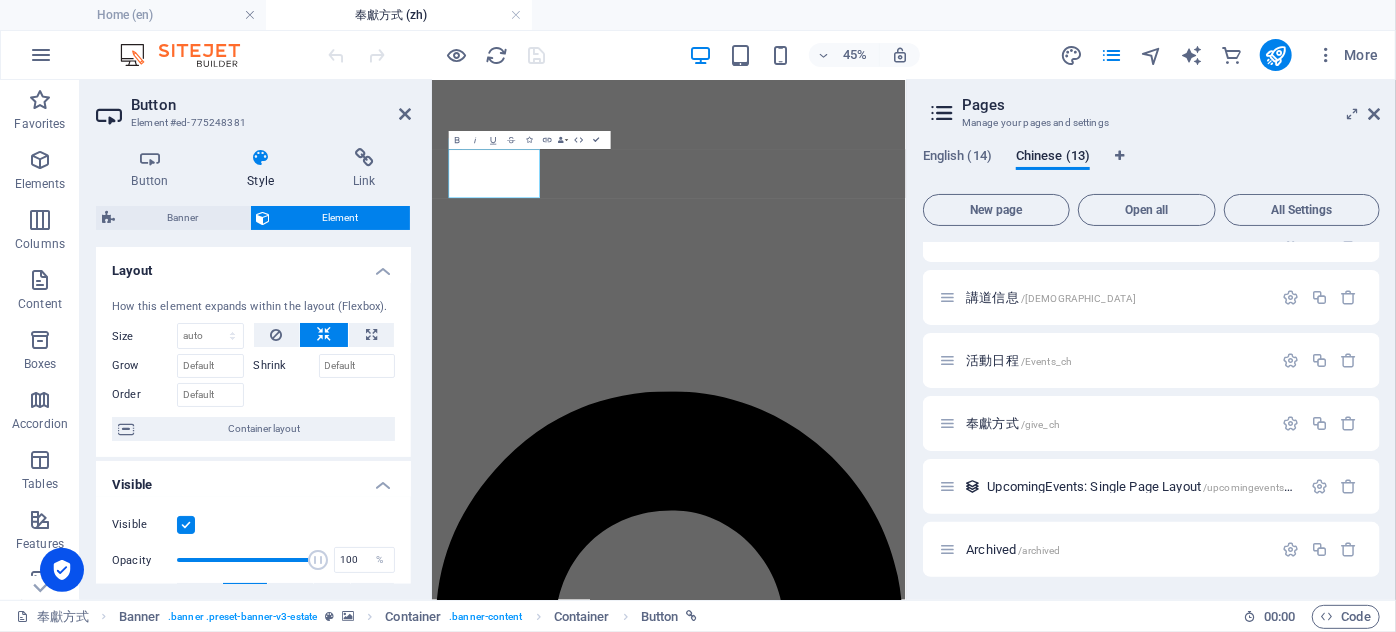 click at bounding box center [186, 525] 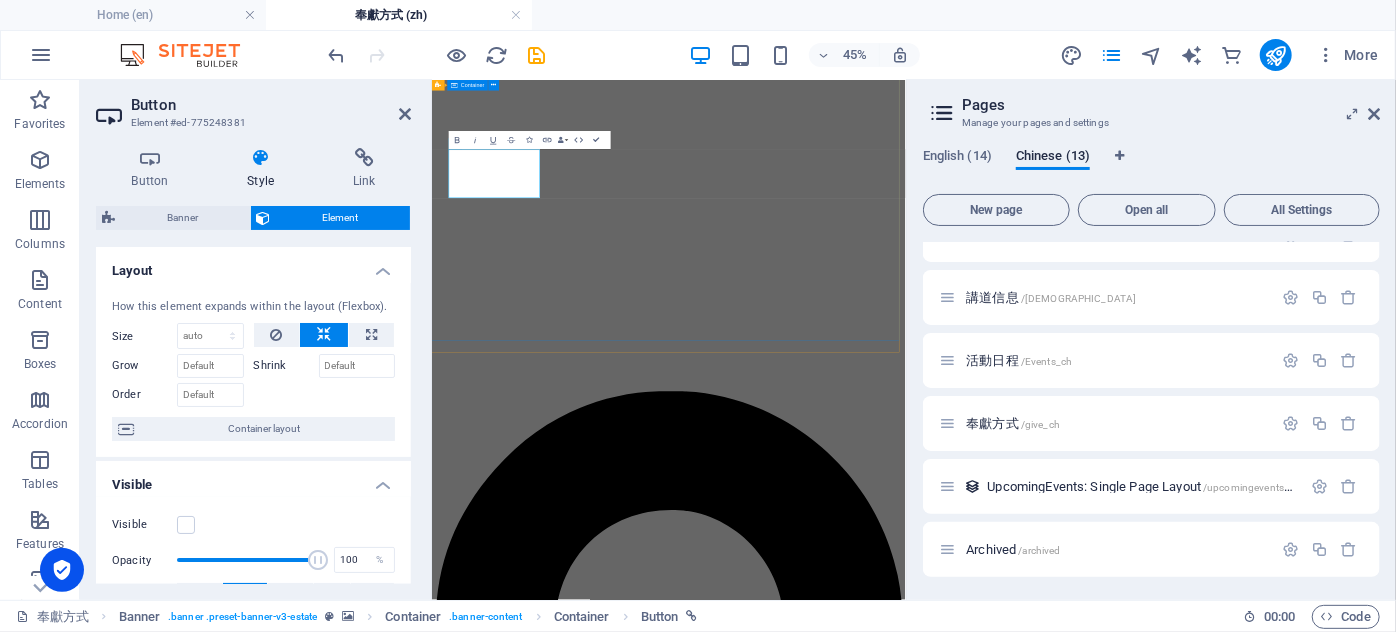 click on "奉獻方式 人要隨本心所酌定的，不要作難，不要勉強，因為捐得樂意的人是神所喜愛的。 哥林多後書九章七節 Zeffy PayPal Canada Helps   親自以支票或現金奉獻 在下面找到更多的奉獻方式" at bounding box center (957, 5360) 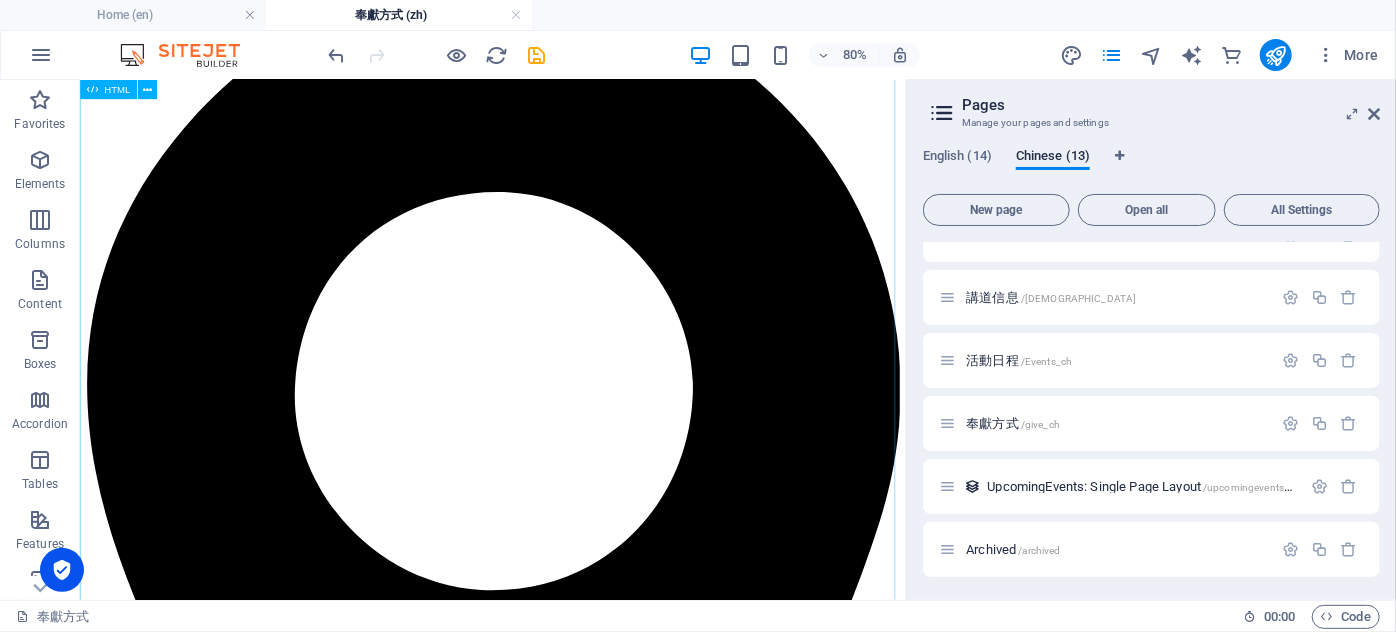 scroll, scrollTop: 808, scrollLeft: 0, axis: vertical 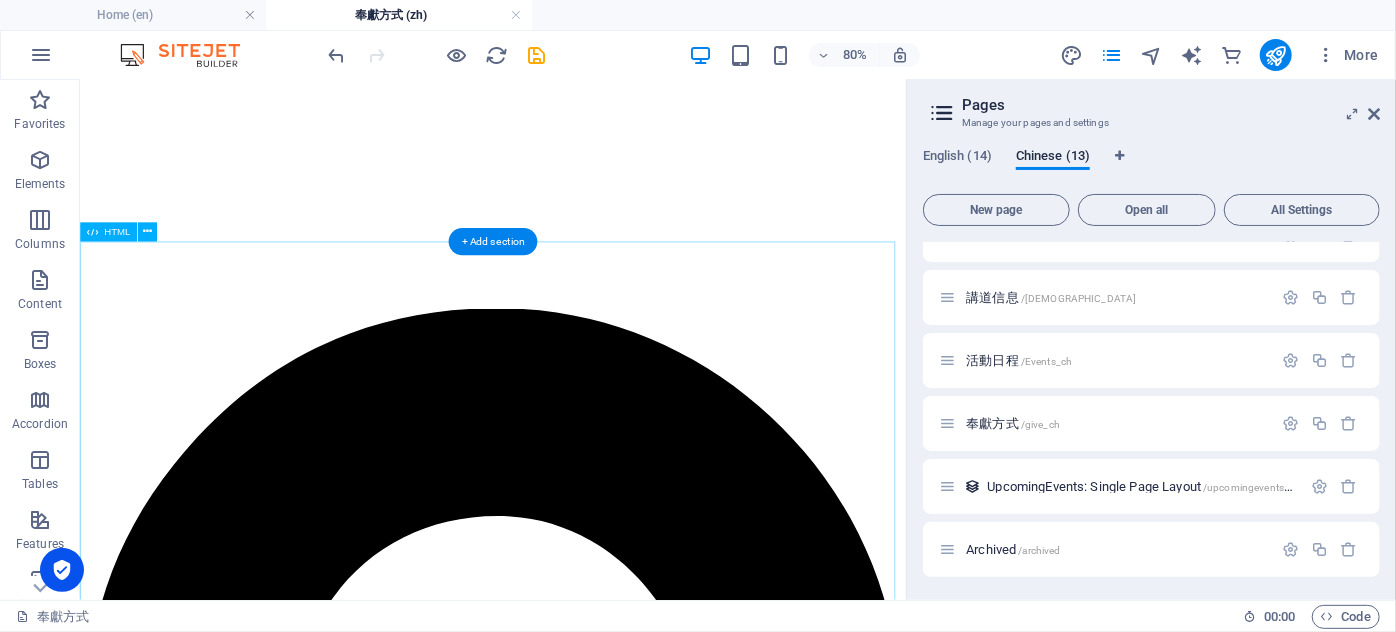 click at bounding box center (595, 5889) 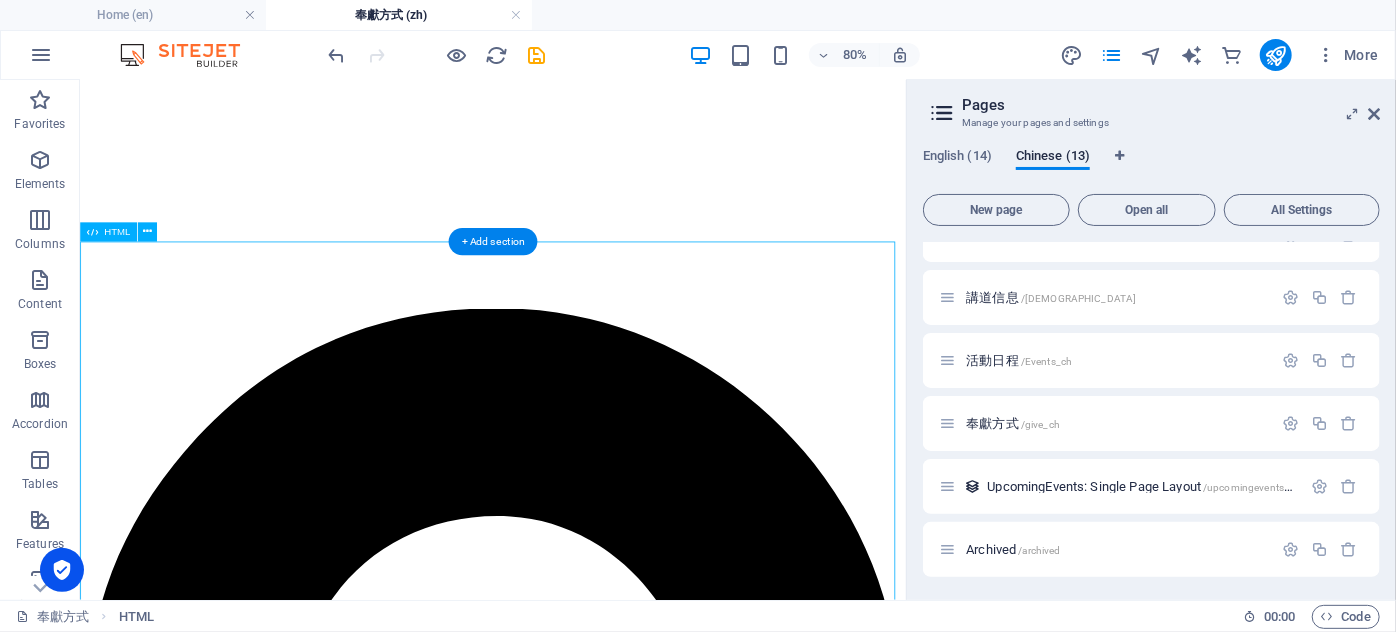 click at bounding box center [595, 5889] 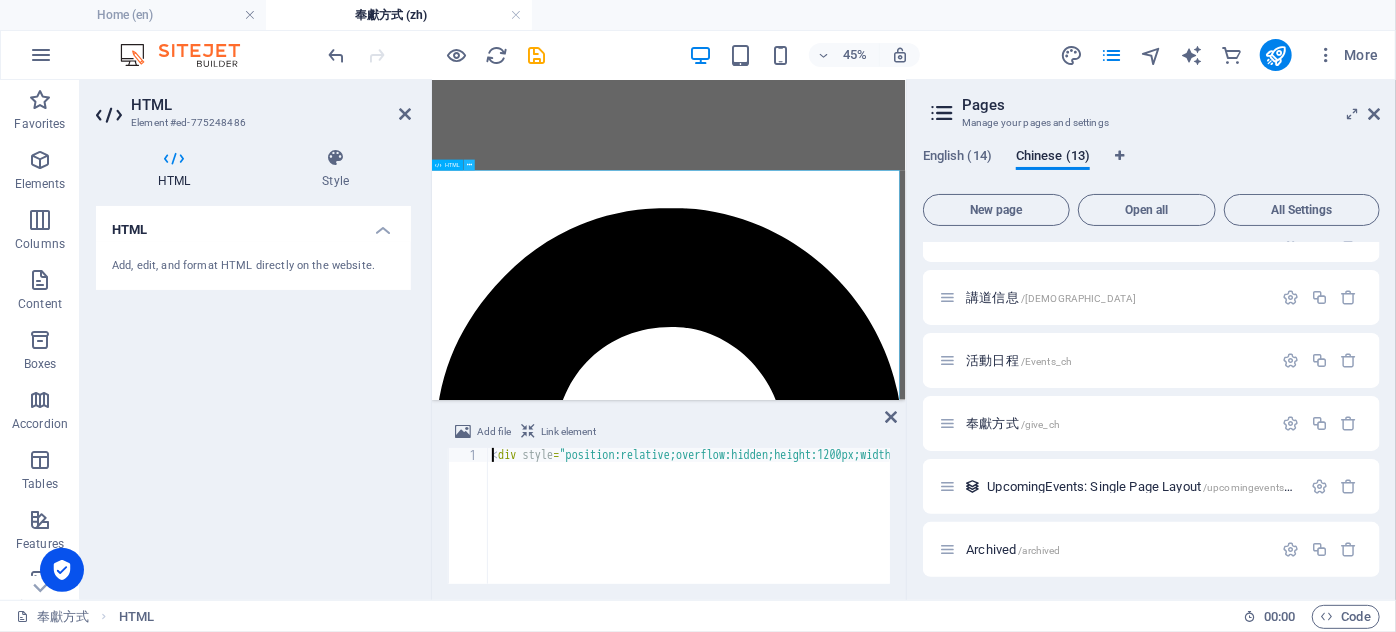 click at bounding box center (469, 165) 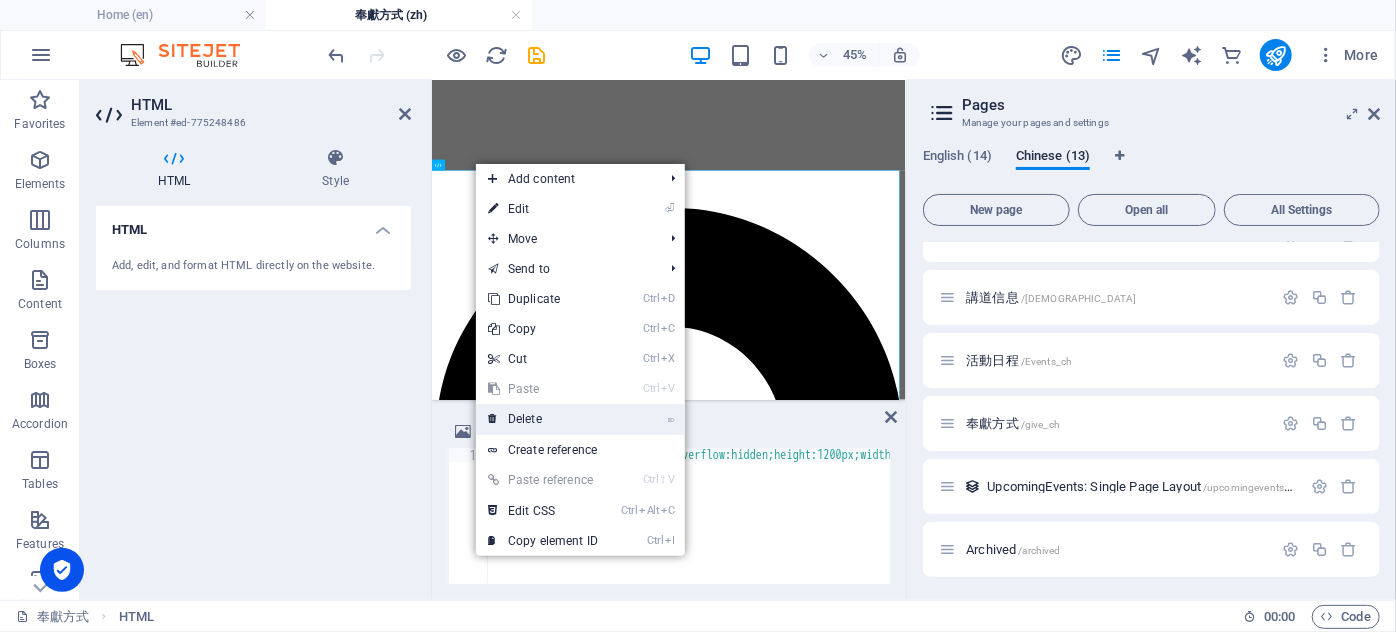 click on "⌦  Delete" at bounding box center (543, 419) 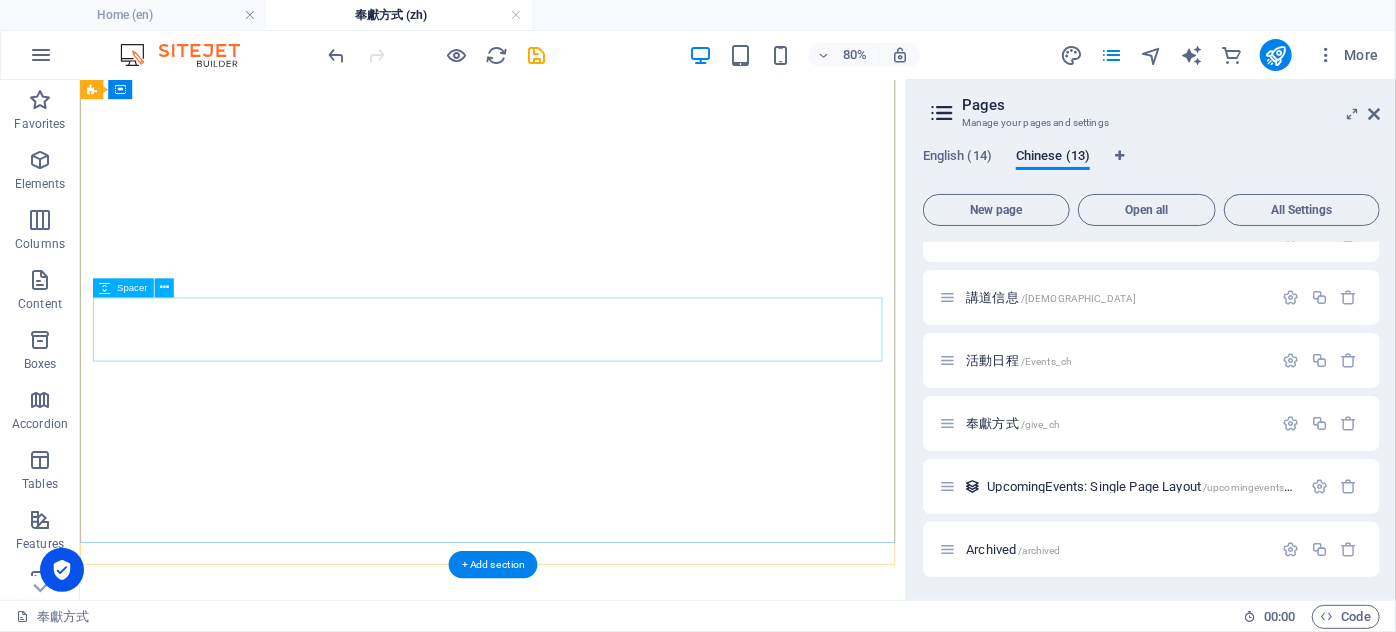 scroll, scrollTop: 0, scrollLeft: 0, axis: both 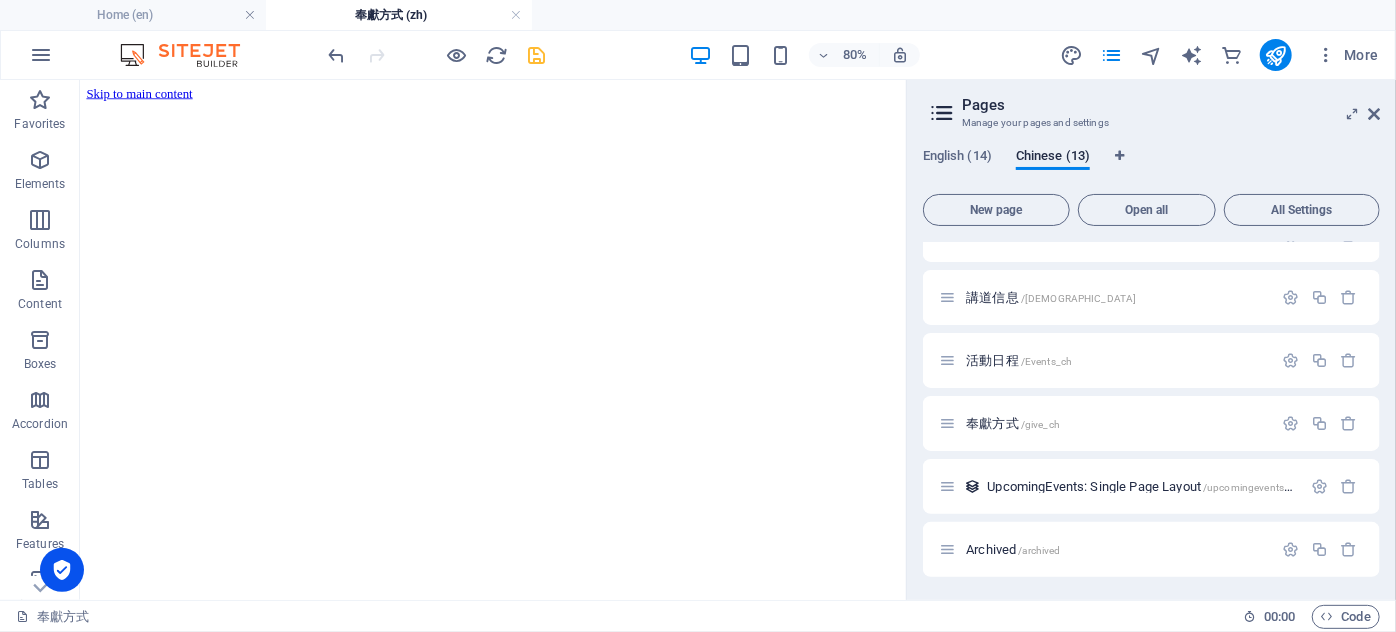 click at bounding box center [537, 55] 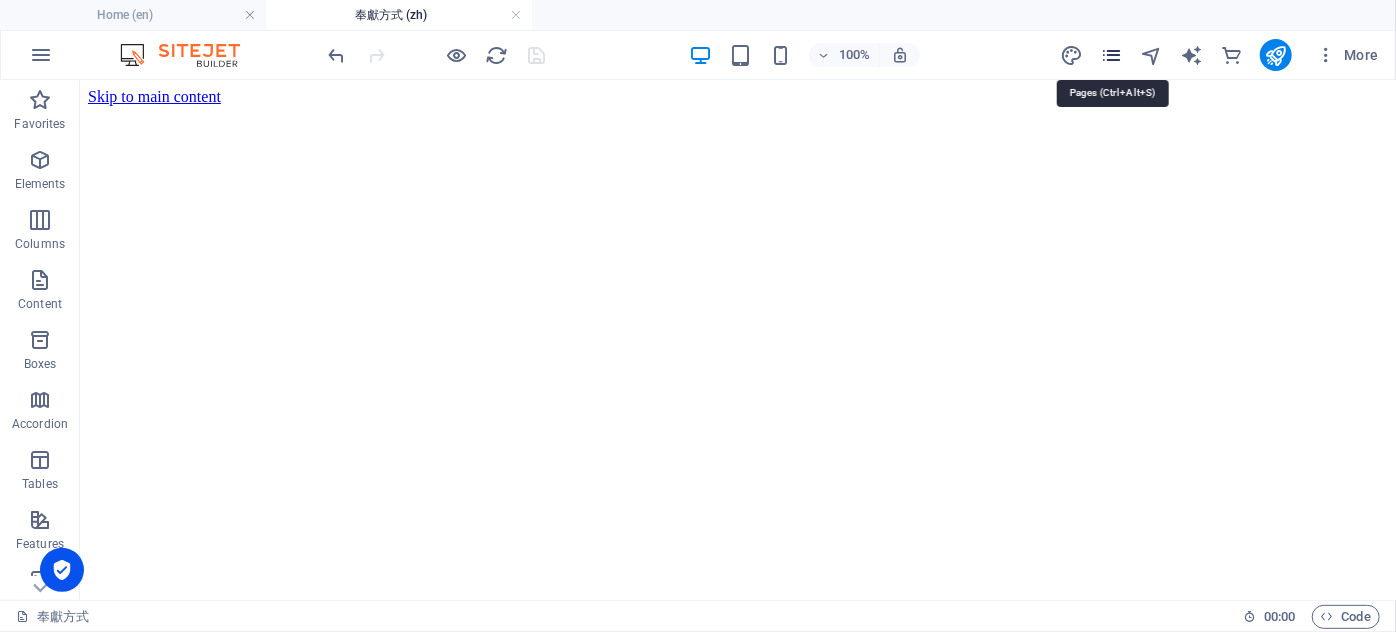 click at bounding box center (1111, 55) 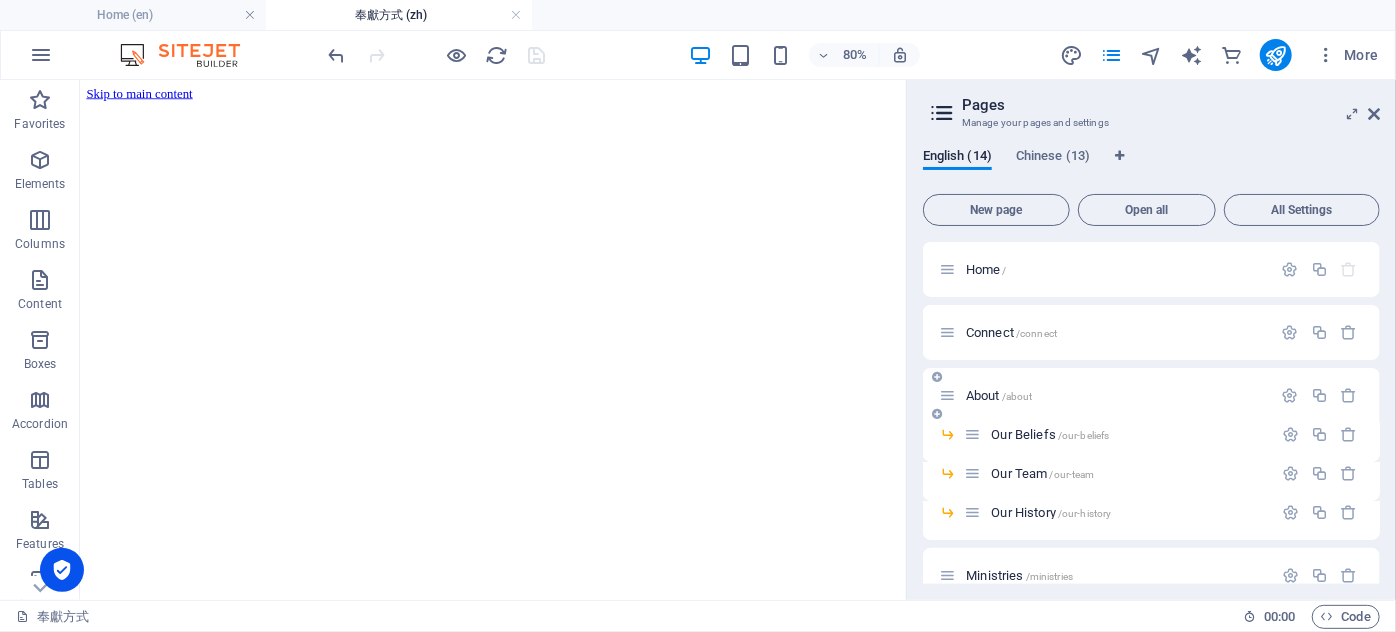scroll, scrollTop: 401, scrollLeft: 0, axis: vertical 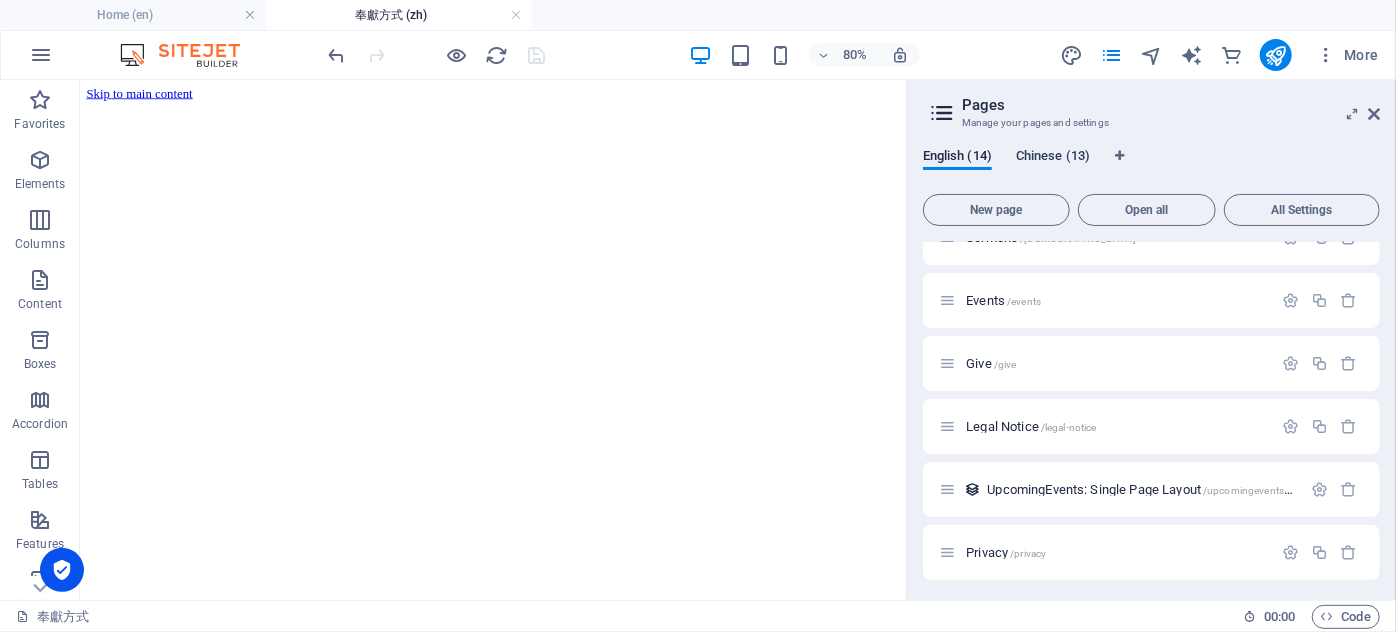 click on "Chinese (13)" at bounding box center [1053, 158] 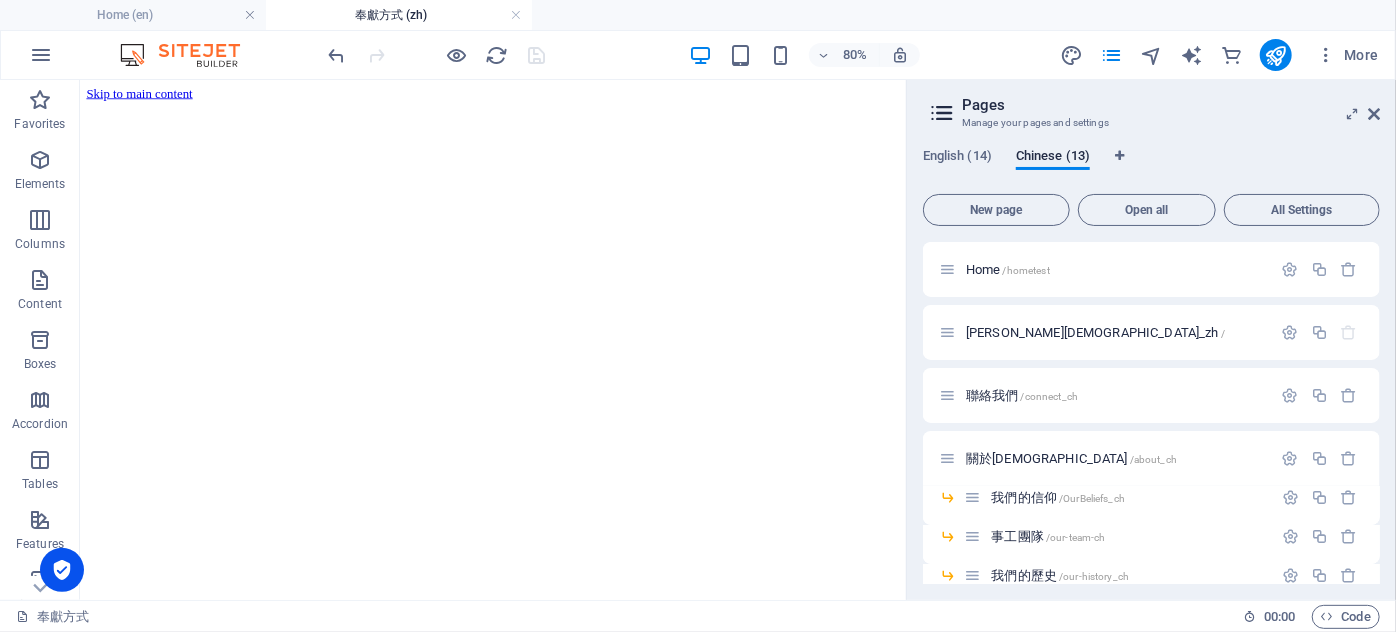 scroll, scrollTop: 404, scrollLeft: 0, axis: vertical 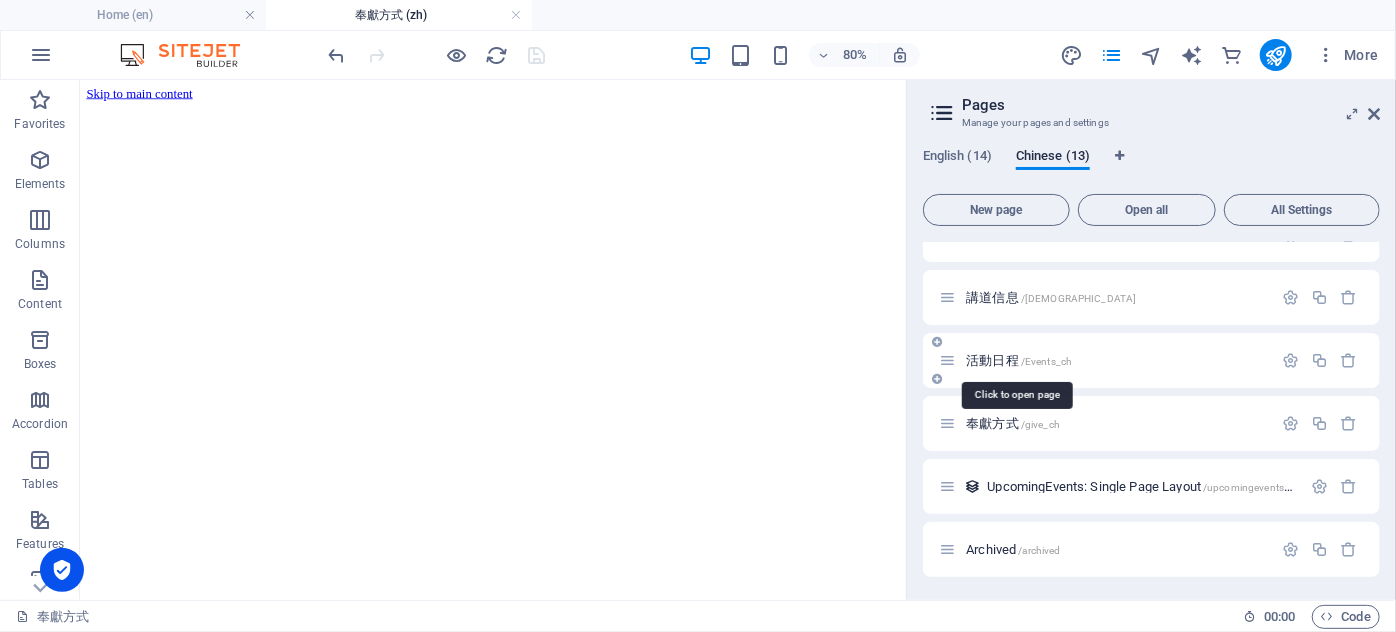 click on "活動日程 /Events_ch" at bounding box center [1019, 360] 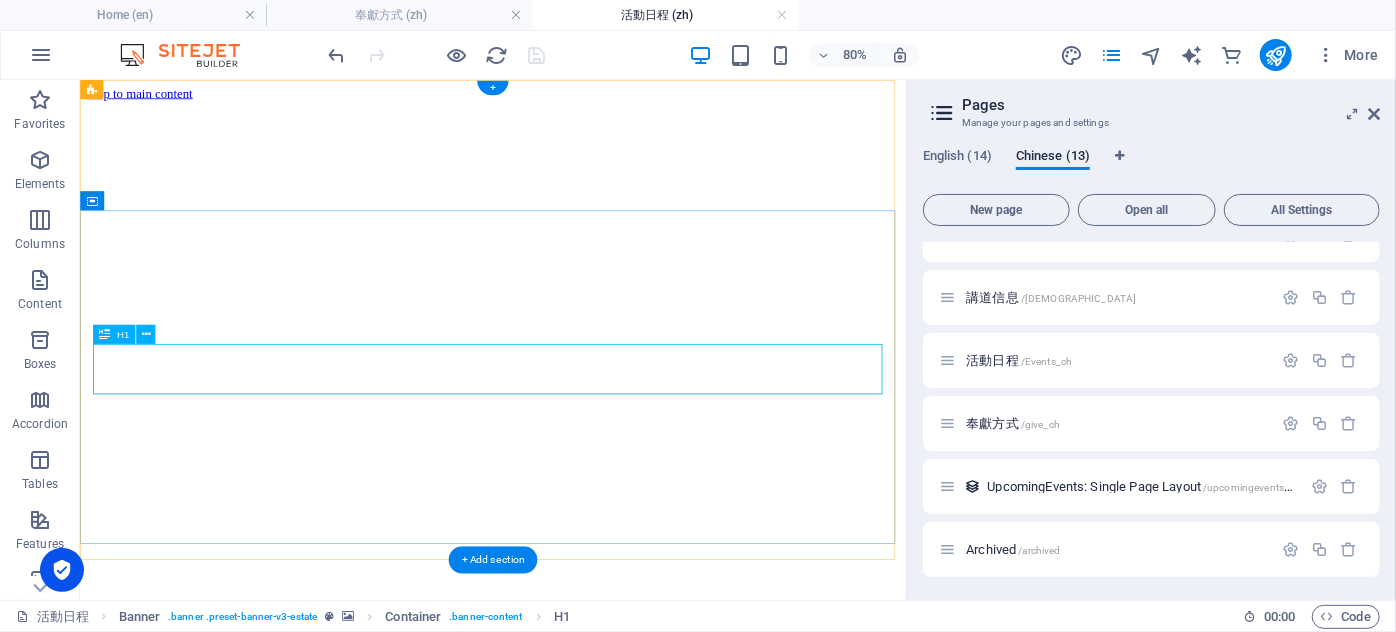 scroll, scrollTop: 807, scrollLeft: 0, axis: vertical 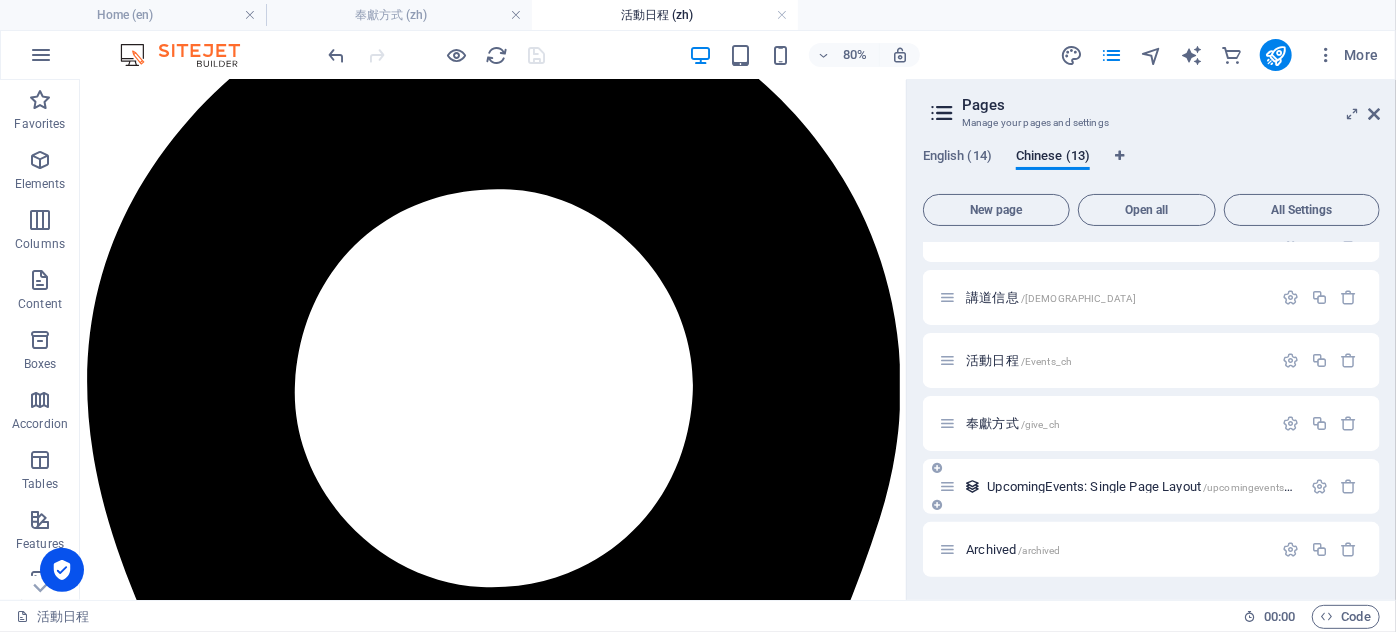 click on "UpcomingEvents: Single Page Layout /upcomingevents-Ch" at bounding box center [1143, 486] 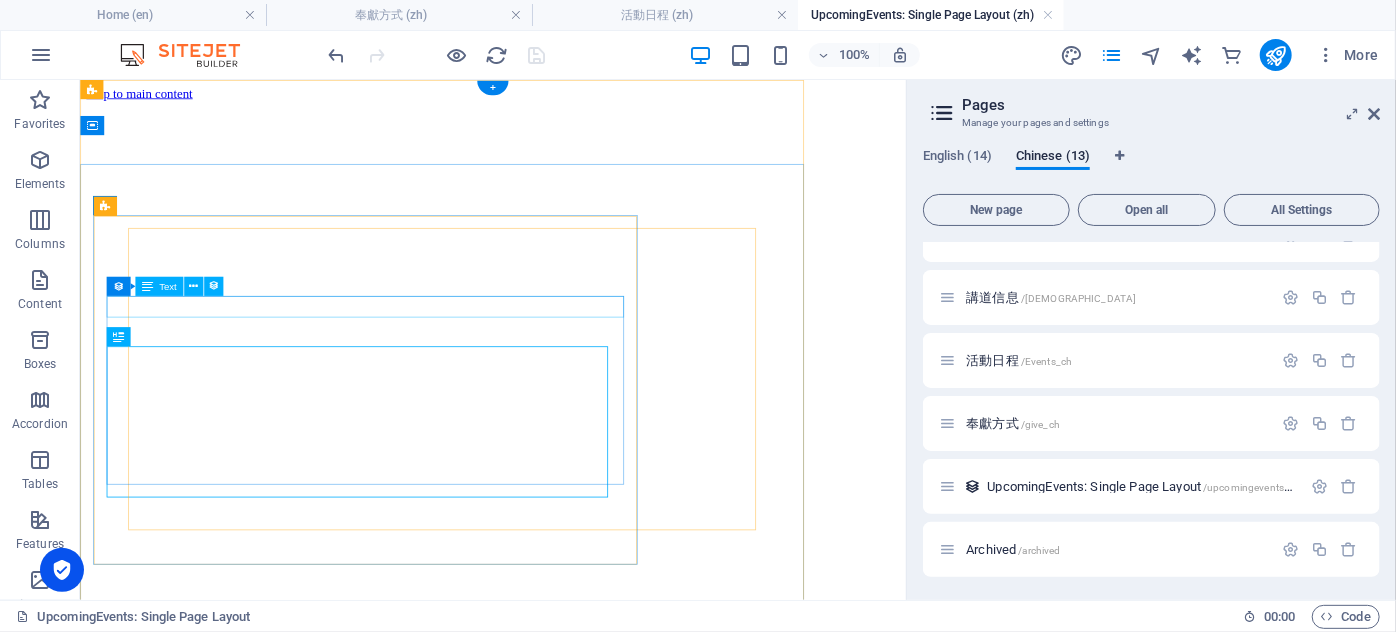 scroll, scrollTop: 0, scrollLeft: 0, axis: both 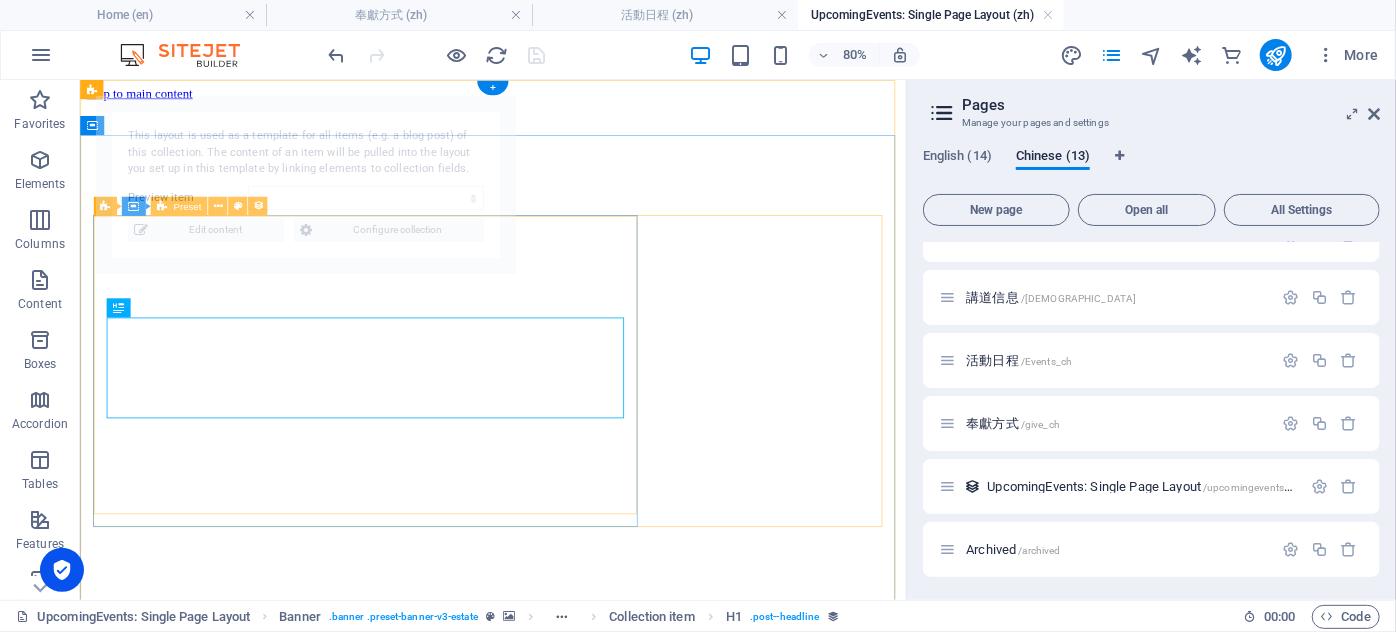click on "New text element 2025年夏令營——活出精彩！" at bounding box center [595, 1145] 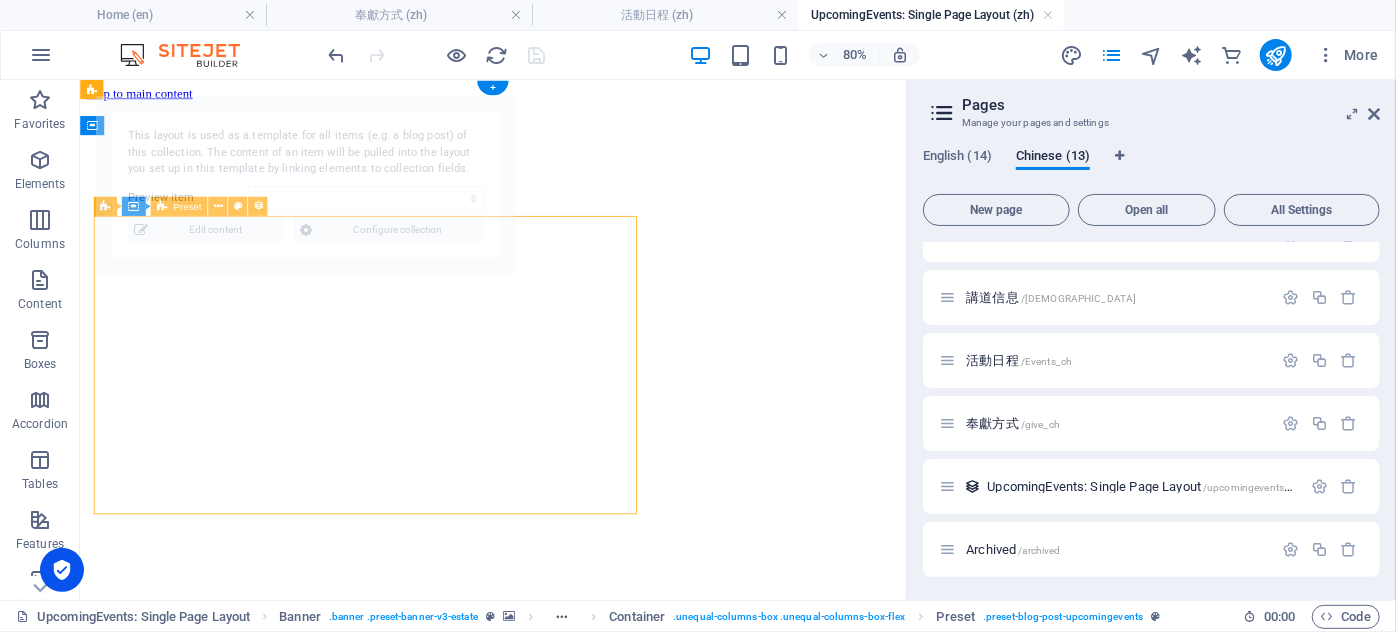 click on "New text element 2025年夏令營——活出精彩！" at bounding box center [595, 1145] 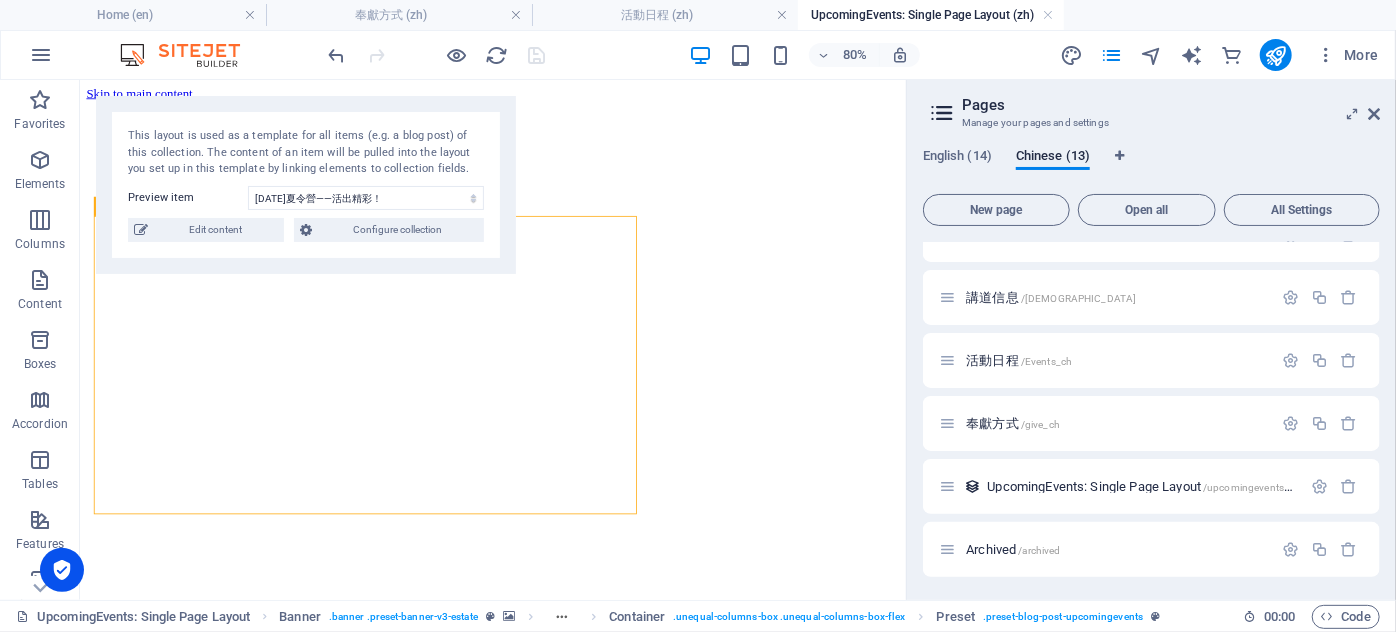 click on "This layout is used as a template for all items (e.g. a blog post) of this collection. The content of an item will be pulled into the layout you set up in this template by linking elements to collection fields." at bounding box center [306, 153] 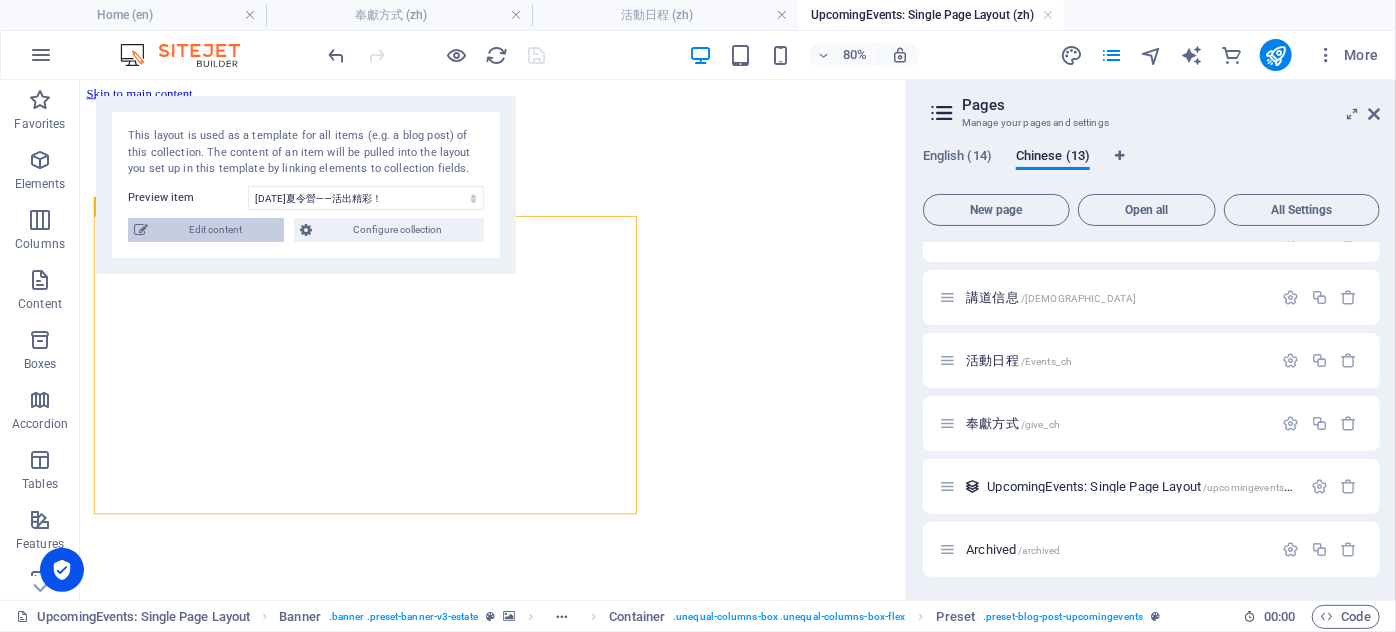 click on "Edit content" at bounding box center (216, 230) 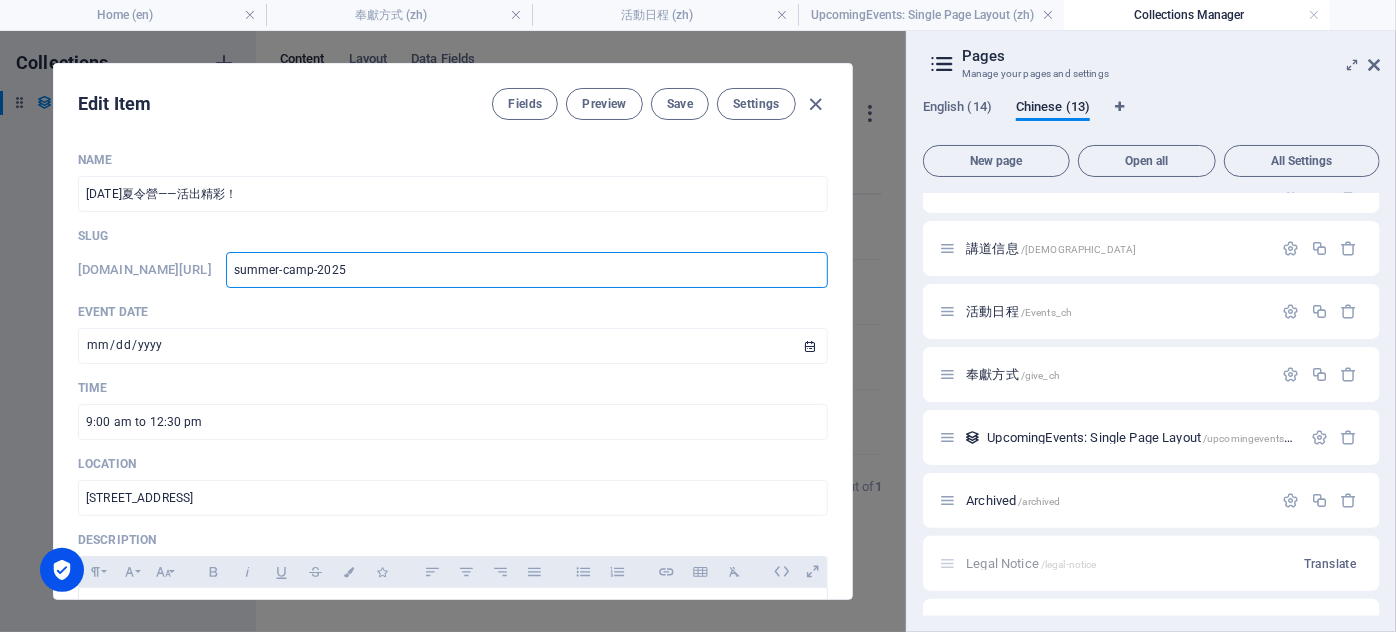 drag, startPoint x: 476, startPoint y: 265, endPoint x: 257, endPoint y: 255, distance: 219.2282 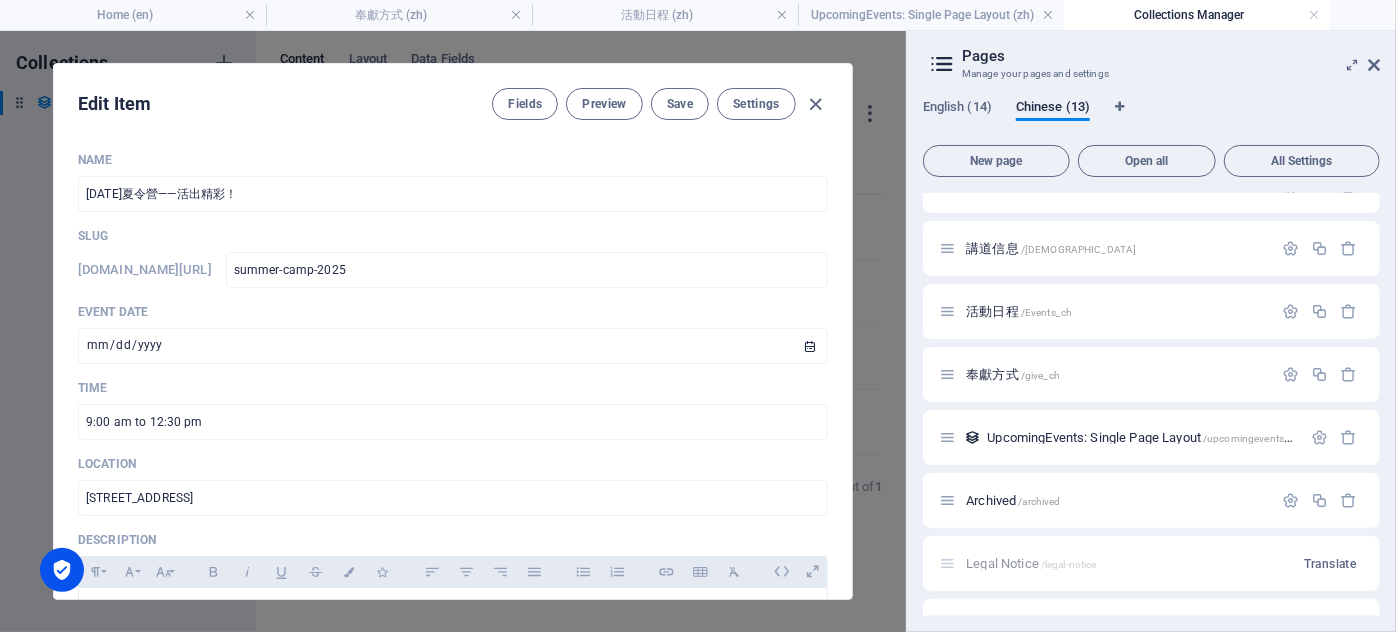 click on "www.example.com/upcomingevents-item/" at bounding box center (145, 270) 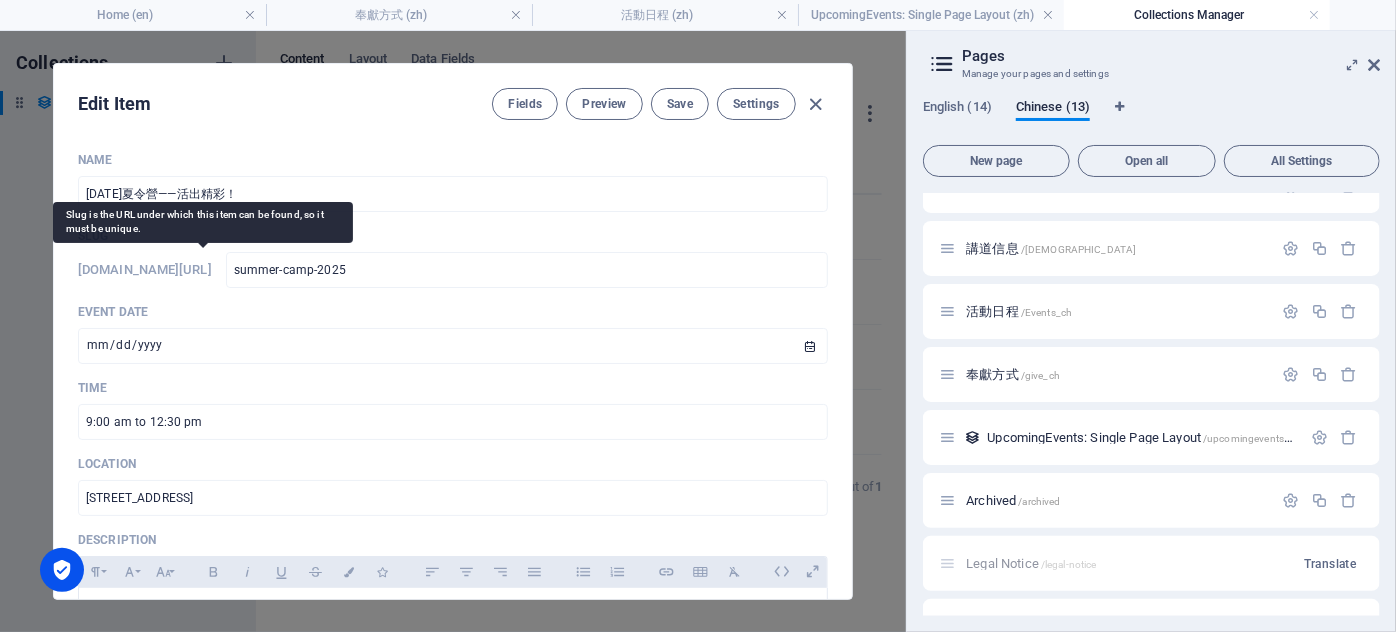 drag, startPoint x: 331, startPoint y: 272, endPoint x: 82, endPoint y: 263, distance: 249.1626 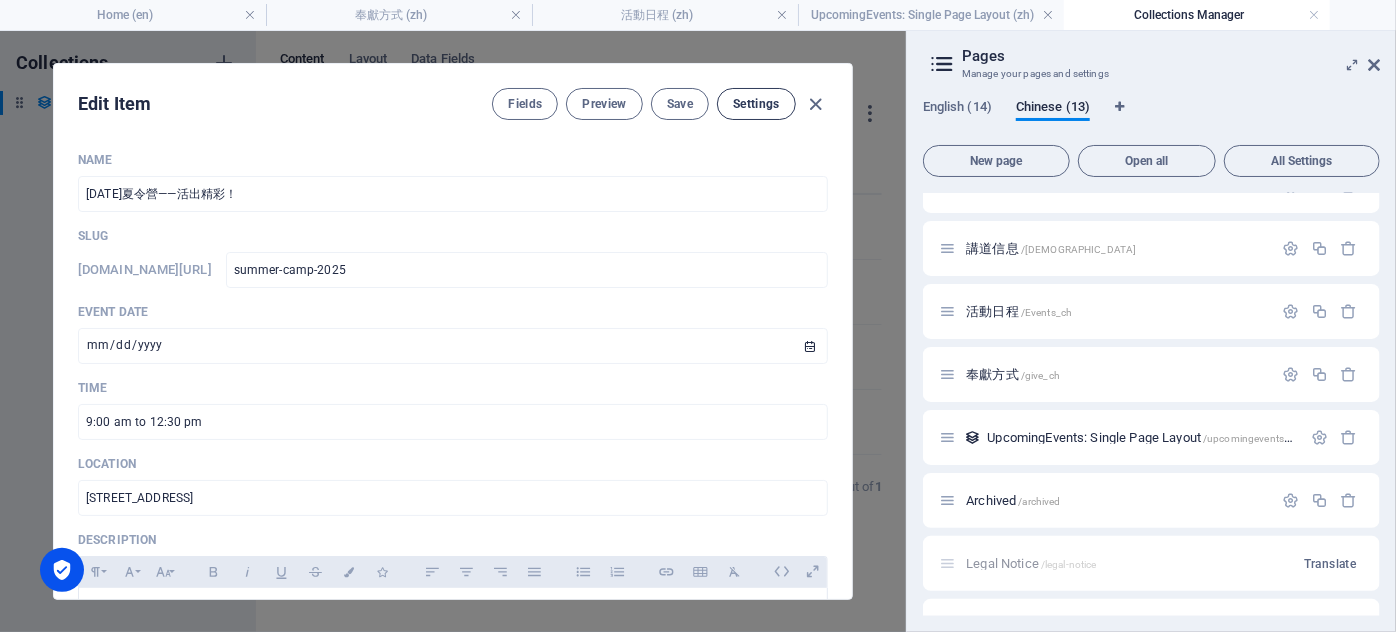 click on "Settings" at bounding box center [756, 104] 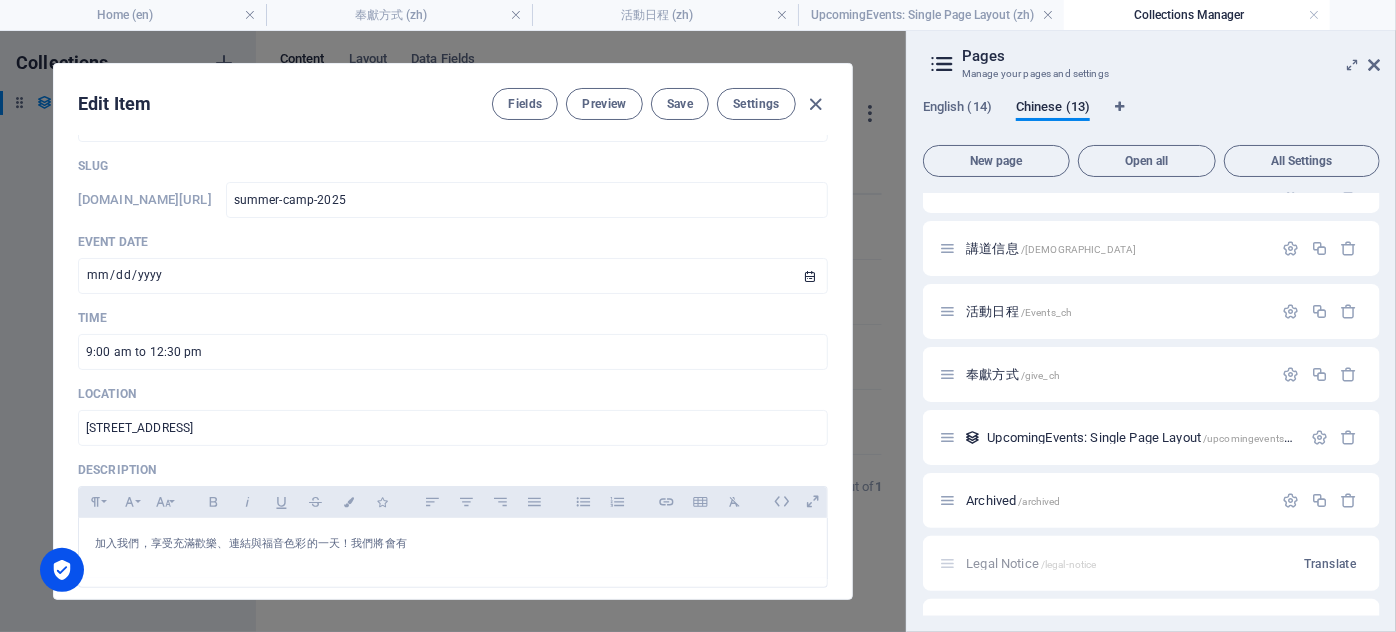 scroll, scrollTop: 0, scrollLeft: 0, axis: both 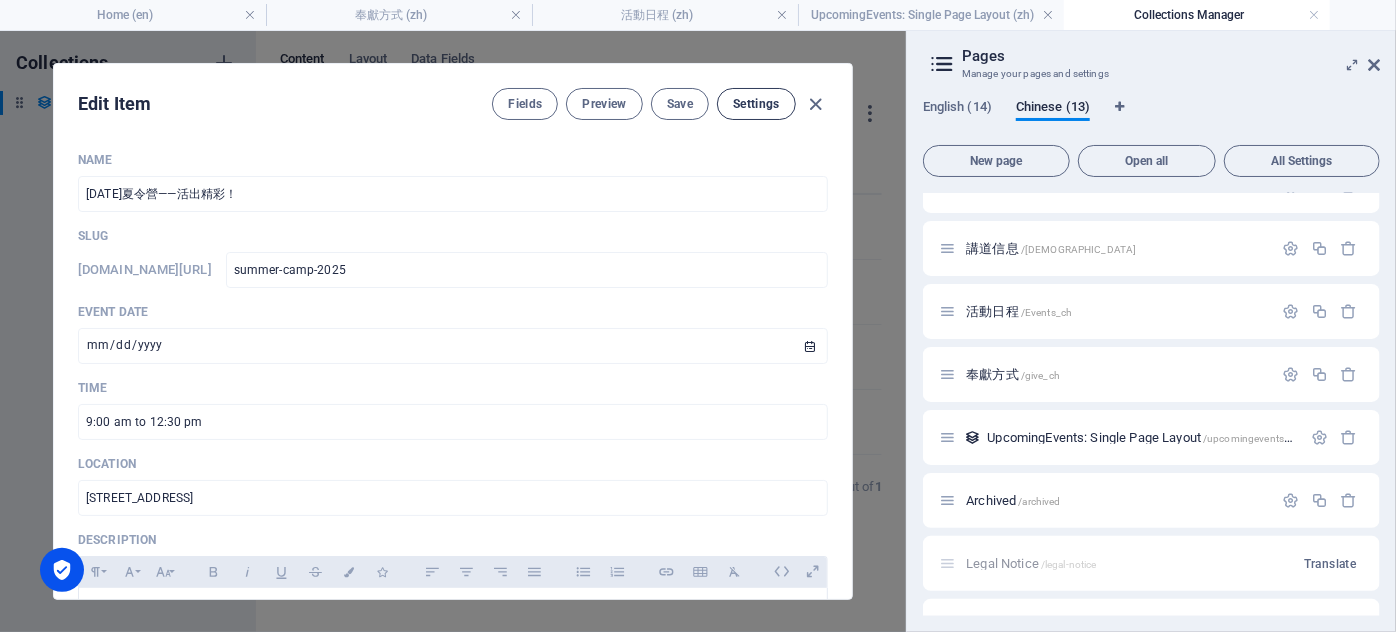 click on "Settings" at bounding box center [756, 104] 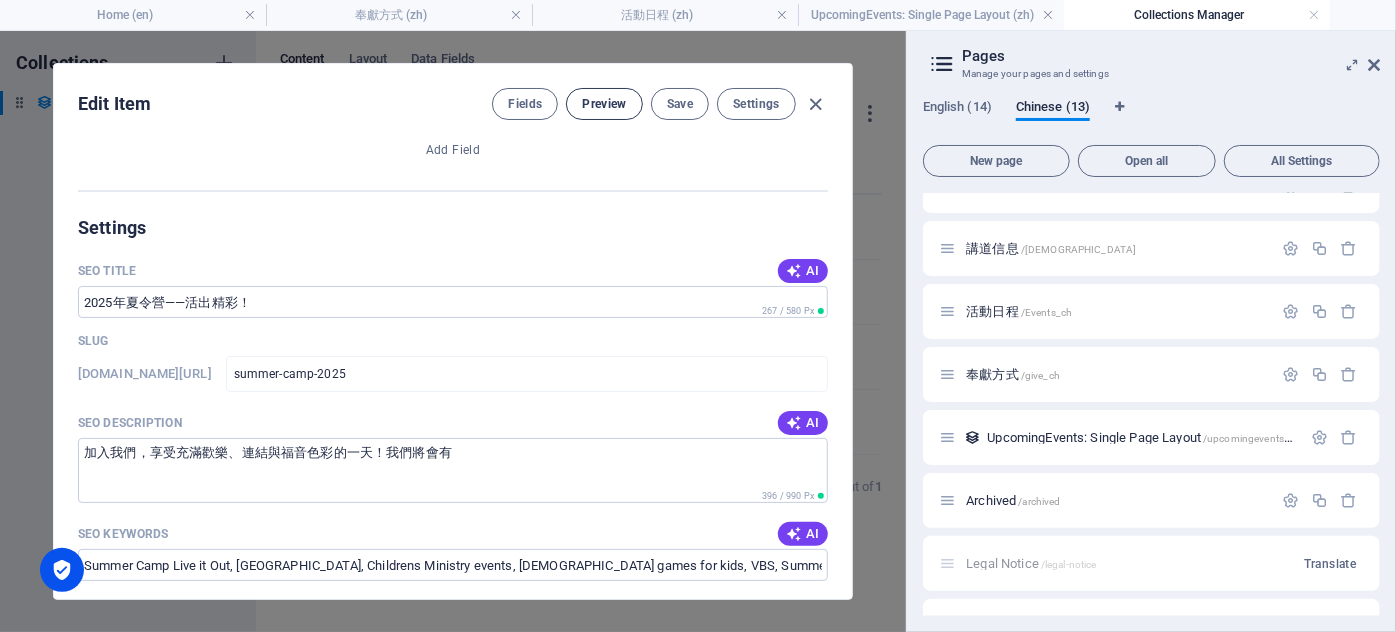 scroll, scrollTop: 1412, scrollLeft: 0, axis: vertical 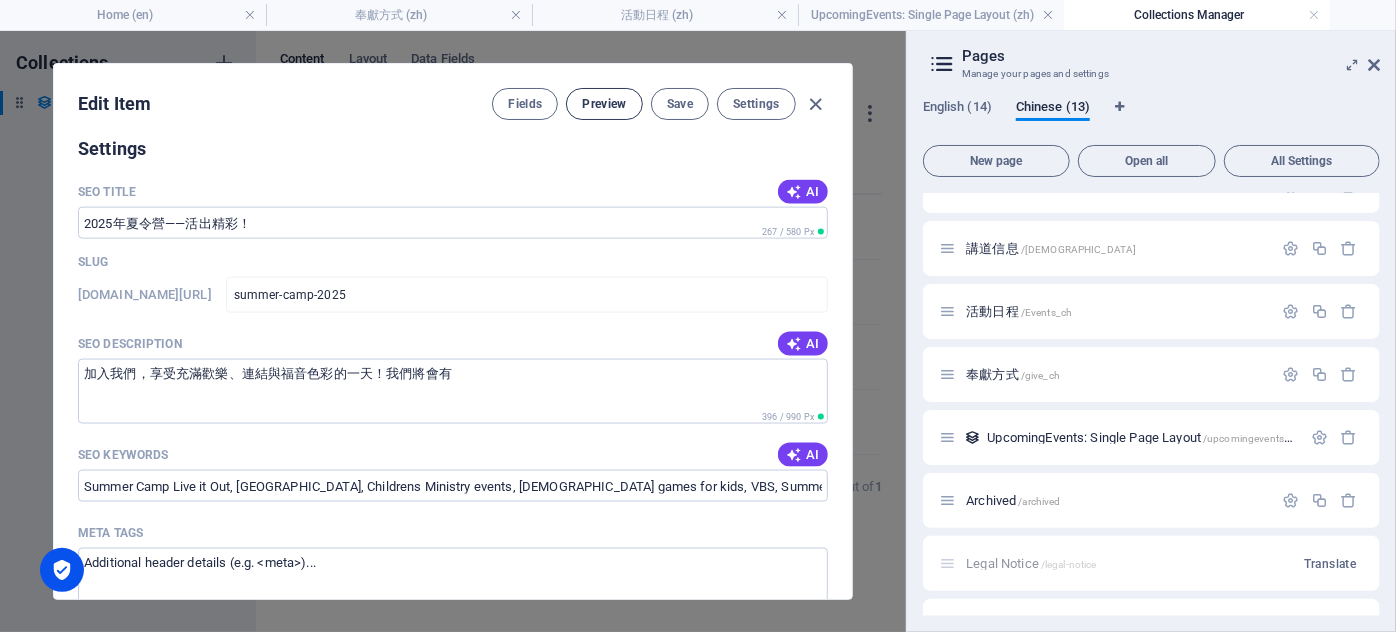 click on "Preview" at bounding box center (604, 104) 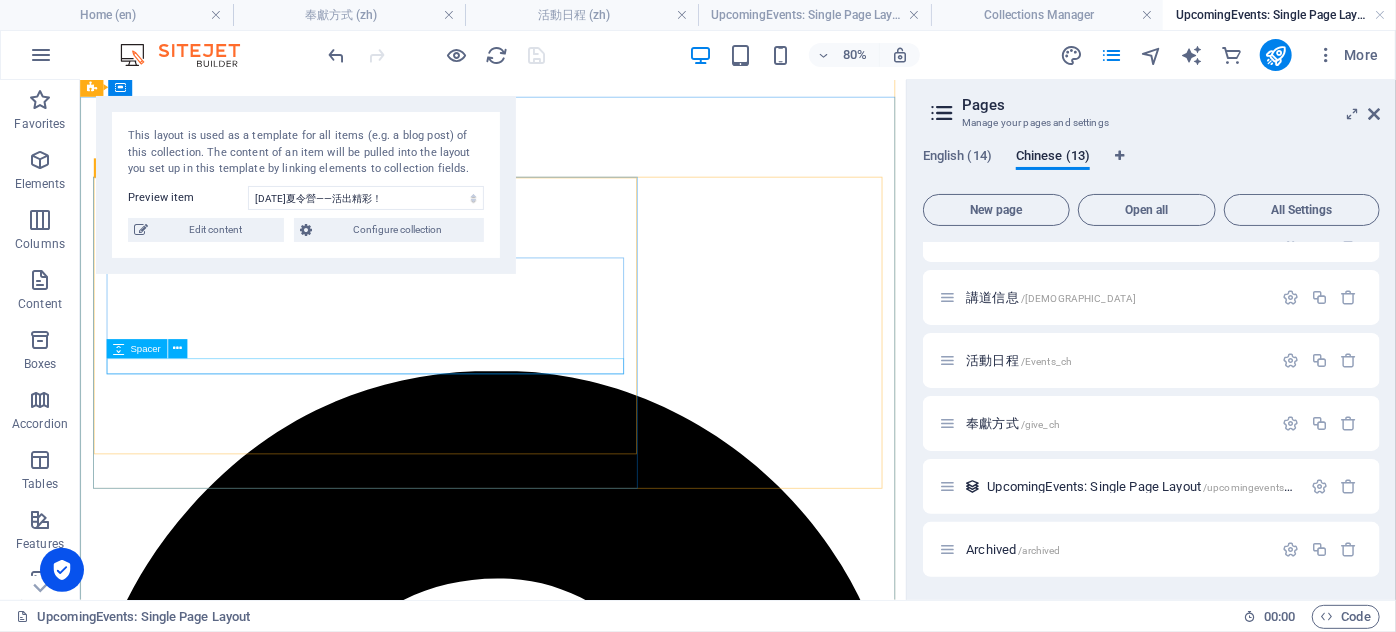 scroll, scrollTop: 0, scrollLeft: 0, axis: both 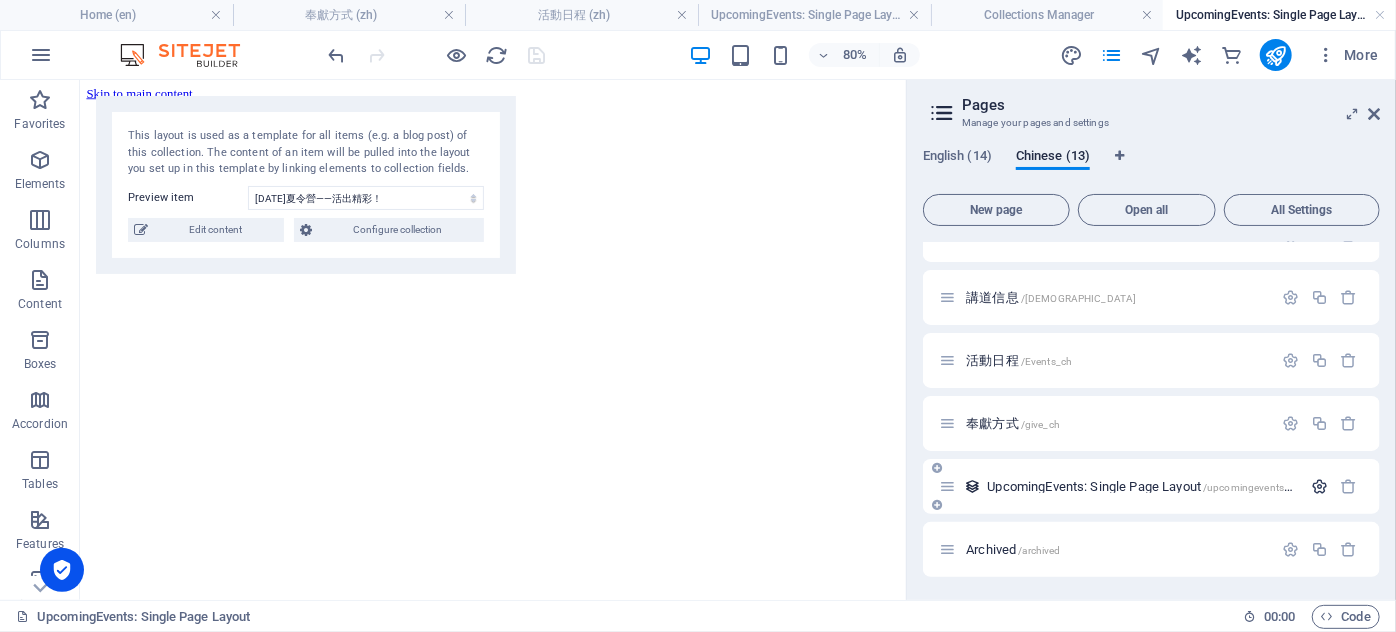 click at bounding box center (1319, 486) 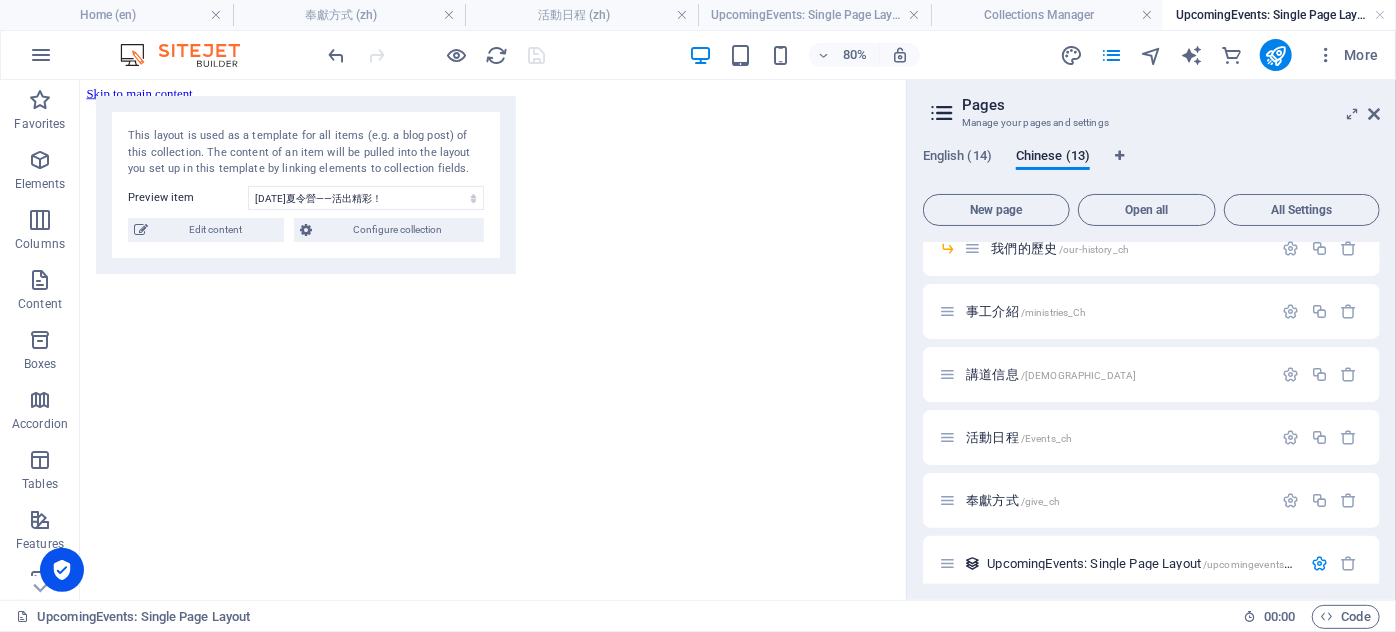 scroll, scrollTop: 730, scrollLeft: 0, axis: vertical 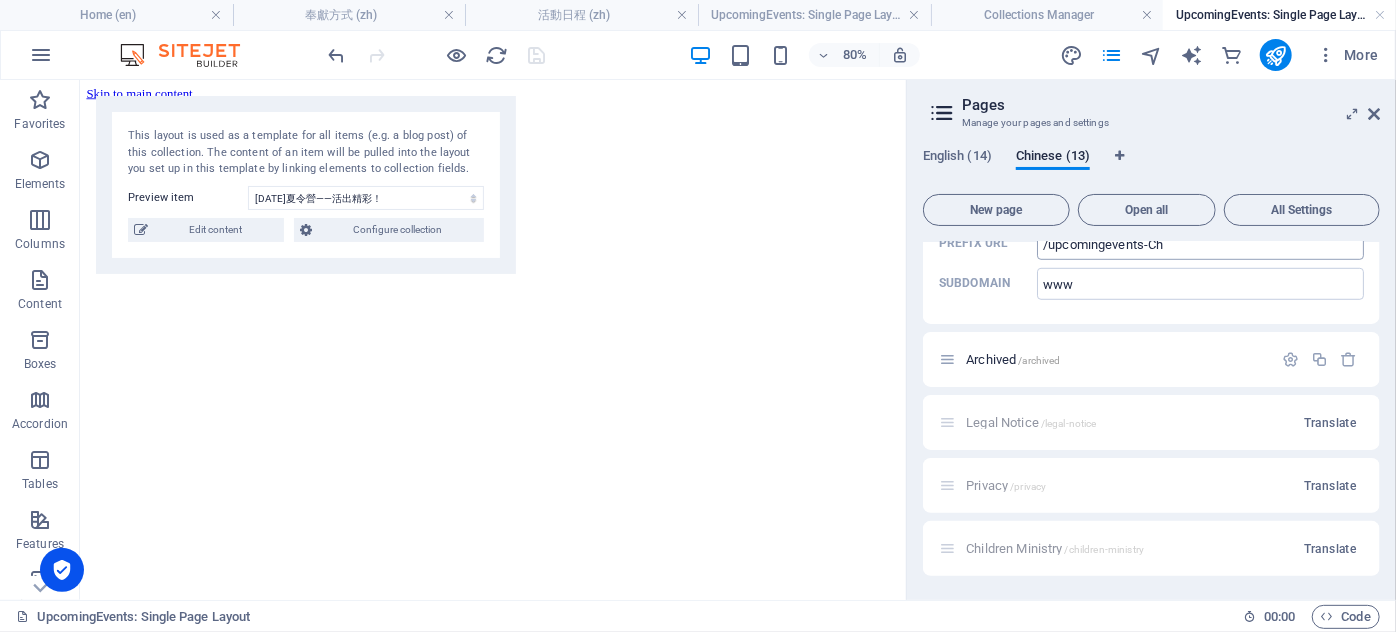 click on "/upcomingevents-Ch" at bounding box center (1200, 244) 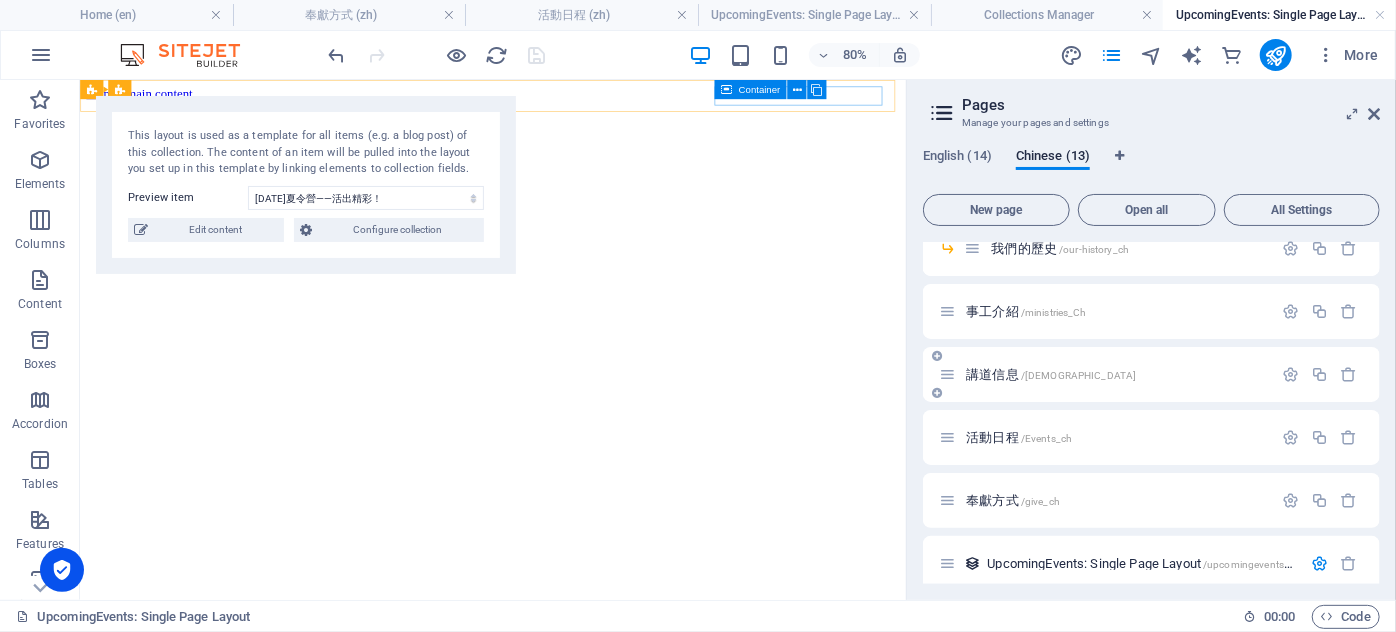 scroll, scrollTop: 730, scrollLeft: 0, axis: vertical 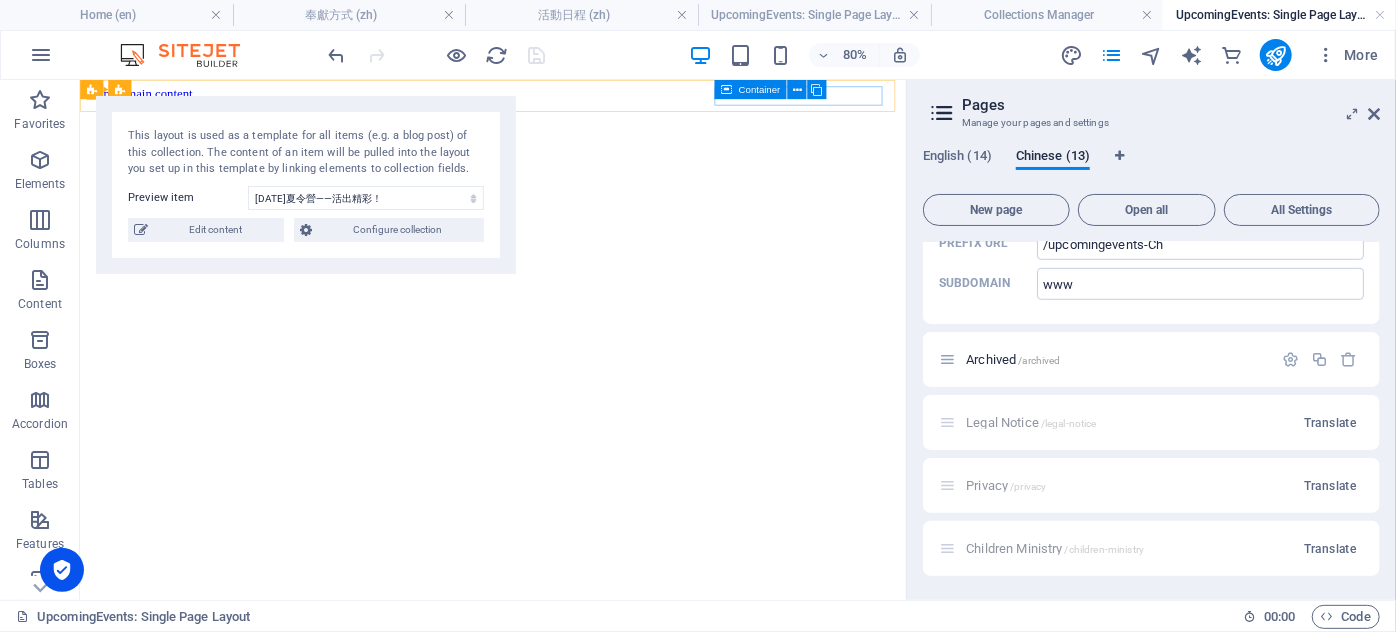 drag, startPoint x: 1381, startPoint y: 483, endPoint x: 1381, endPoint y: 469, distance: 14 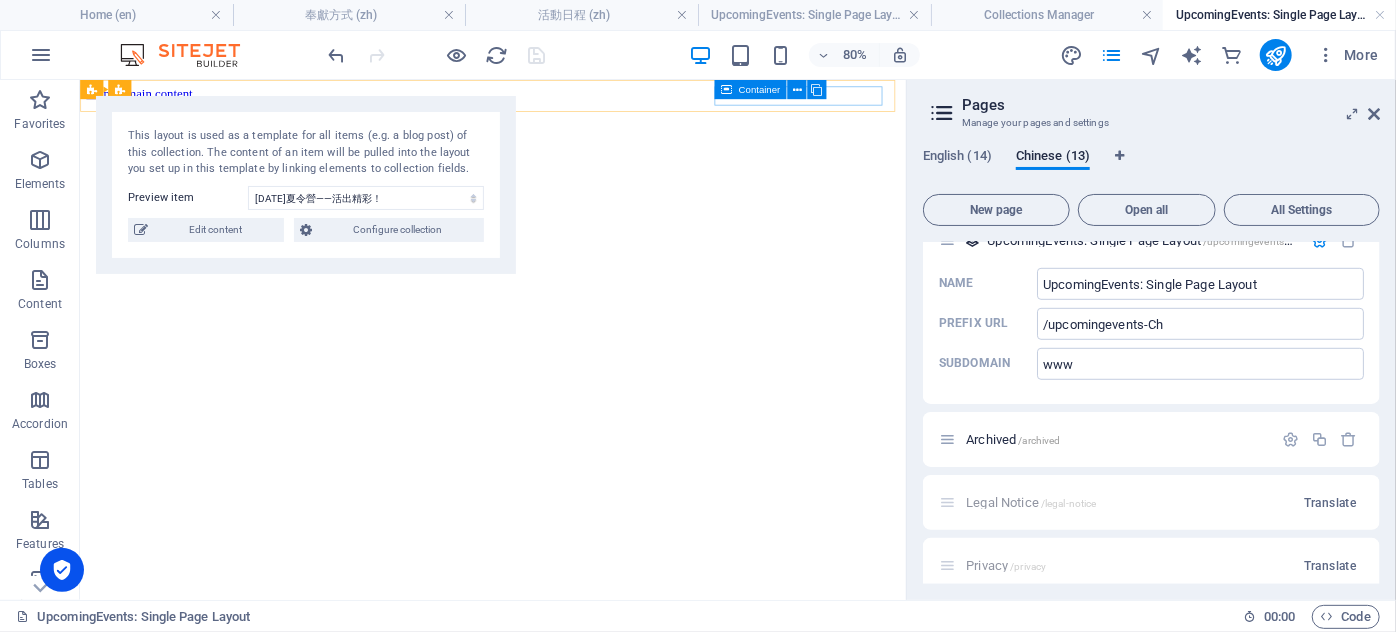 scroll, scrollTop: 632, scrollLeft: 0, axis: vertical 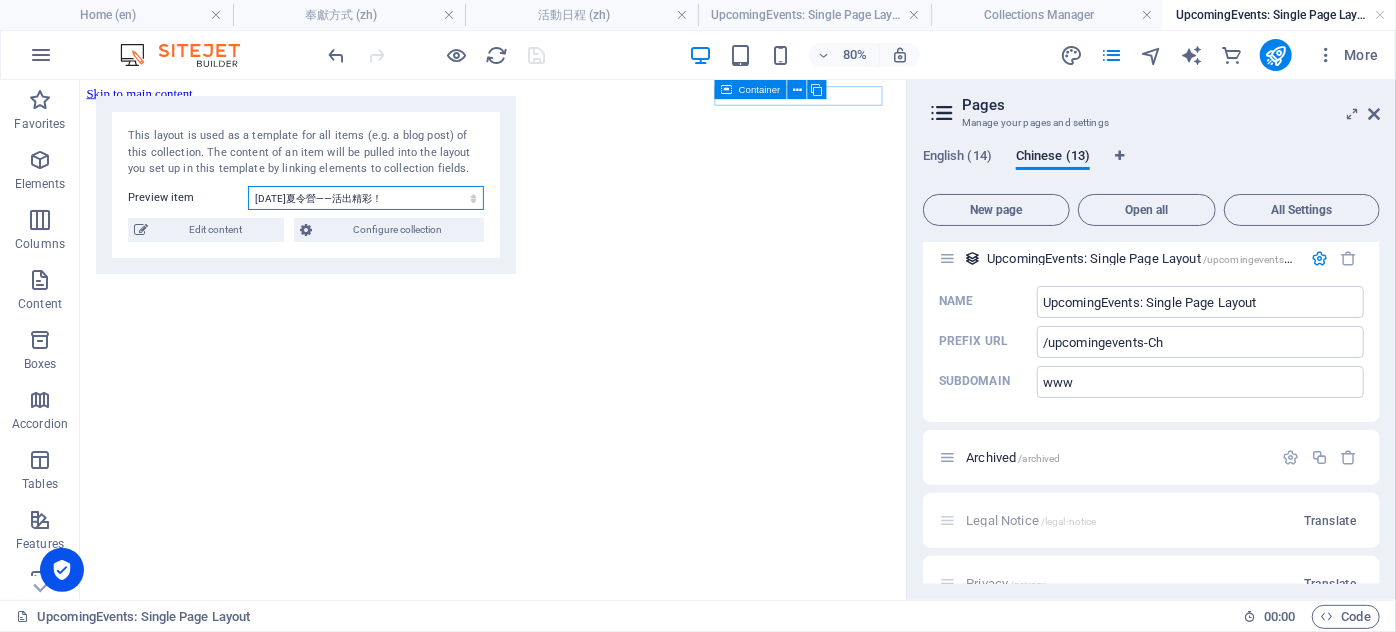 click on "2025年夏令營——活出精彩！ 🌟 趣味中文班(廣東話) FUN WITH CANTONESE🌟 家庭同樂日 Family Fun Day 2025" at bounding box center [366, 198] 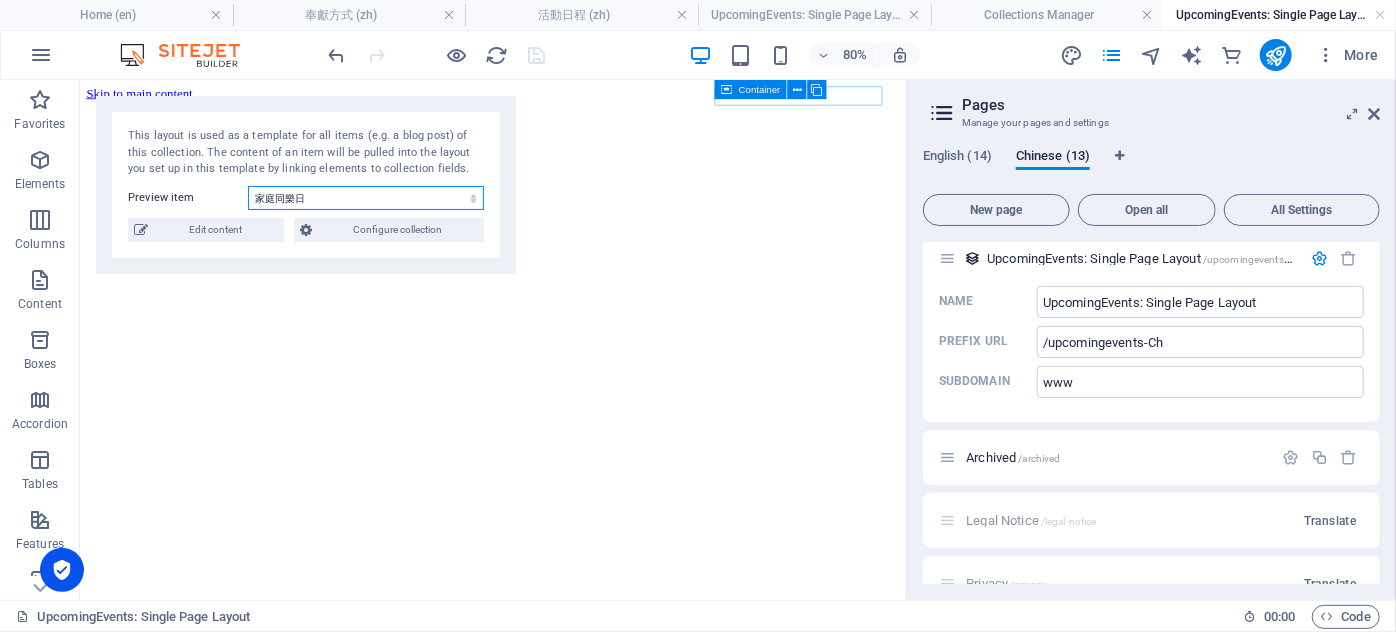 click on "2025年夏令營——活出精彩！ 🌟 趣味中文班(廣東話) FUN WITH CANTONESE🌟 家庭同樂日 Family Fun Day 2025" at bounding box center (366, 198) 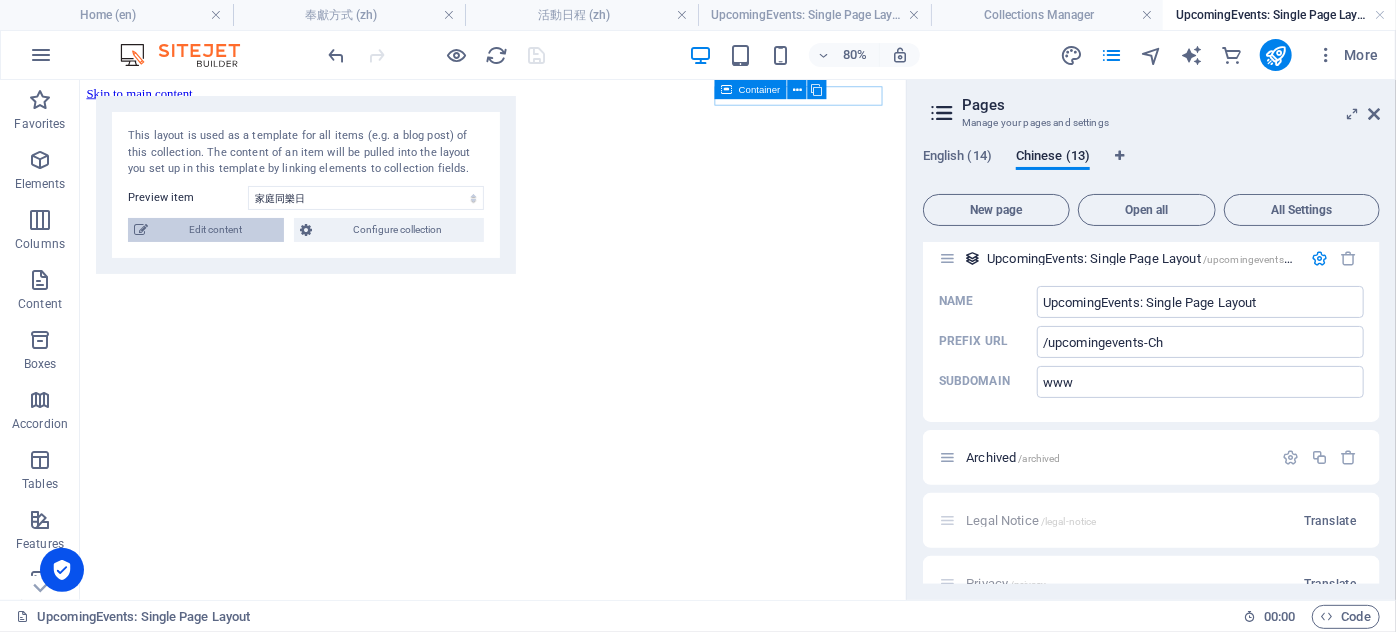 click on "Edit content" at bounding box center (216, 230) 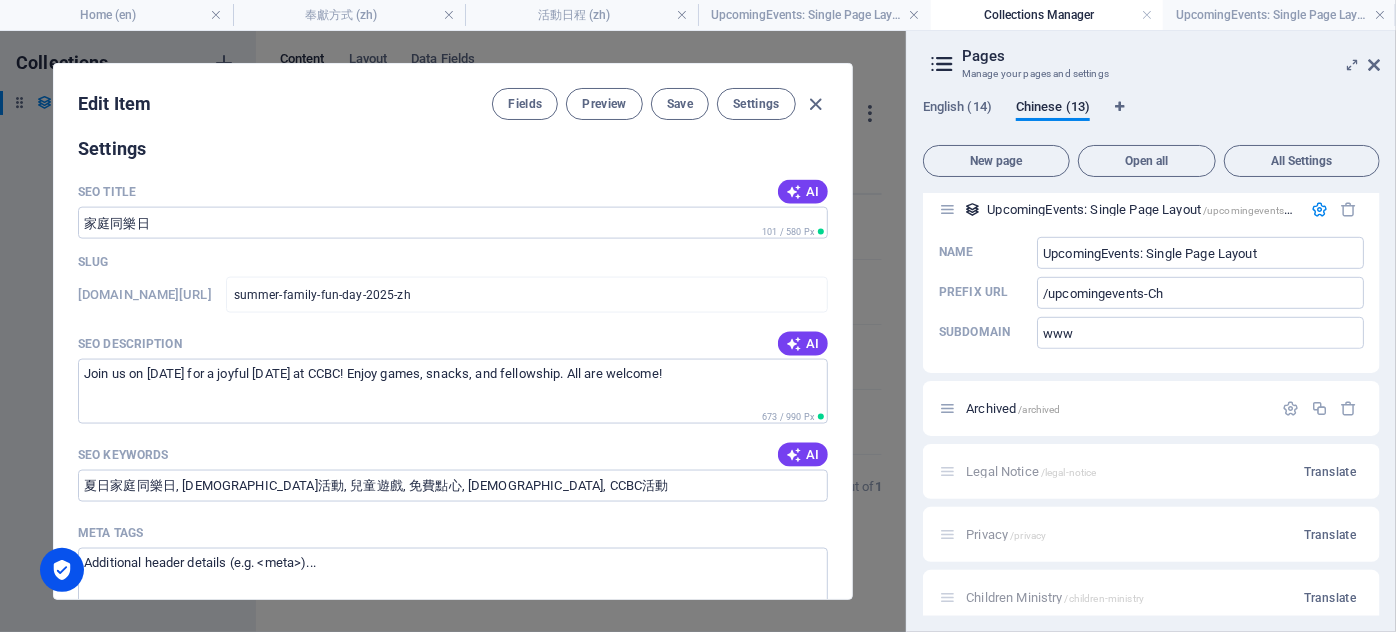 scroll, scrollTop: 1491, scrollLeft: 0, axis: vertical 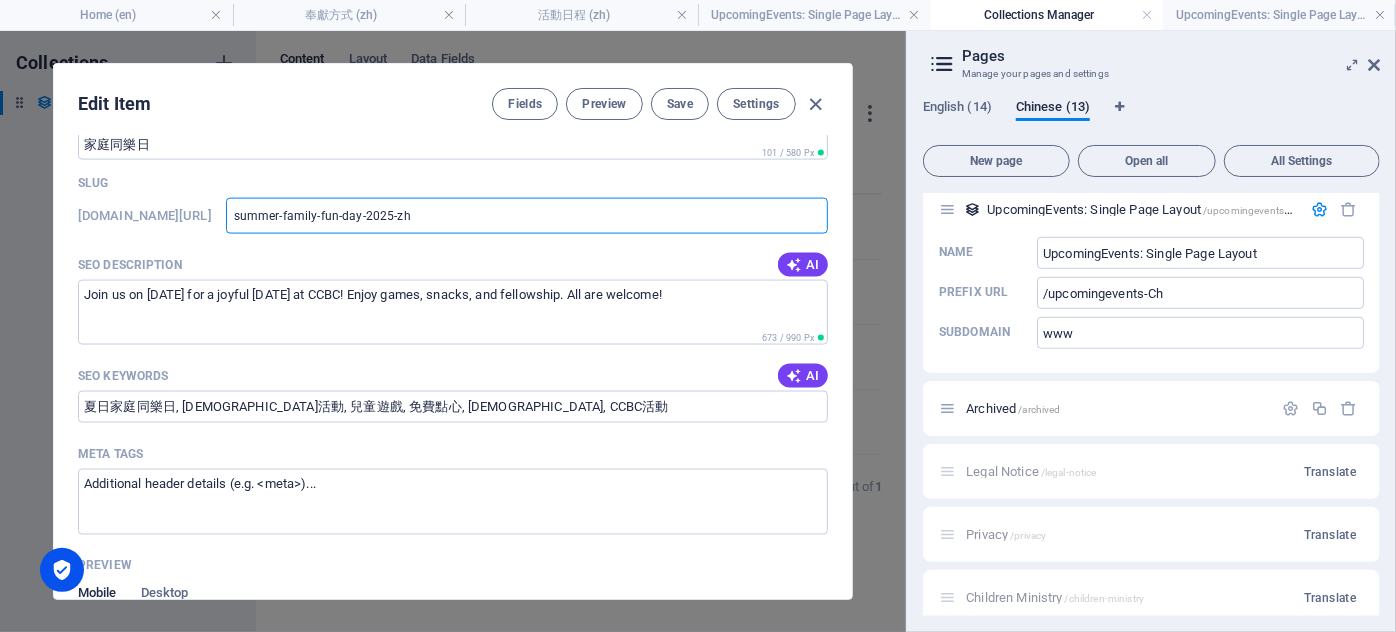 drag, startPoint x: 565, startPoint y: 219, endPoint x: 278, endPoint y: 212, distance: 287.08536 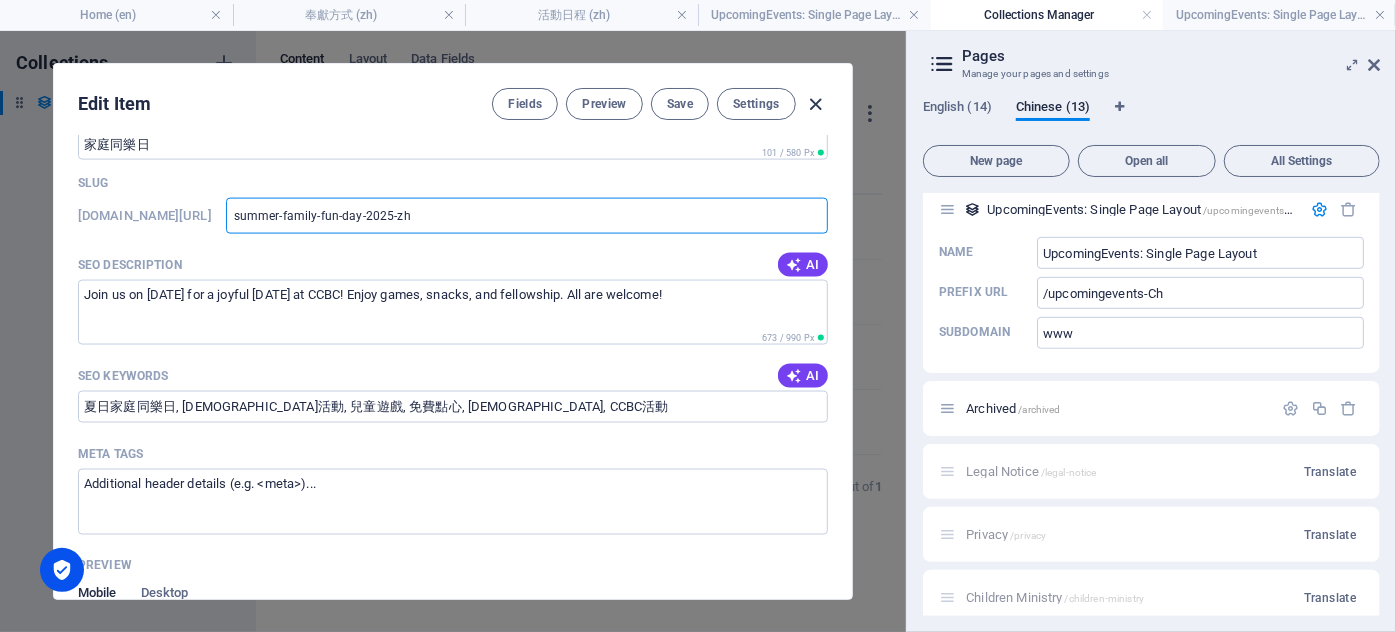 click at bounding box center (816, 104) 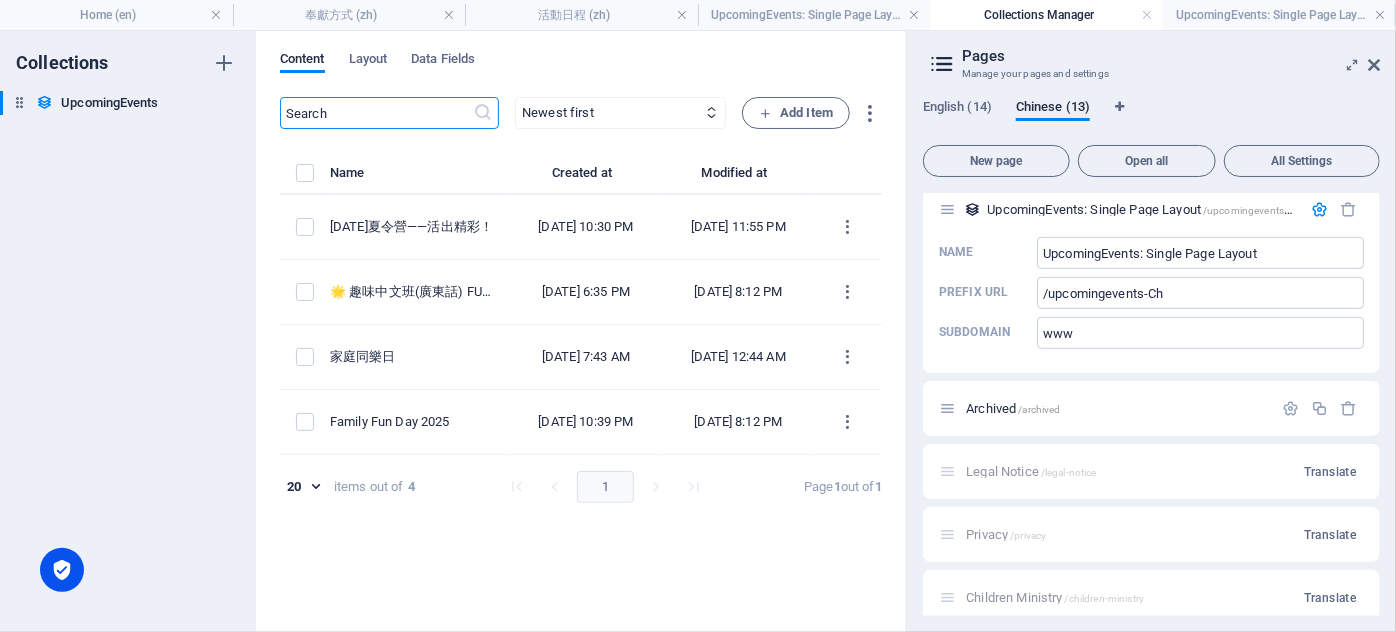 scroll, scrollTop: 1296, scrollLeft: 0, axis: vertical 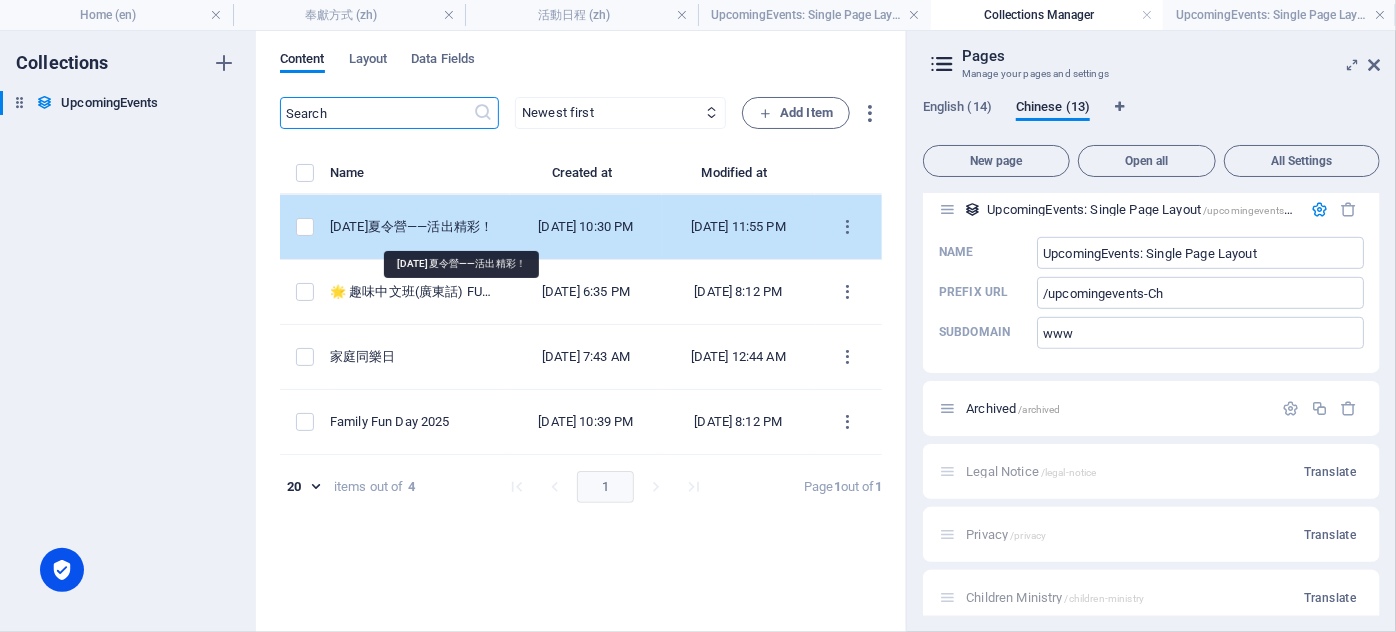click on "2025年夏令營——活出精彩！" at bounding box center [412, 227] 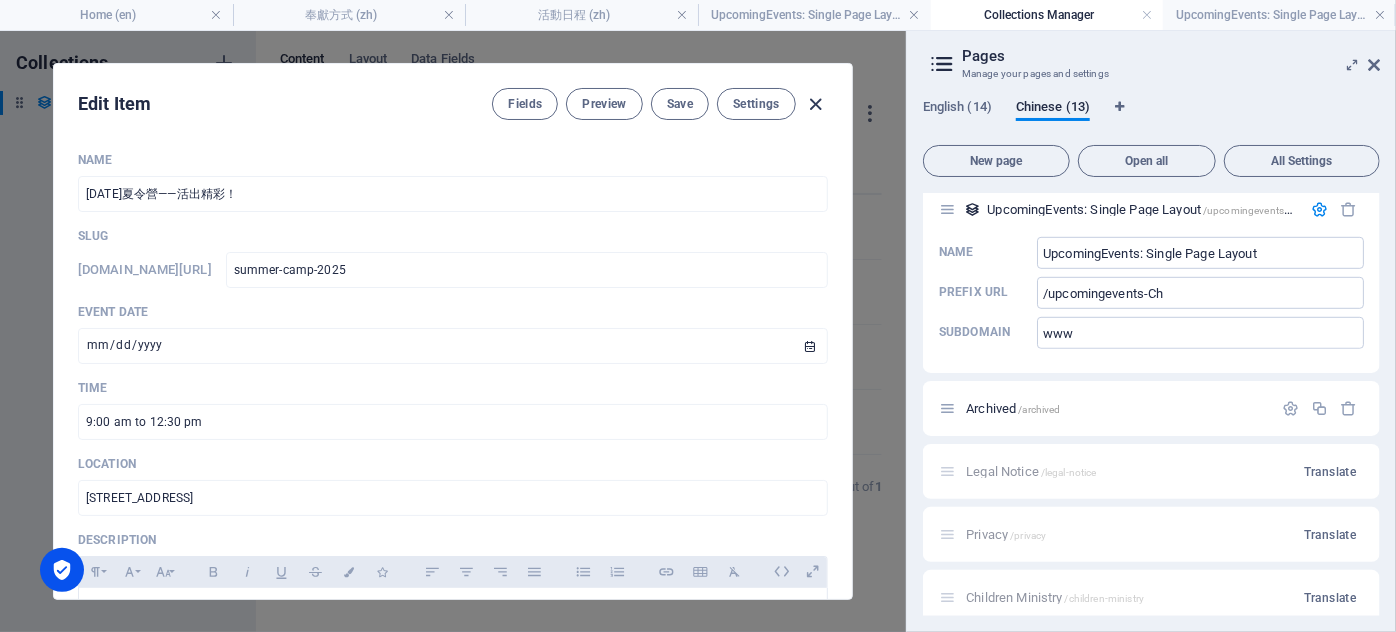 click at bounding box center (816, 104) 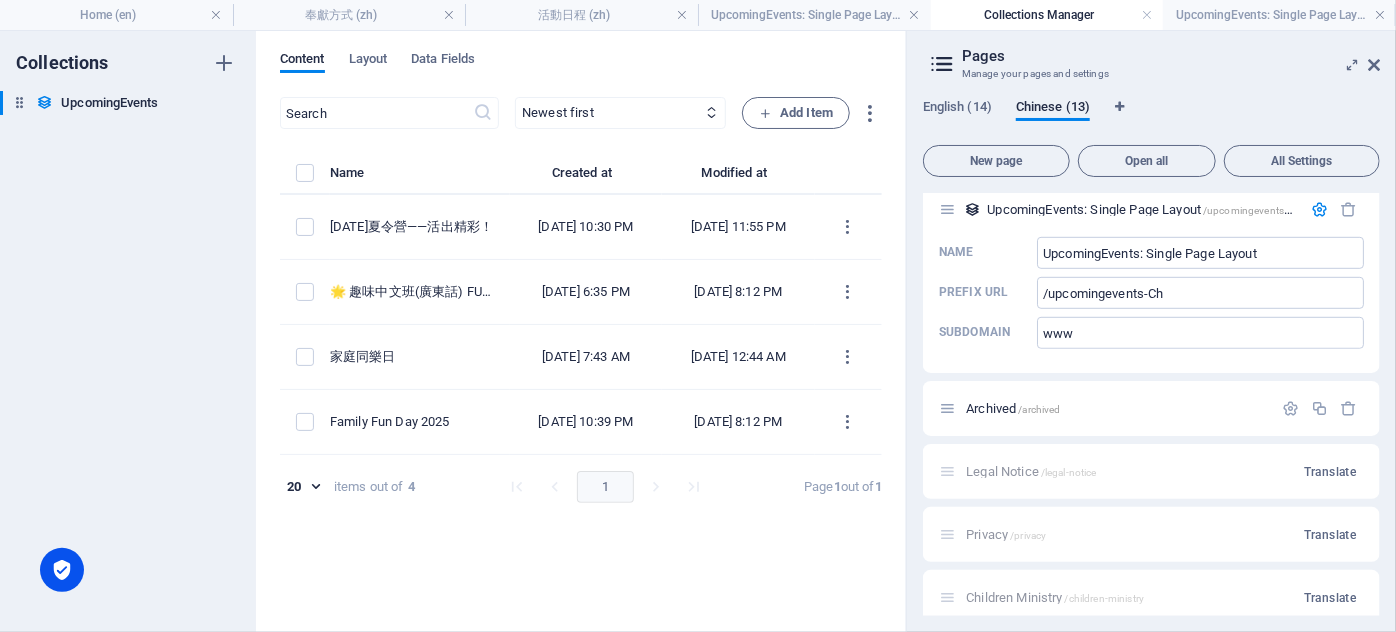 type on "2025-07-13" 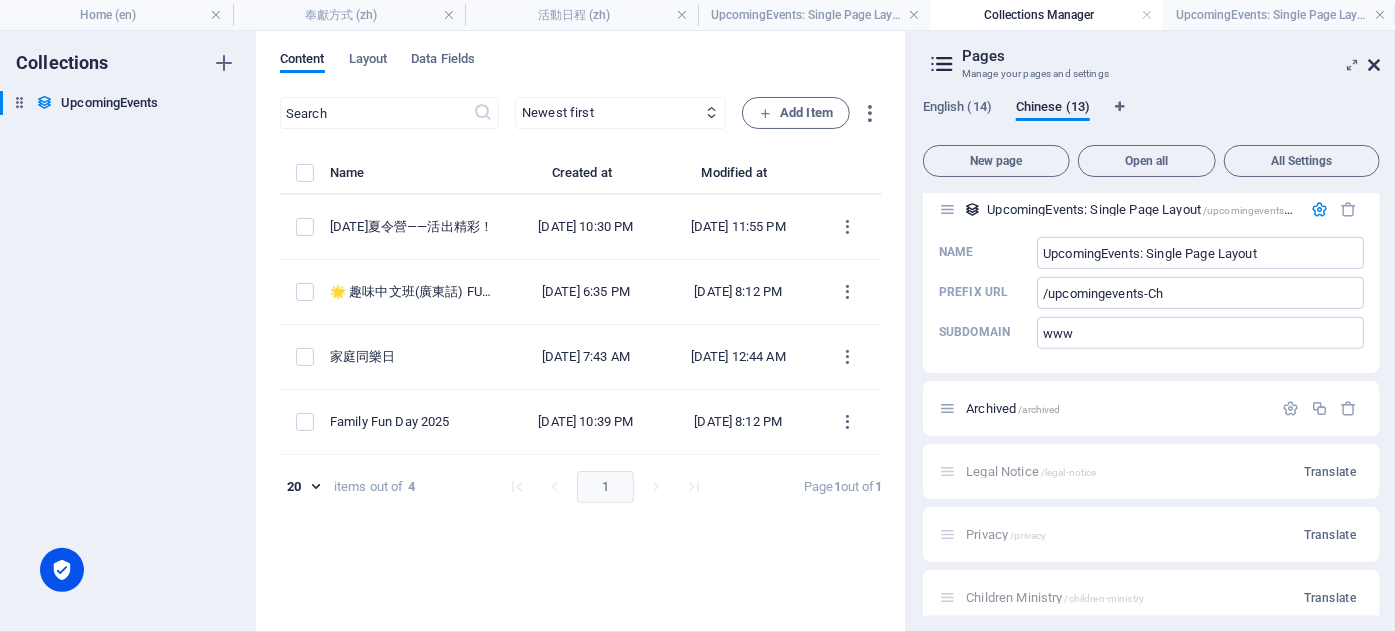 click at bounding box center [1374, 65] 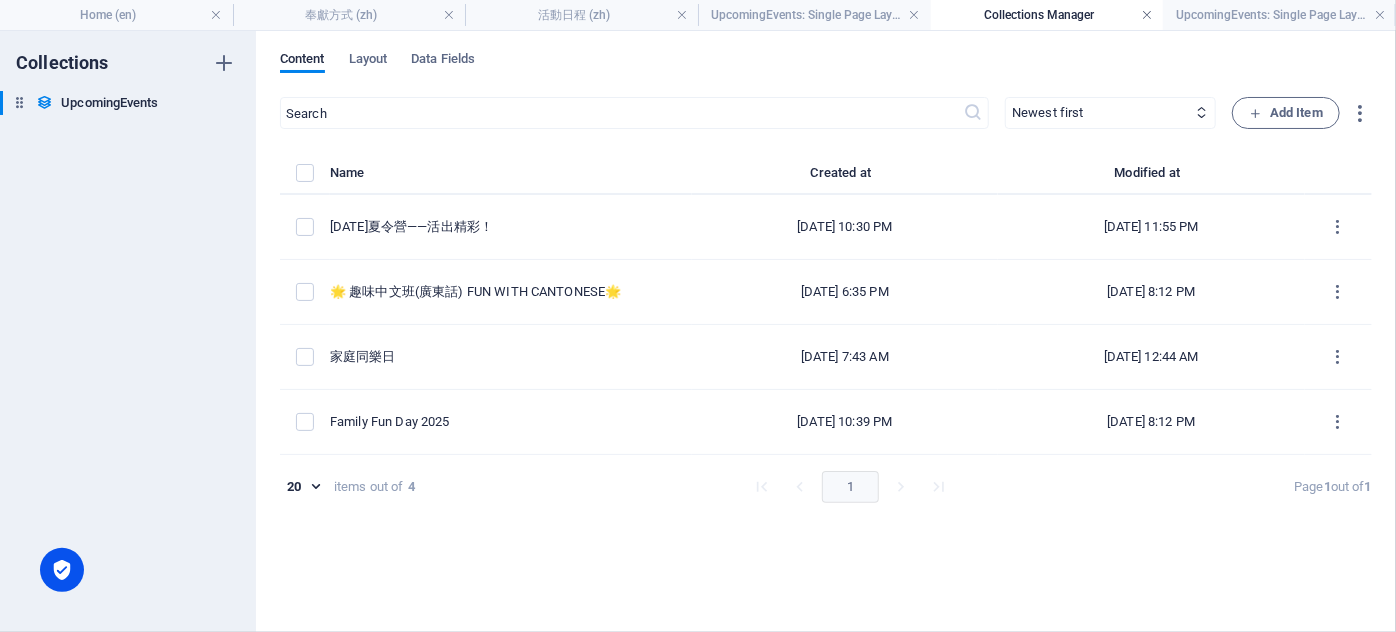 click at bounding box center (1147, 15) 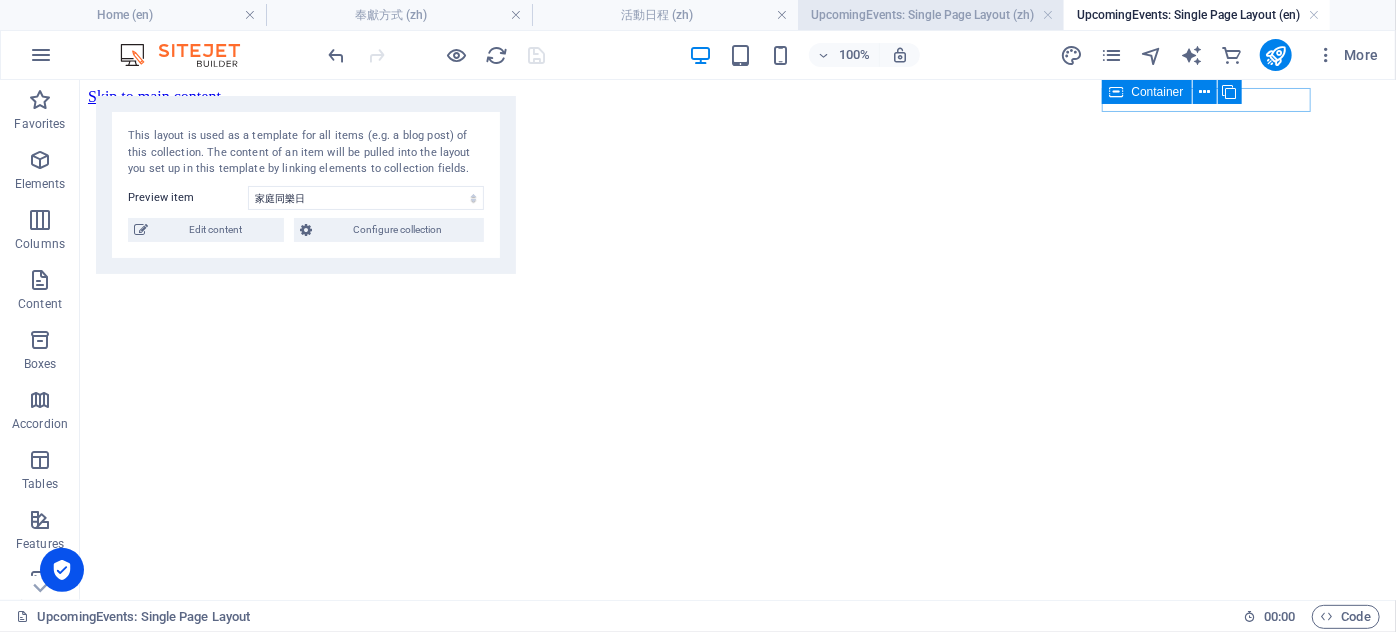 click on "UpcomingEvents: Single Page Layout (zh)" at bounding box center [931, 15] 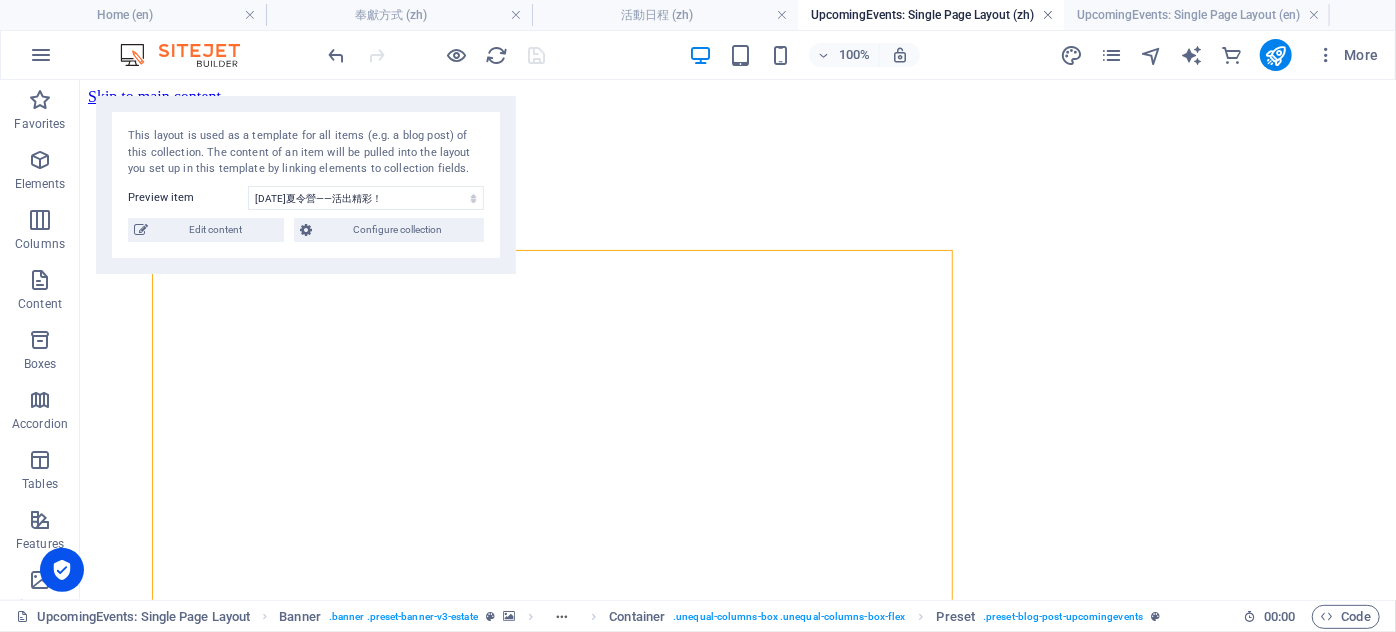 click at bounding box center [1048, 15] 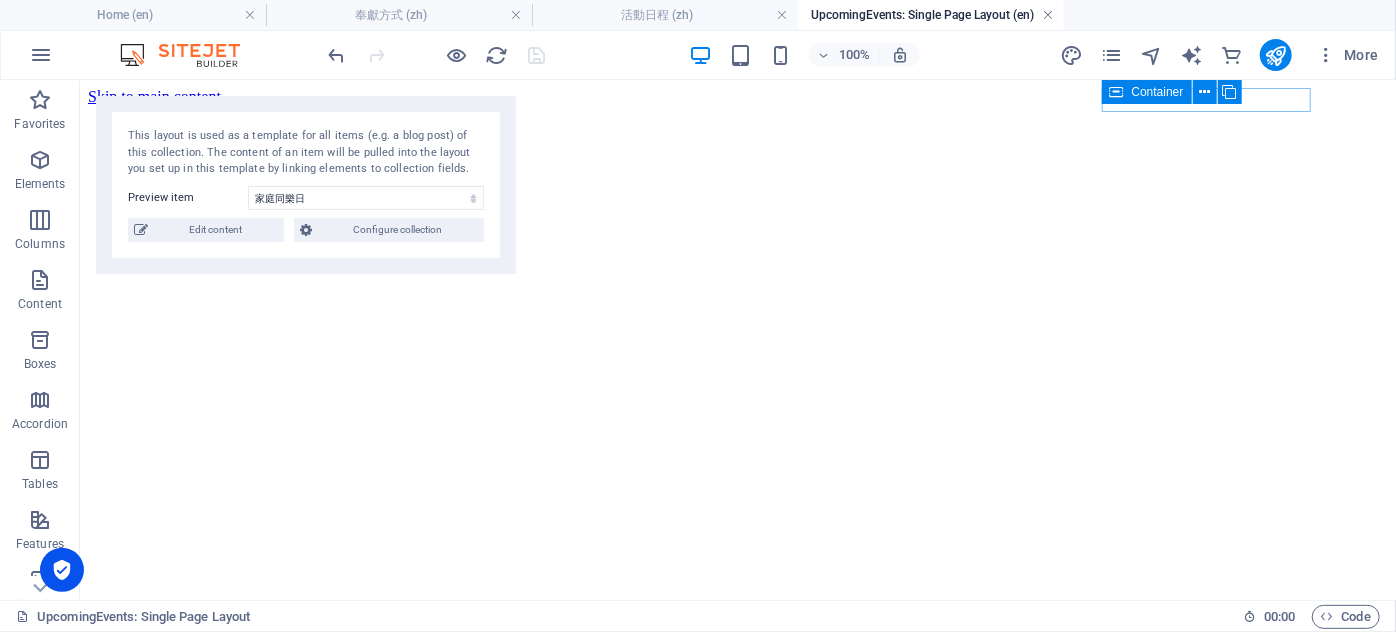 click at bounding box center (1048, 15) 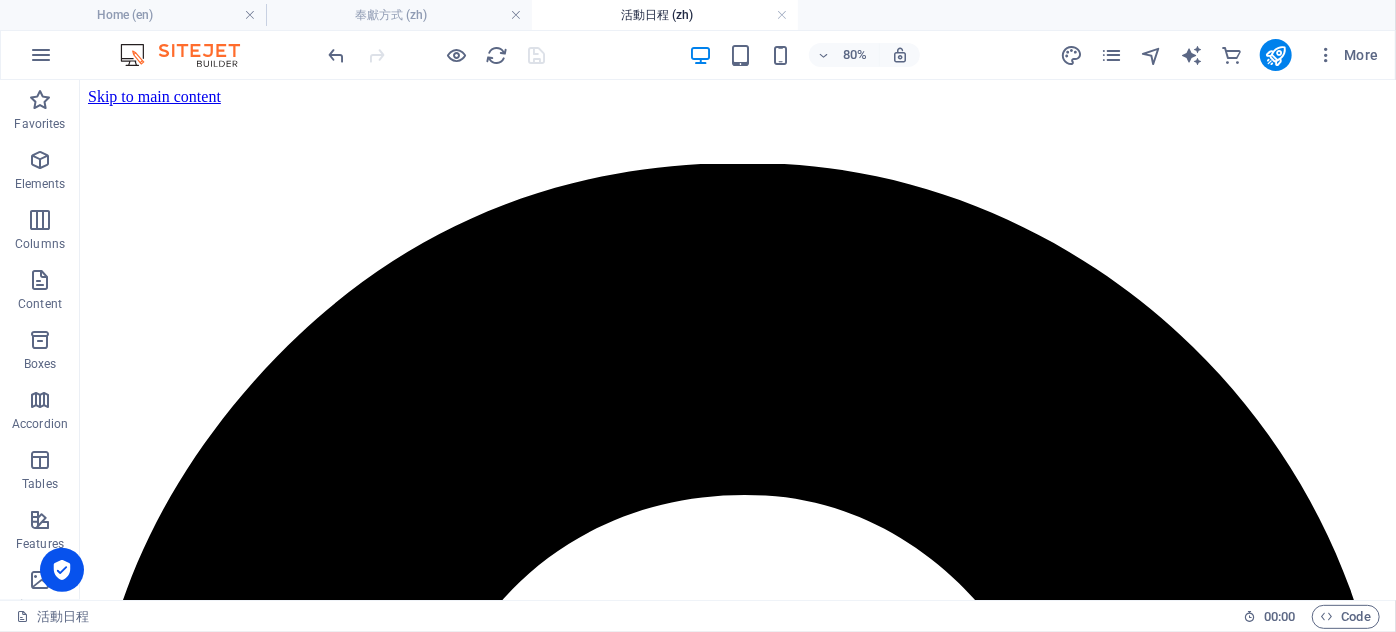 scroll, scrollTop: 807, scrollLeft: 0, axis: vertical 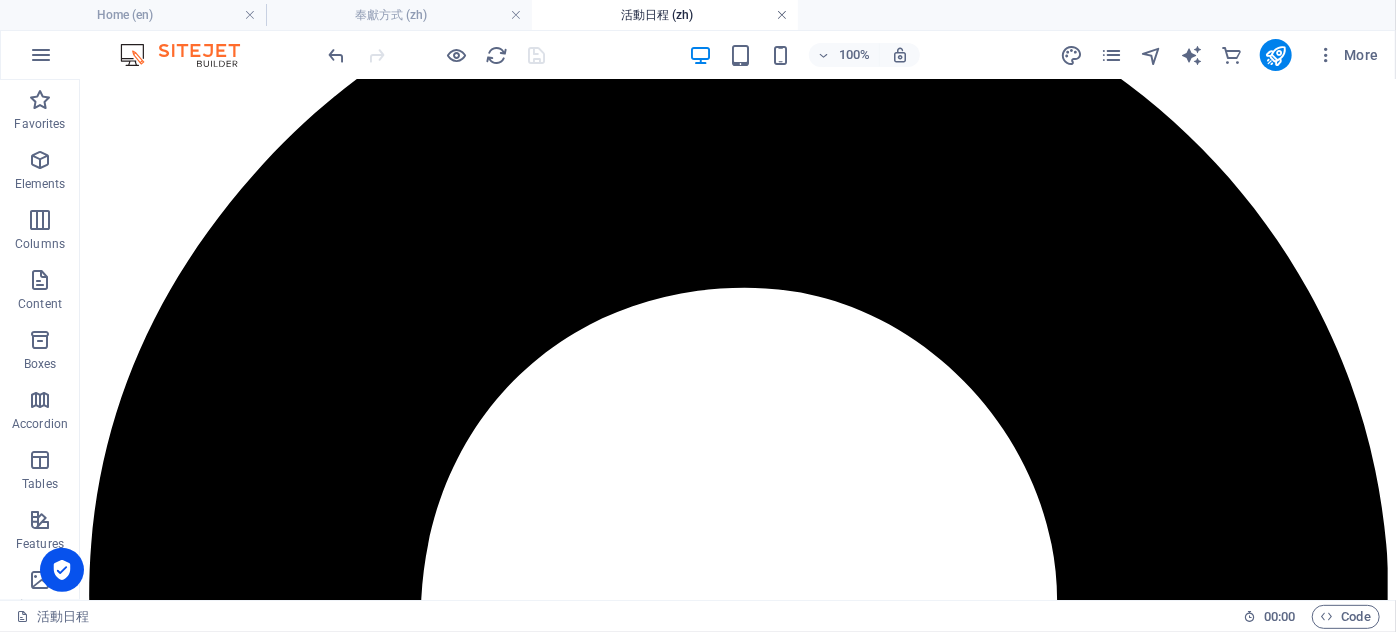 click at bounding box center [782, 15] 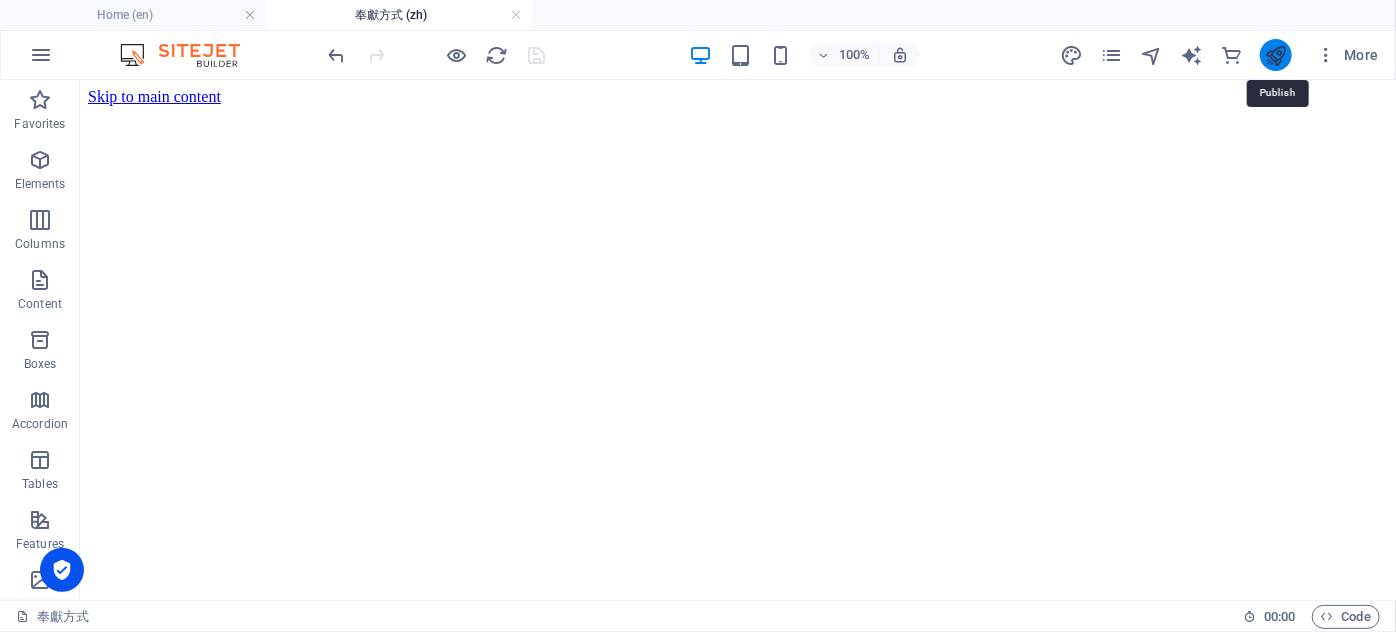 click at bounding box center [1275, 55] 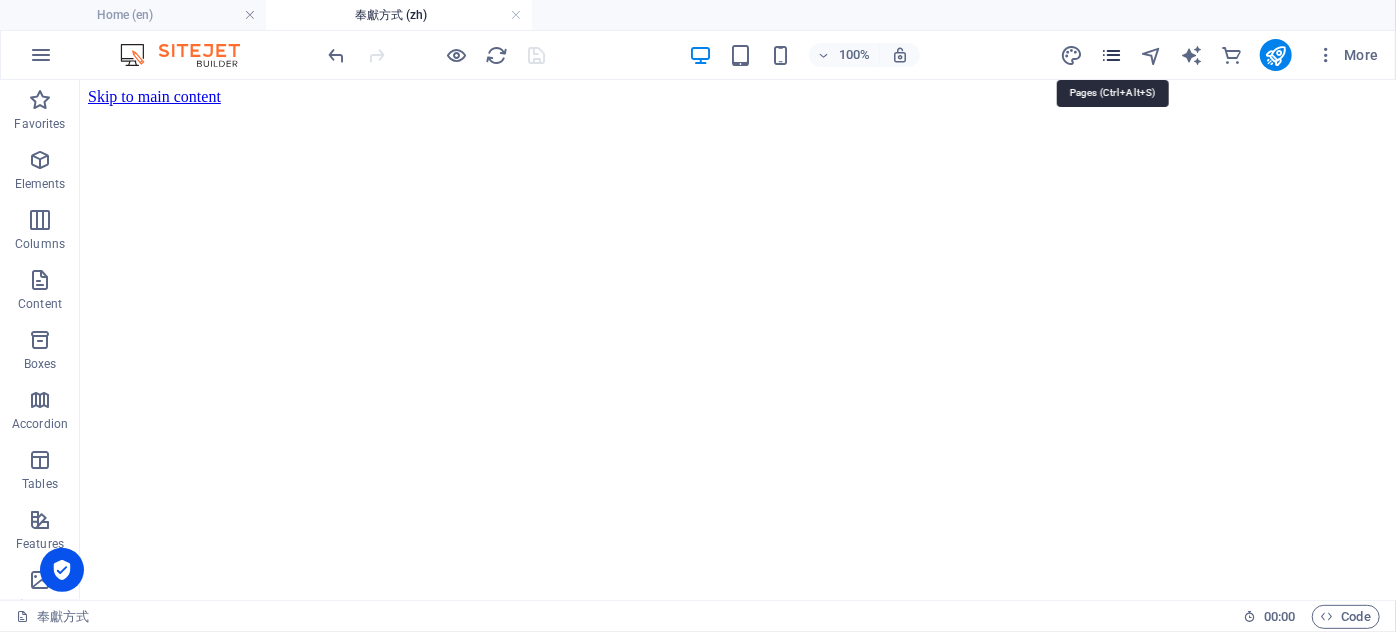 click at bounding box center [1111, 55] 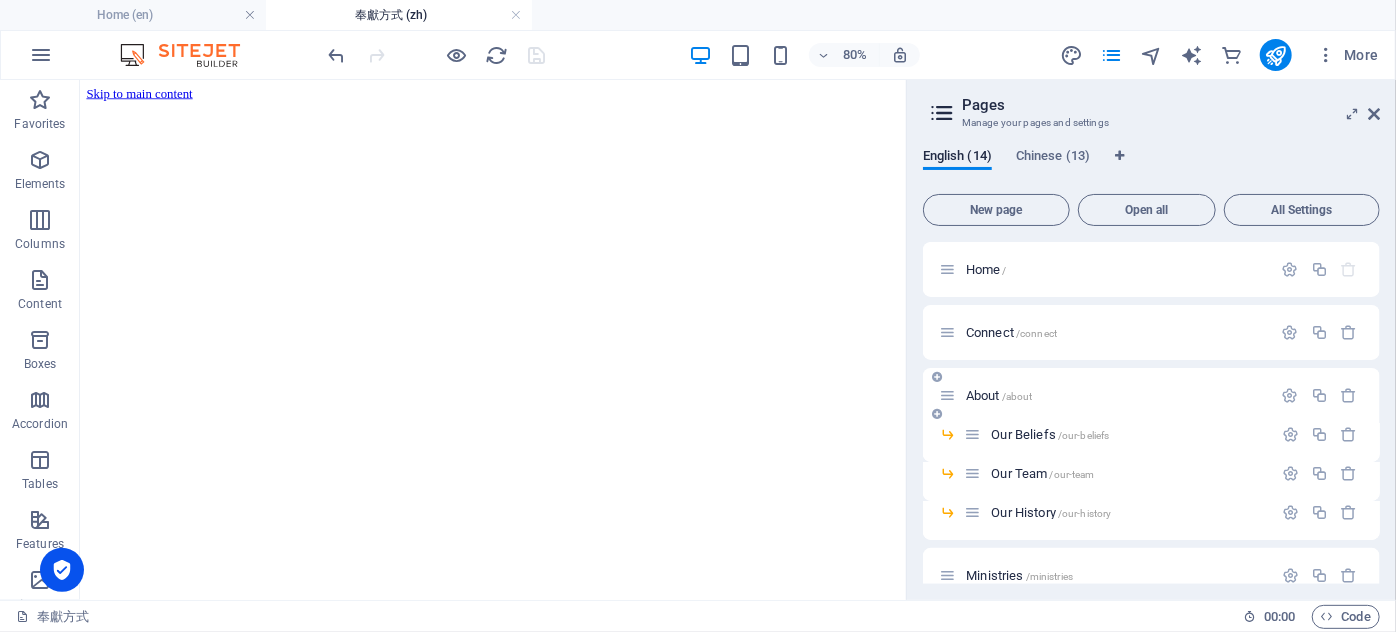 scroll, scrollTop: 402, scrollLeft: 0, axis: vertical 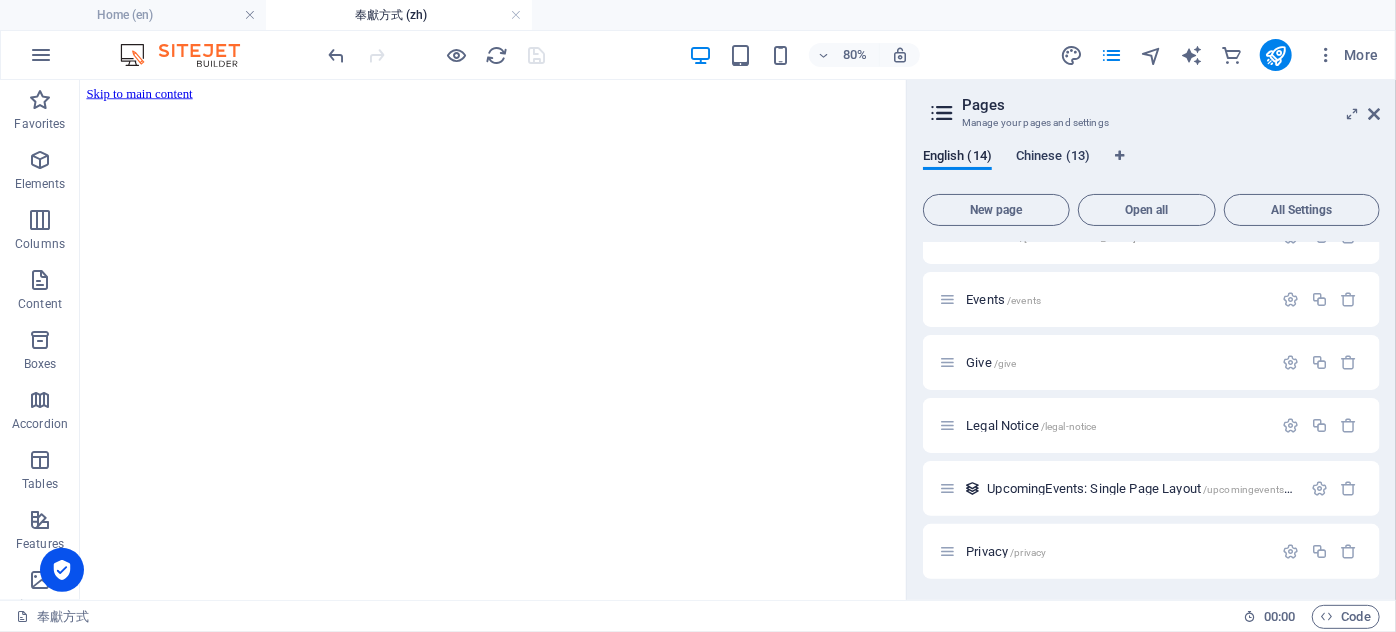 click on "Chinese (13)" at bounding box center (1053, 158) 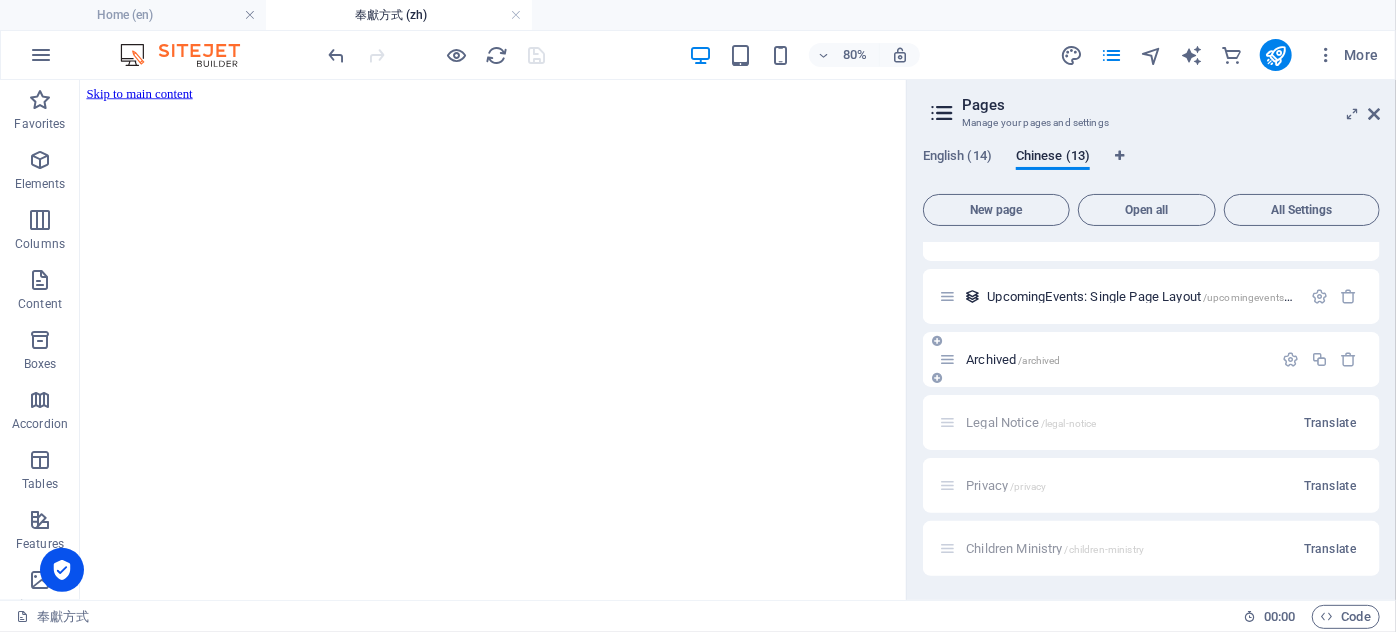 scroll, scrollTop: 191, scrollLeft: 0, axis: vertical 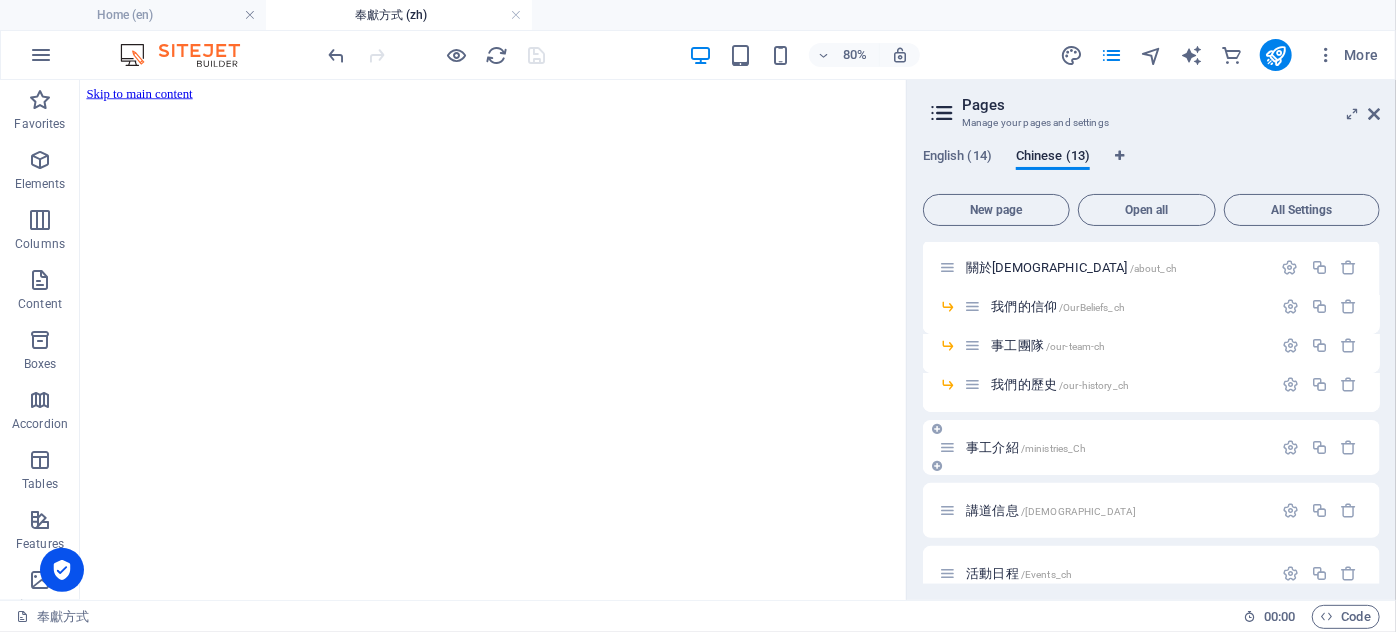 click on "事工介紹 /ministries_Ch" at bounding box center (1026, 447) 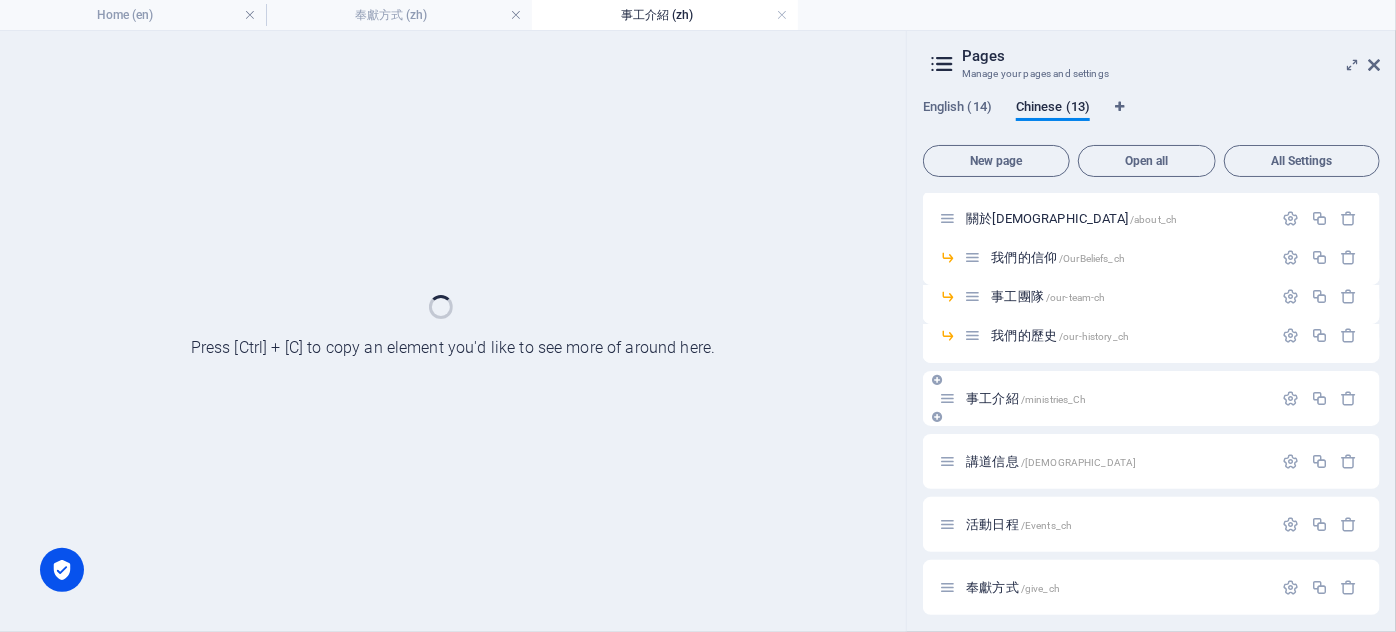click on "講道信息 /sermons_ch" at bounding box center [1105, 461] 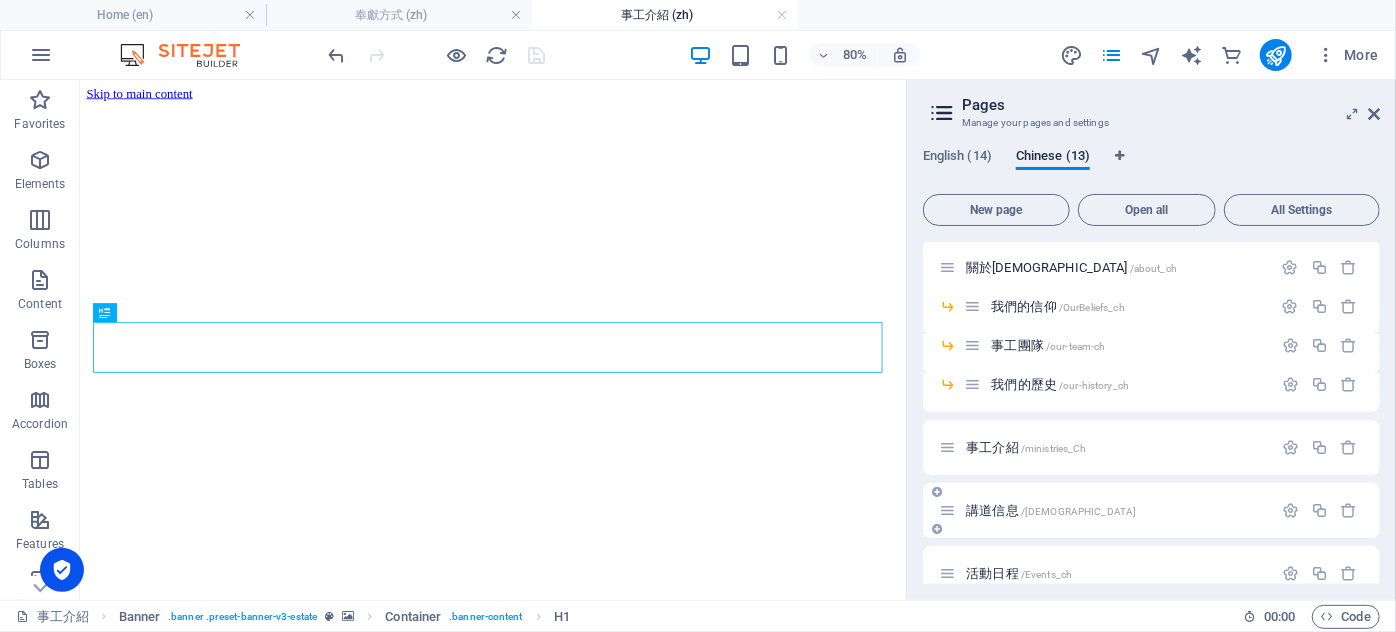 scroll, scrollTop: 0, scrollLeft: 0, axis: both 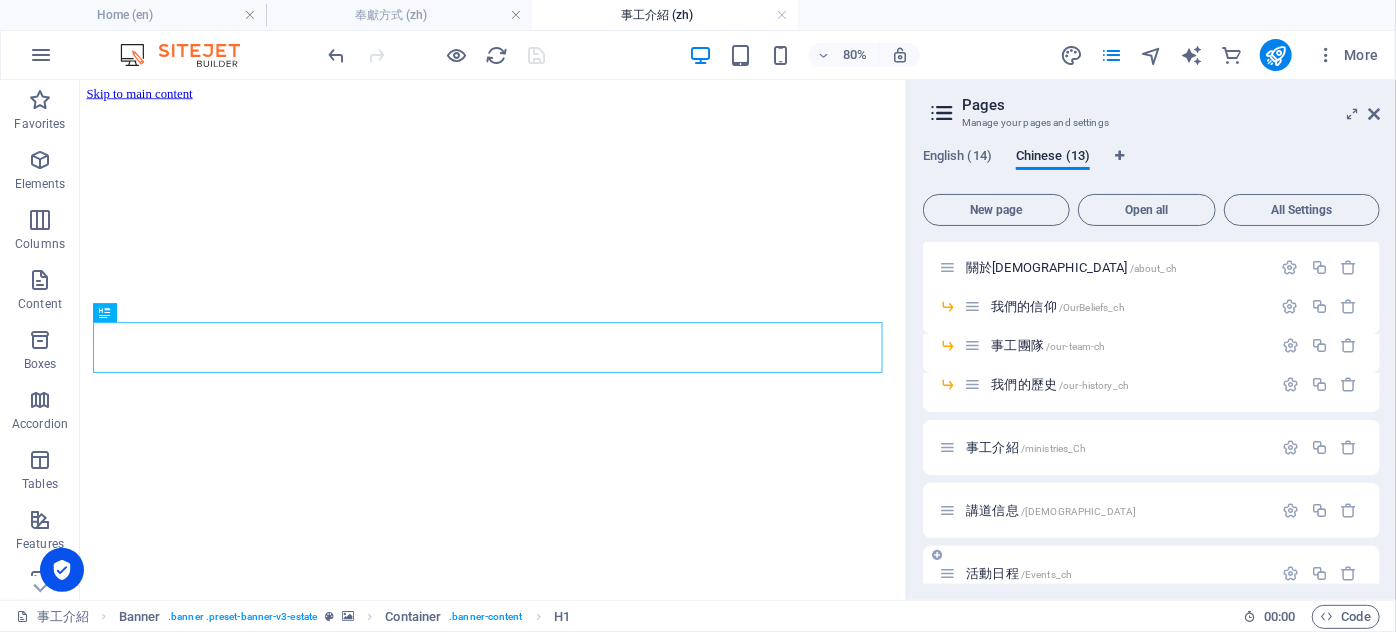 click on "活動日程 /Events_ch" at bounding box center (1105, 573) 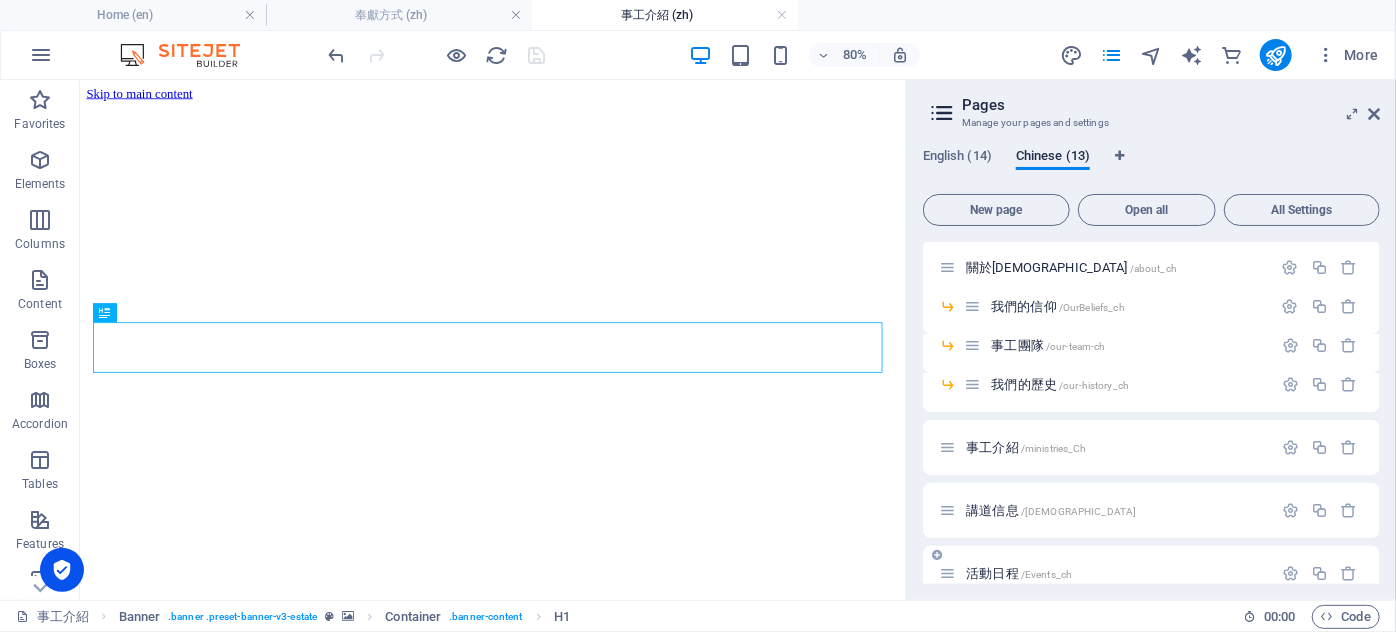 click on "活動日程 /Events_ch" at bounding box center [1019, 573] 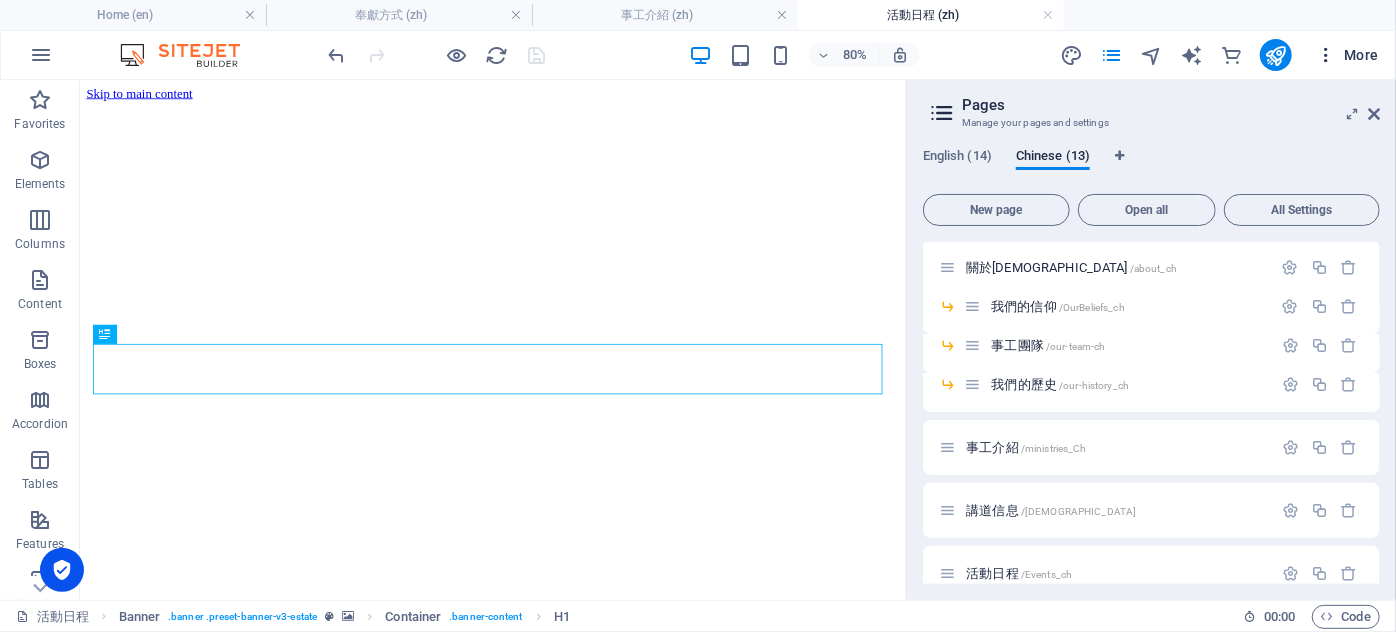 scroll, scrollTop: 0, scrollLeft: 0, axis: both 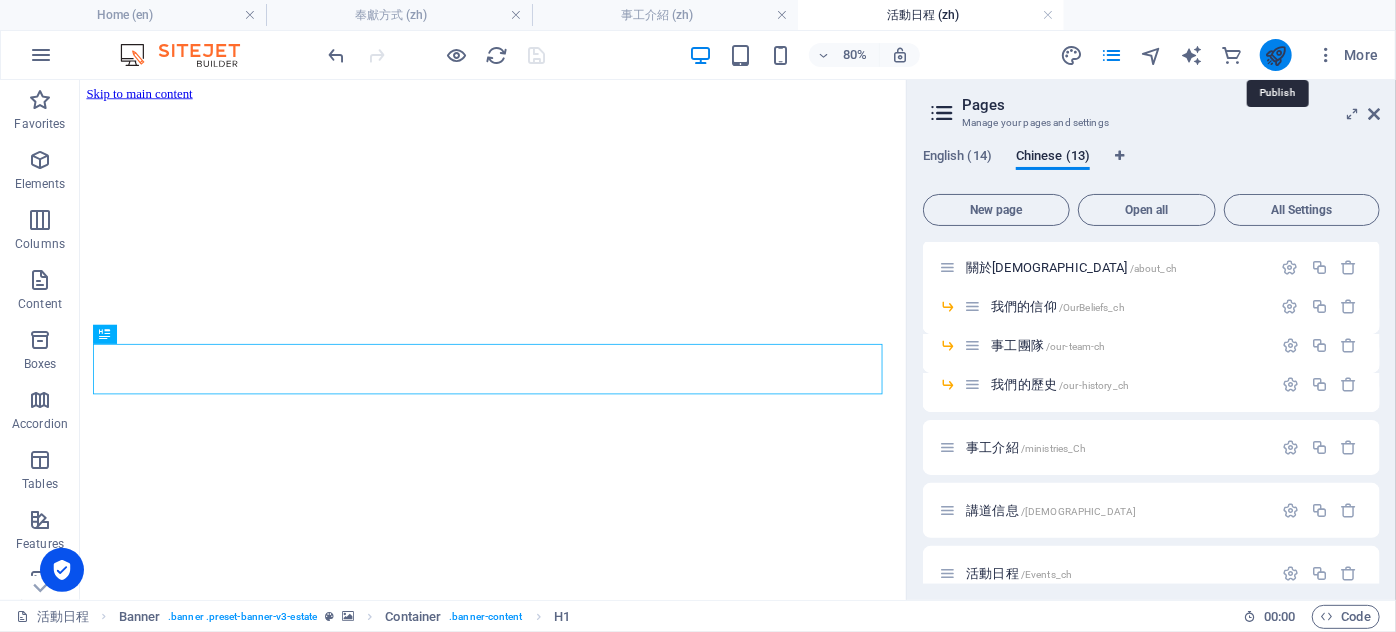click at bounding box center (1275, 55) 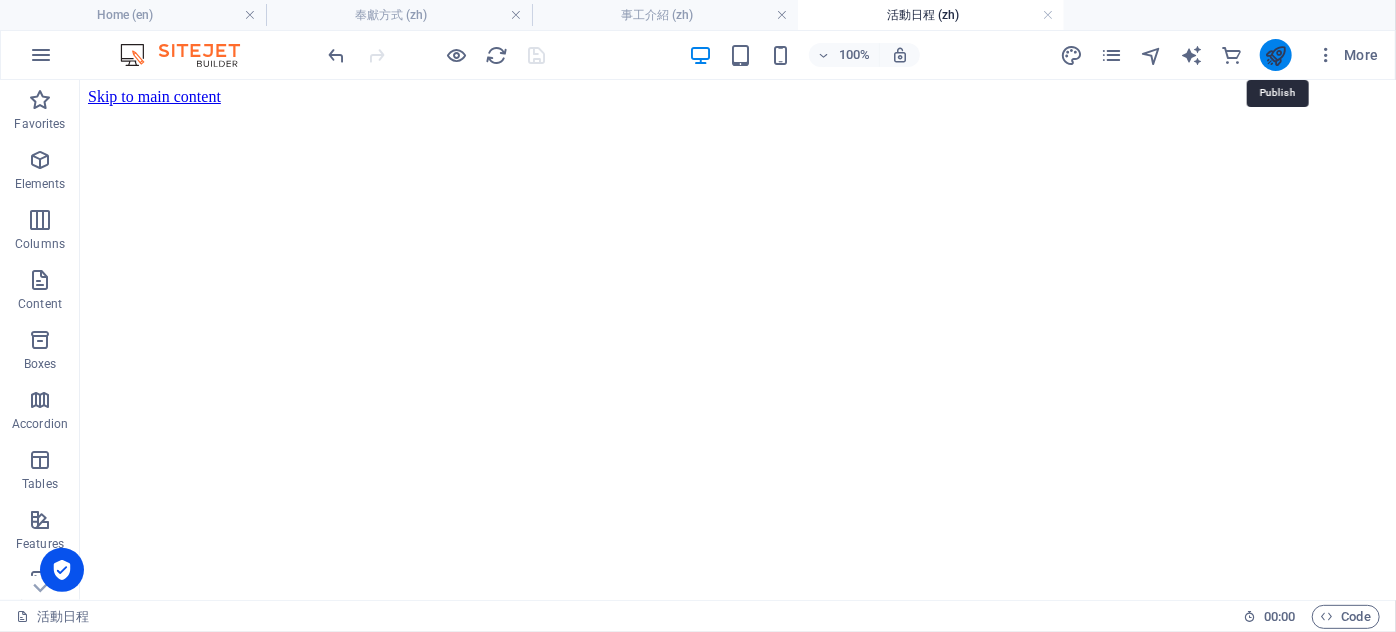 click at bounding box center [1275, 55] 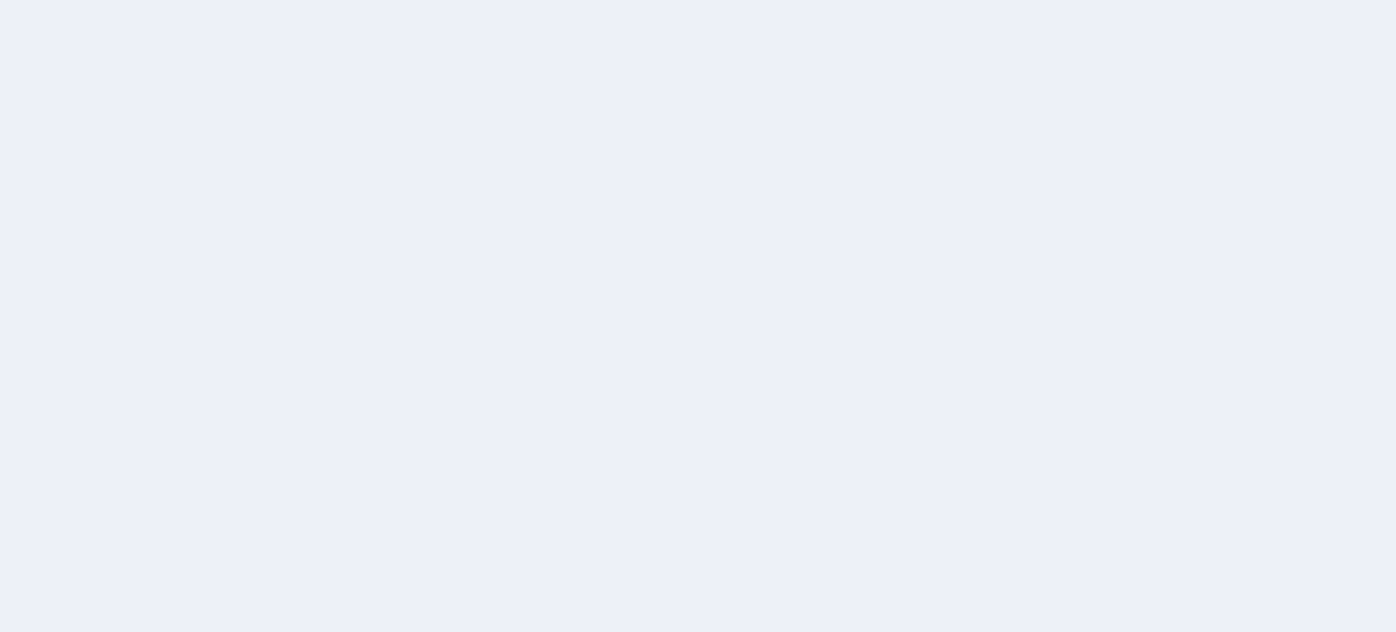 scroll, scrollTop: 0, scrollLeft: 0, axis: both 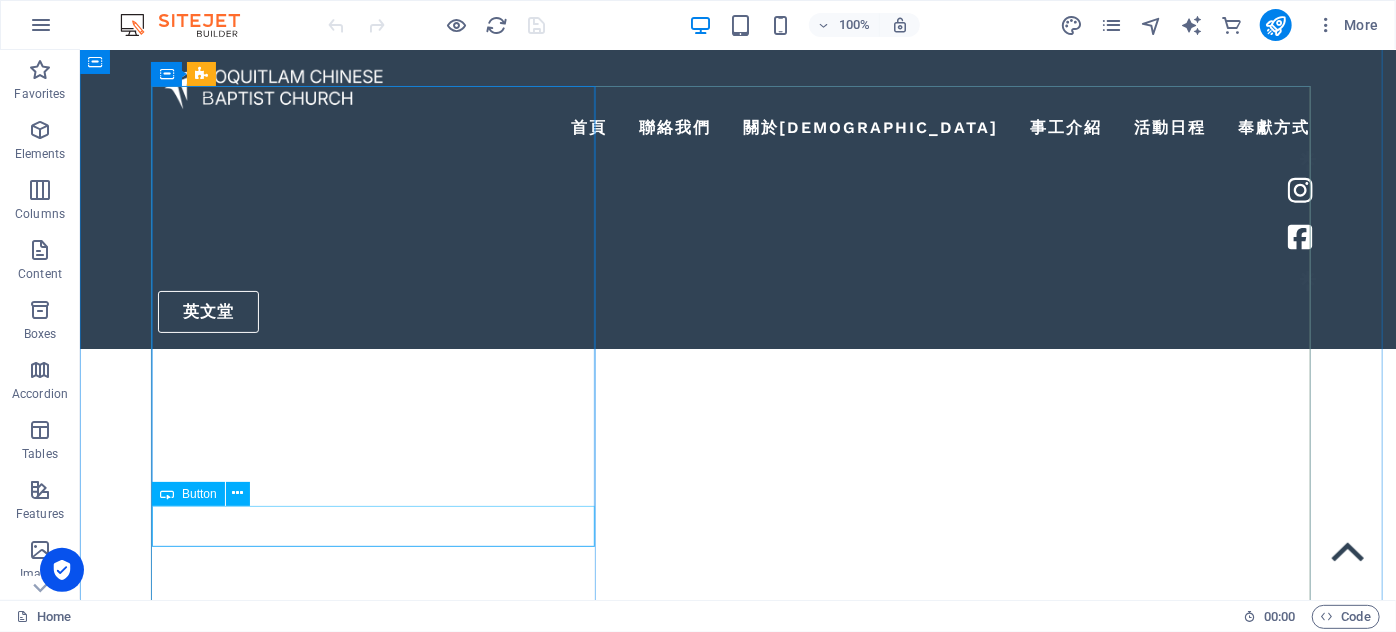 click on "立即報名!" at bounding box center (737, 2099) 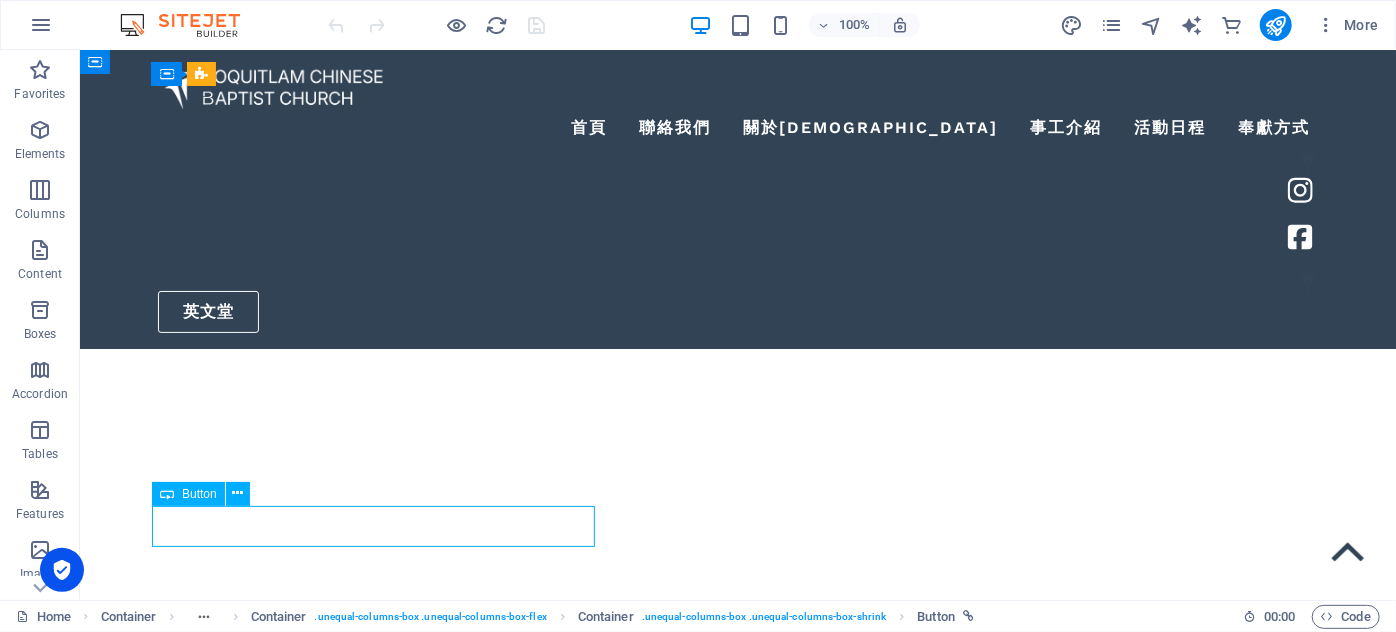 click on "立即報名!" at bounding box center [737, 2099] 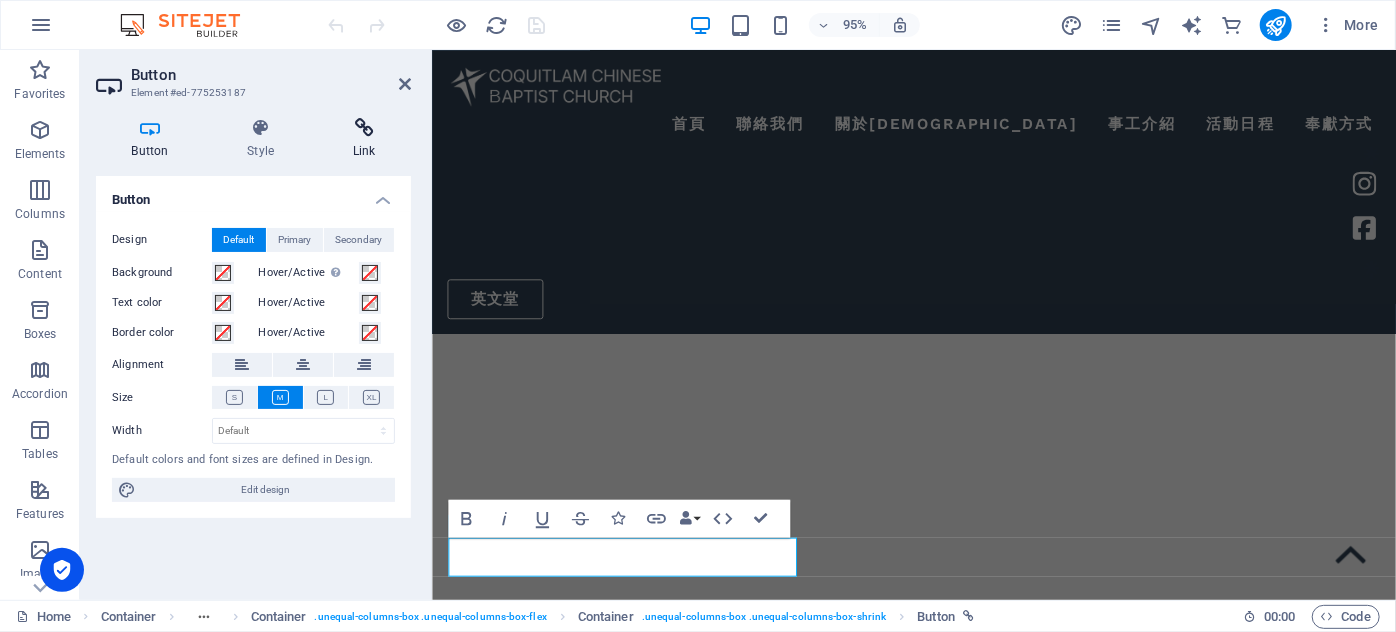 click at bounding box center [364, 128] 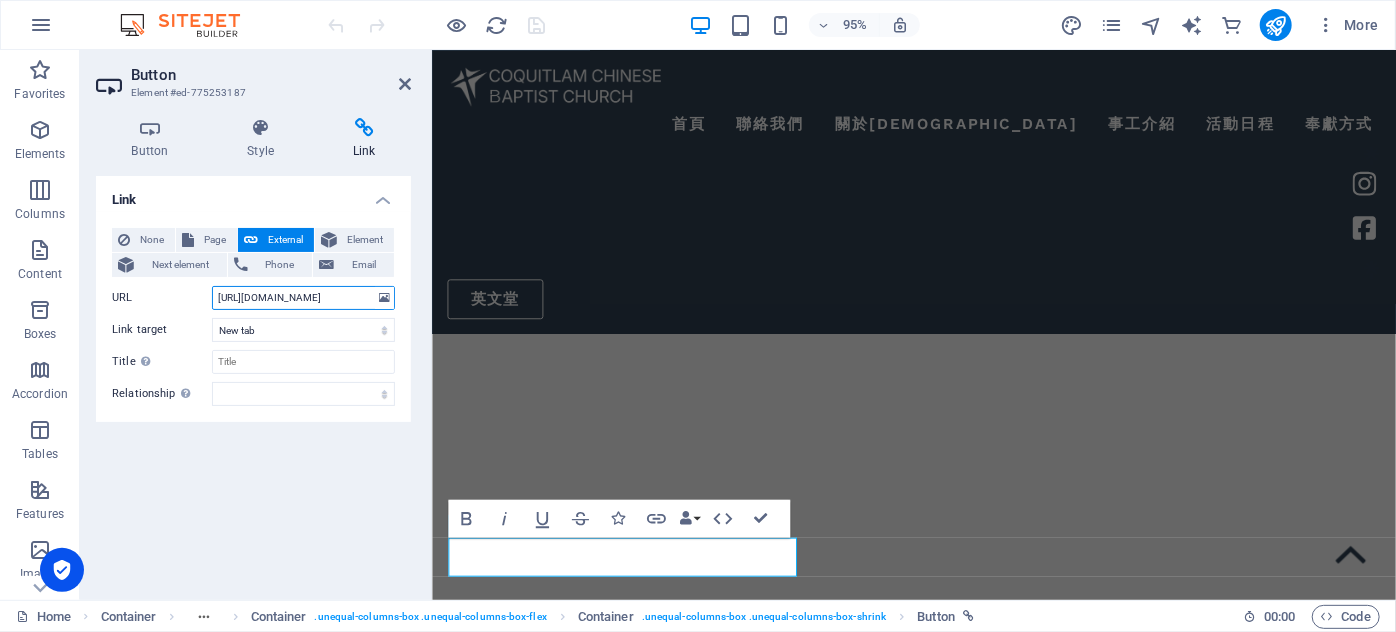 click on "[URL][DOMAIN_NAME]" at bounding box center [303, 298] 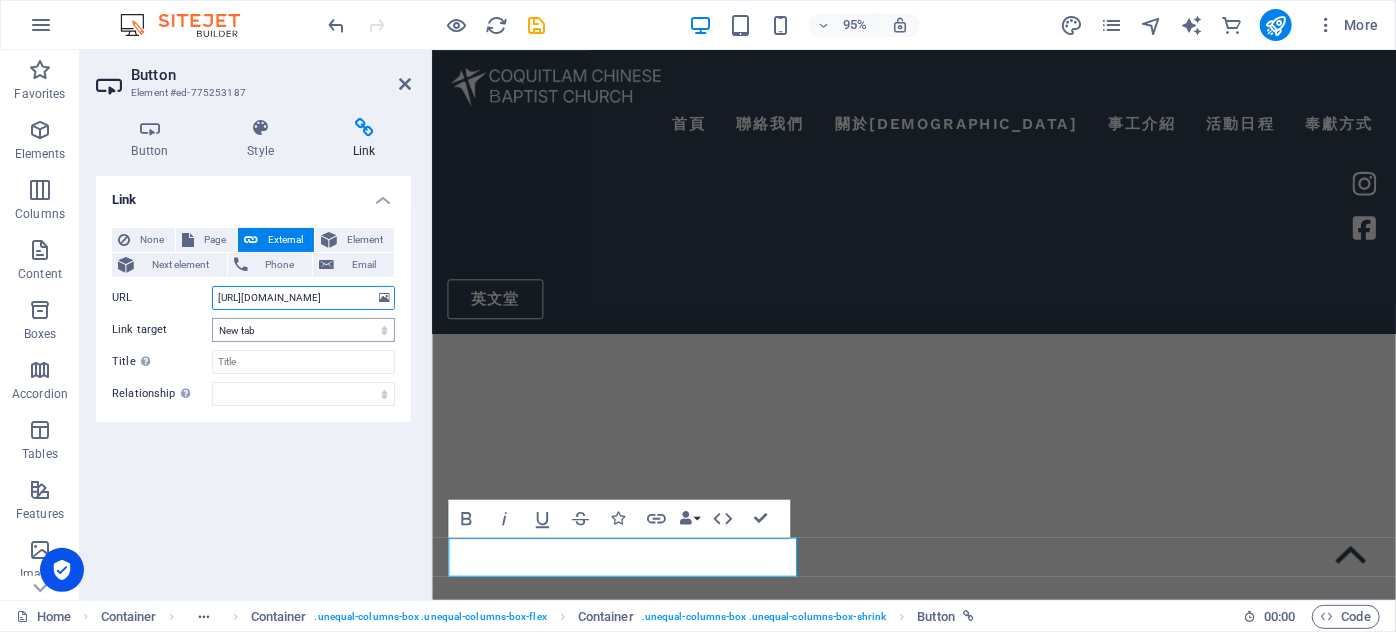 type on "[URL][DOMAIN_NAME]" 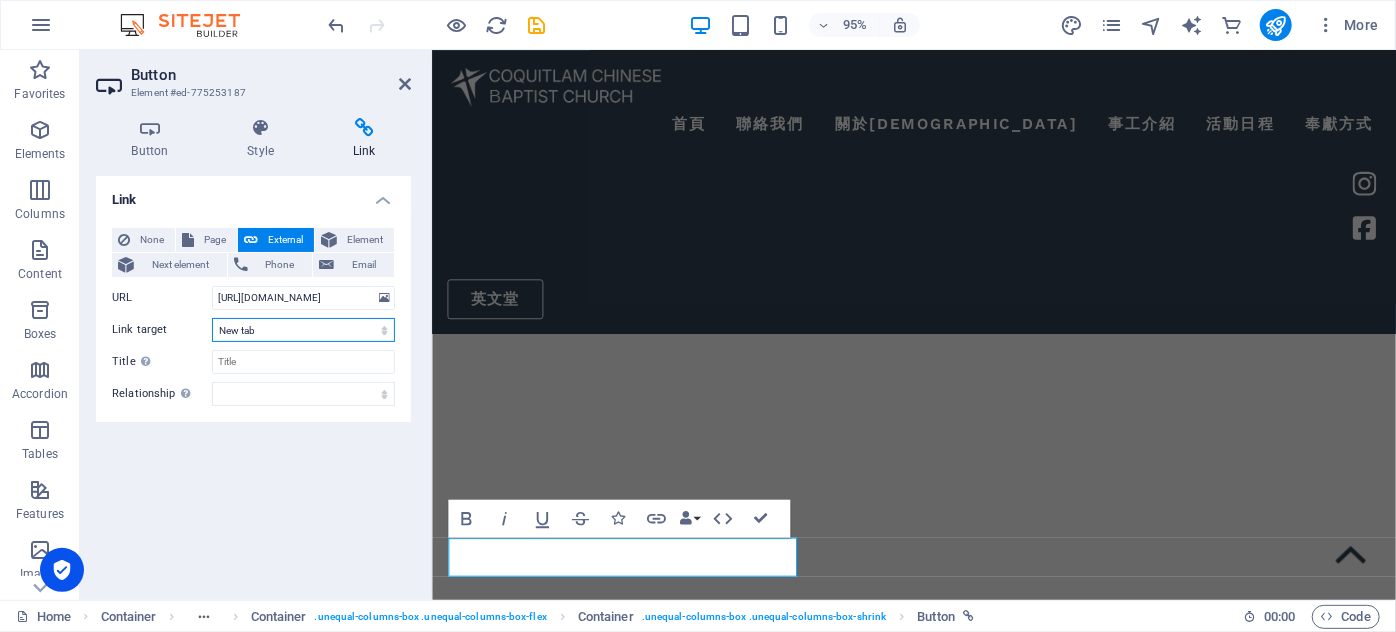 click on "New tab Same tab Overlay" at bounding box center (303, 330) 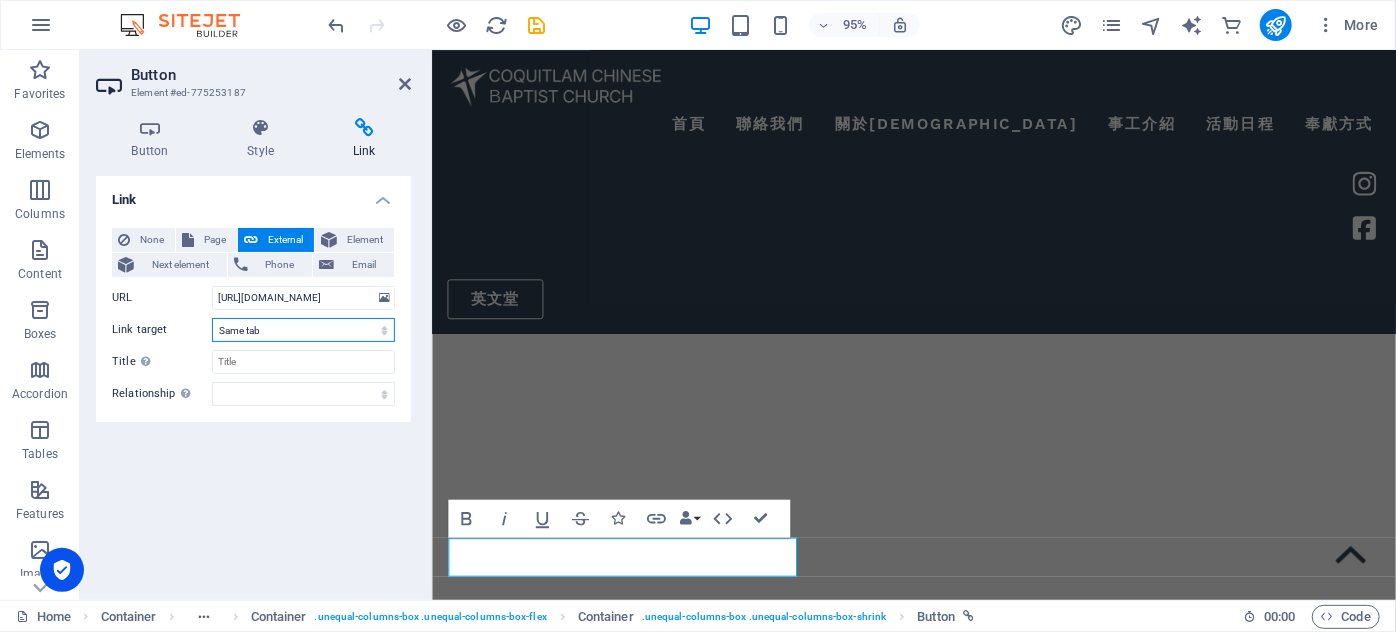 click on "New tab Same tab Overlay" at bounding box center [303, 330] 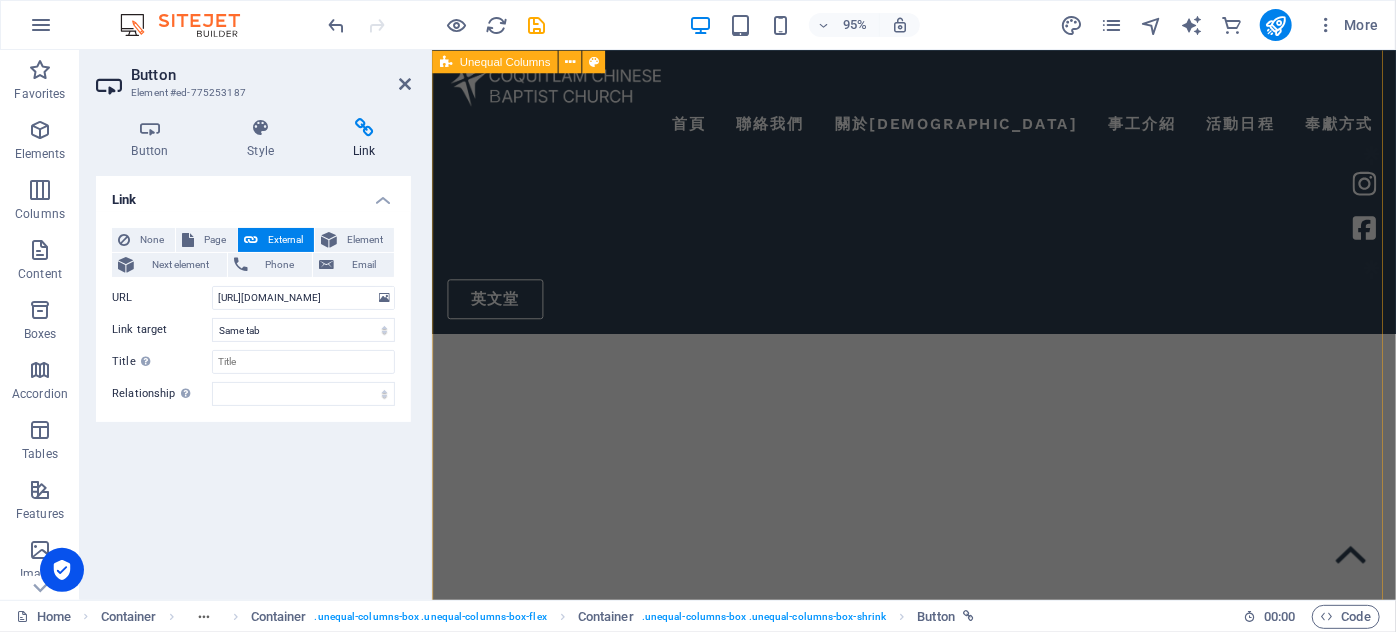scroll, scrollTop: 1658, scrollLeft: 0, axis: vertical 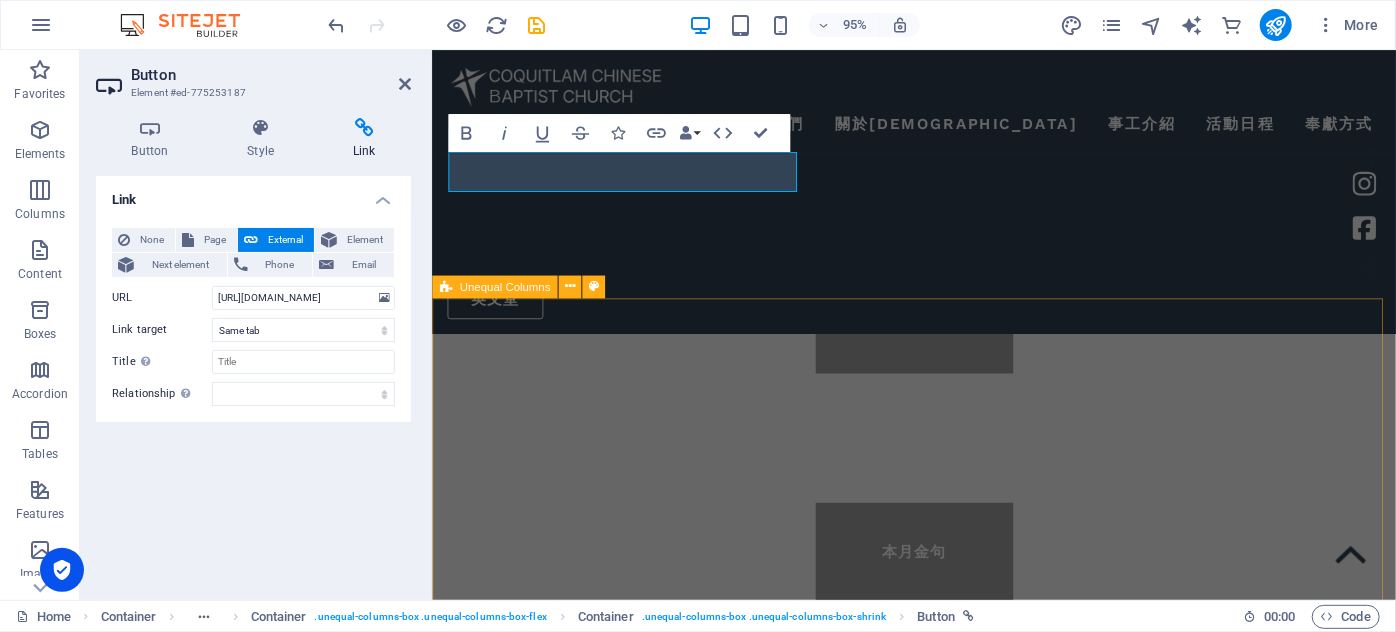 click on "兒童日營 請預留這個日期和時間：7月28日至8月1日，星期一至星期五，上午9:00-12:30，年齡：4-11歲。海報稍後發布，有興趣參加者，請馬上報名。 立即報名" at bounding box center [938, 3190] 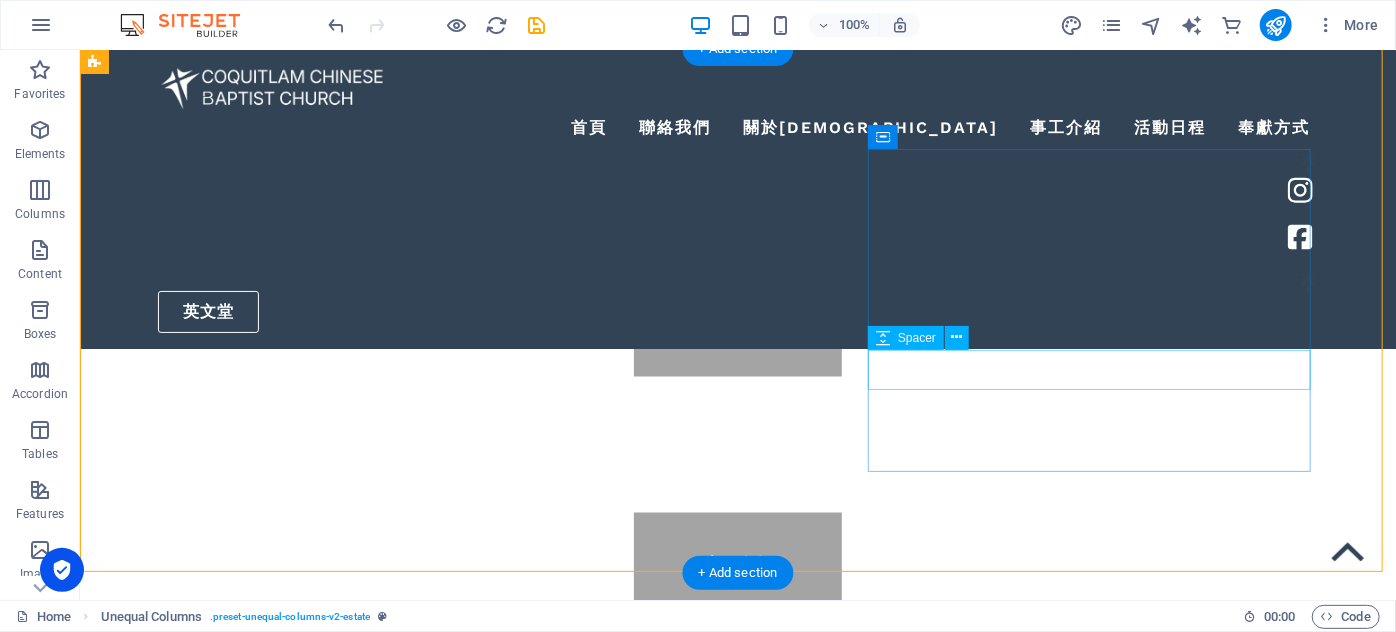 scroll, scrollTop: 1991, scrollLeft: 0, axis: vertical 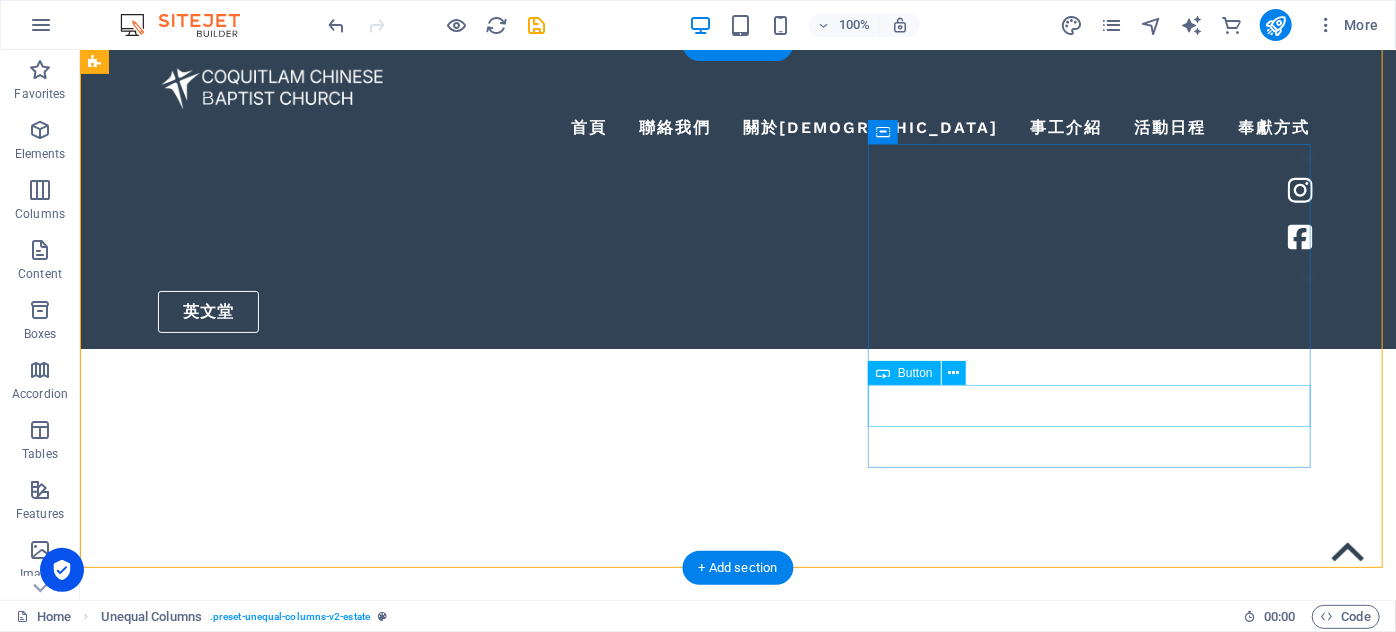 click on "立即報名" at bounding box center (675, 3192) 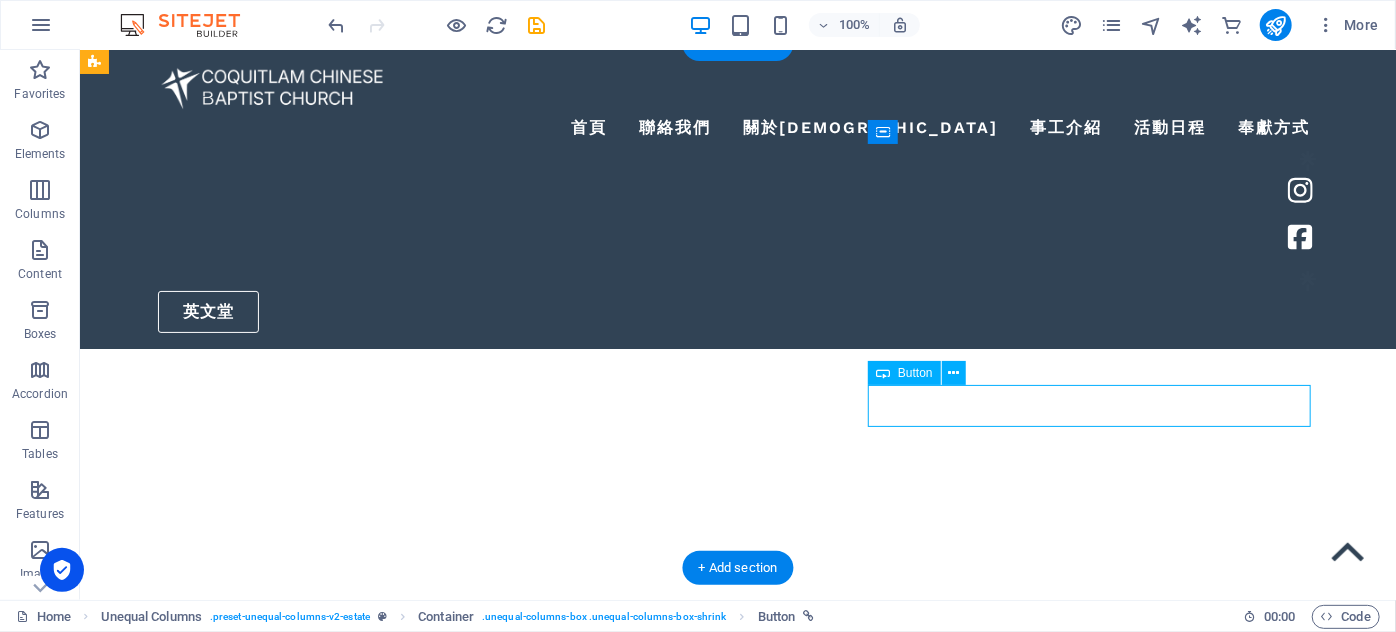 click on "立即報名" at bounding box center [675, 3192] 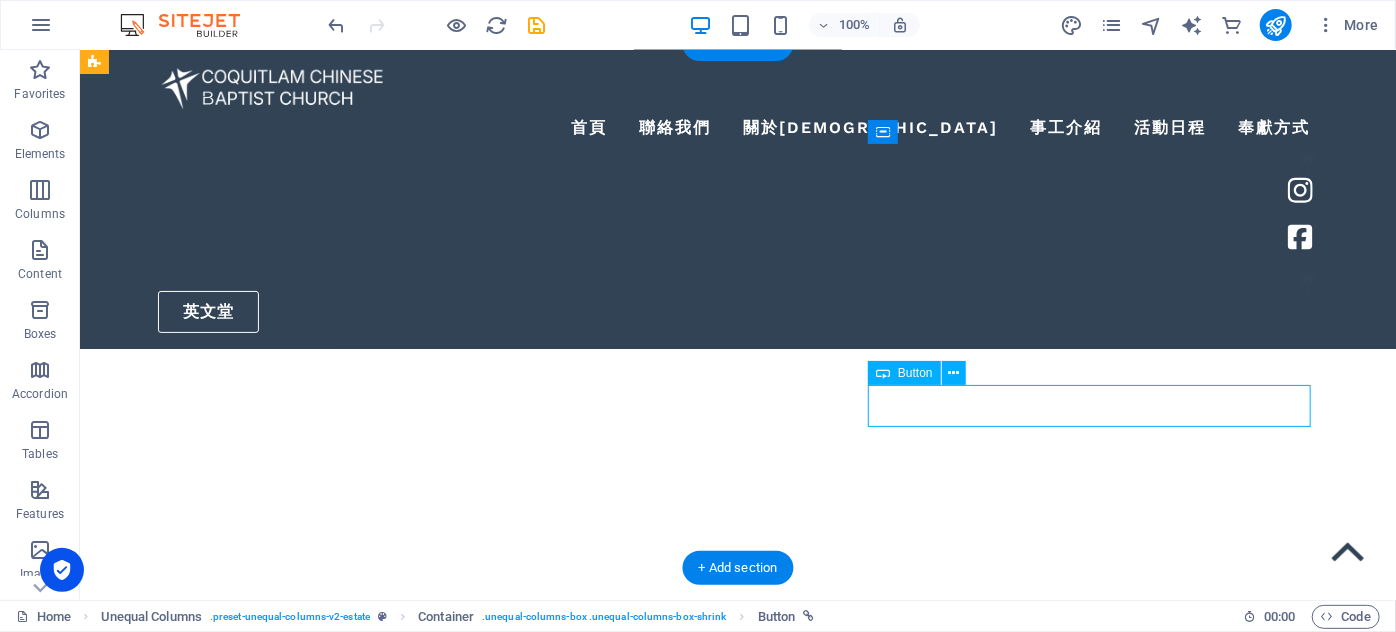 scroll, scrollTop: 2368, scrollLeft: 0, axis: vertical 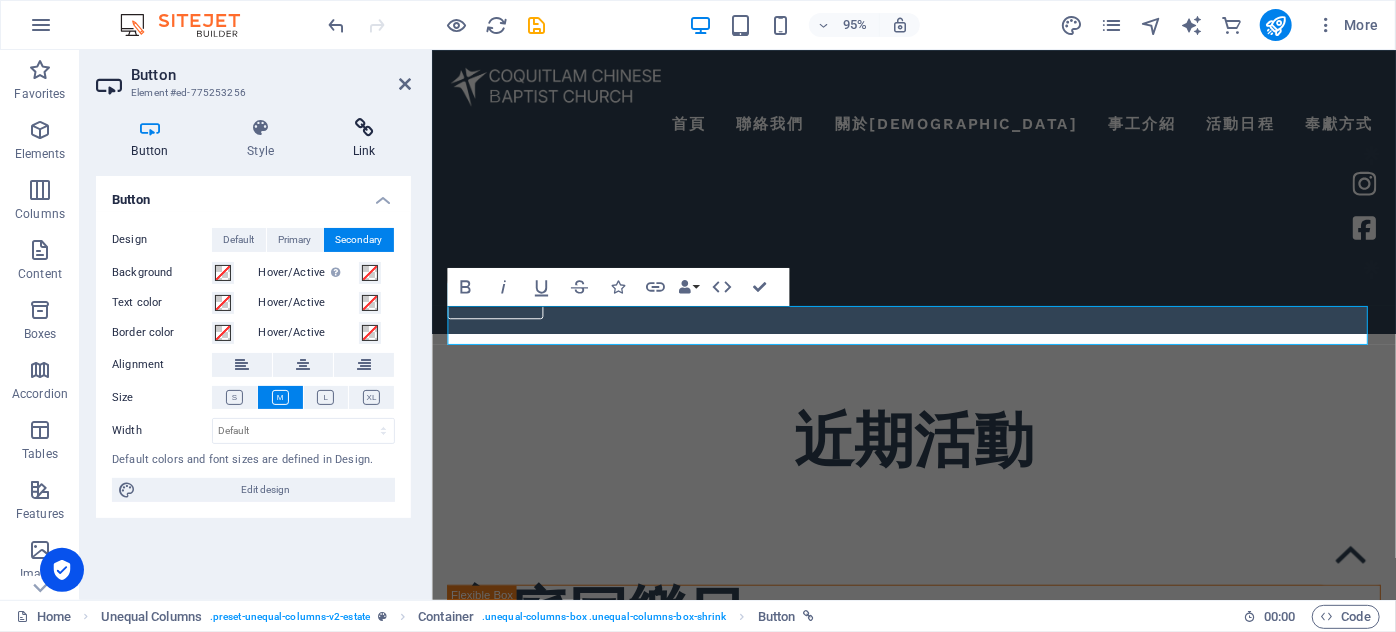 click on "Link" at bounding box center [364, 139] 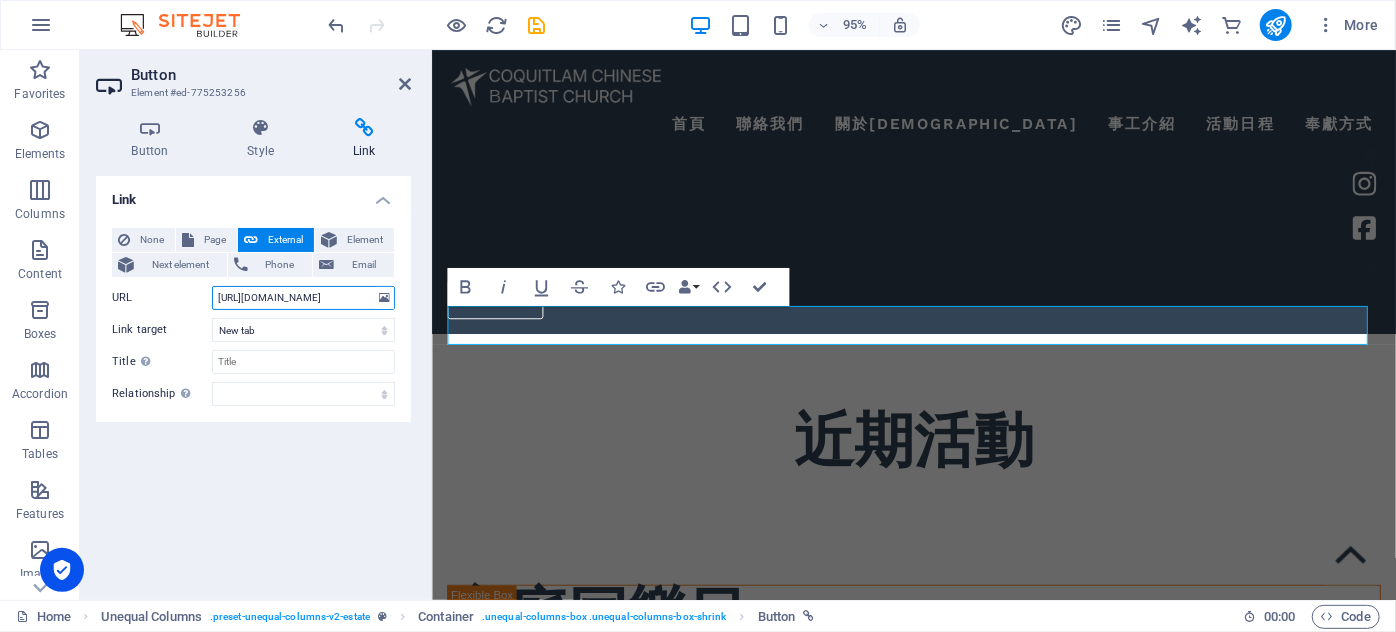 click on "[URL][DOMAIN_NAME]" at bounding box center [303, 298] 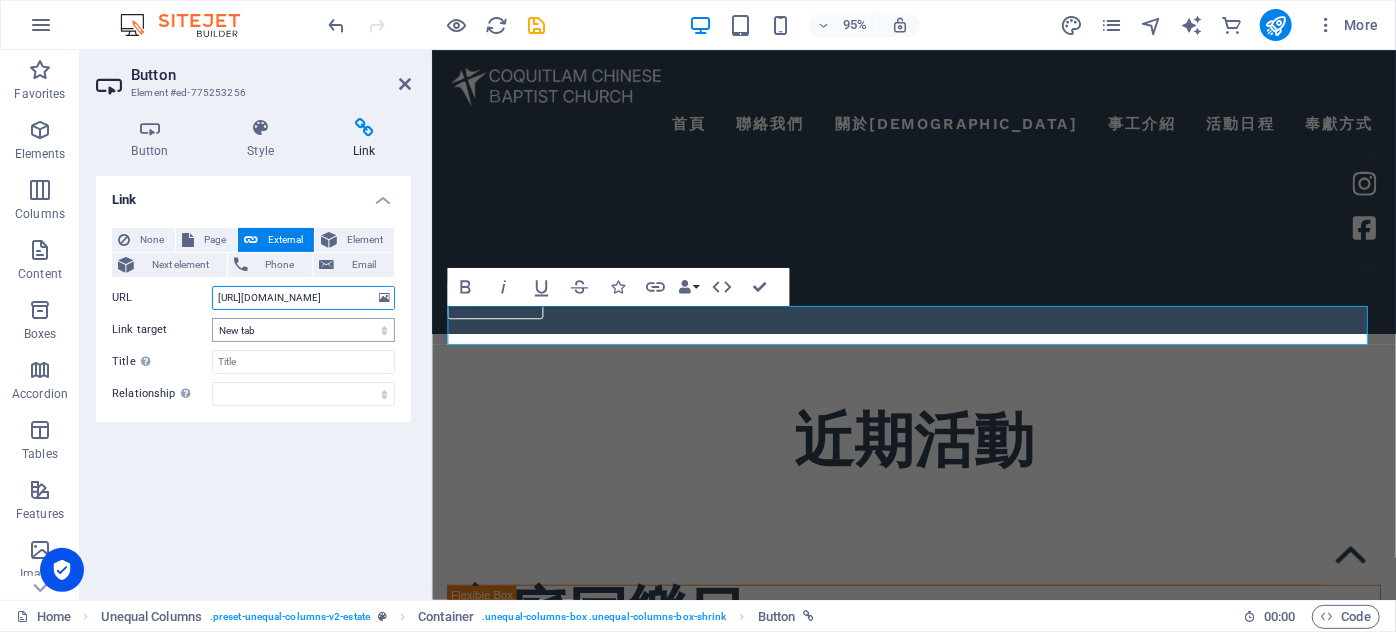 type on "[URL][DOMAIN_NAME]" 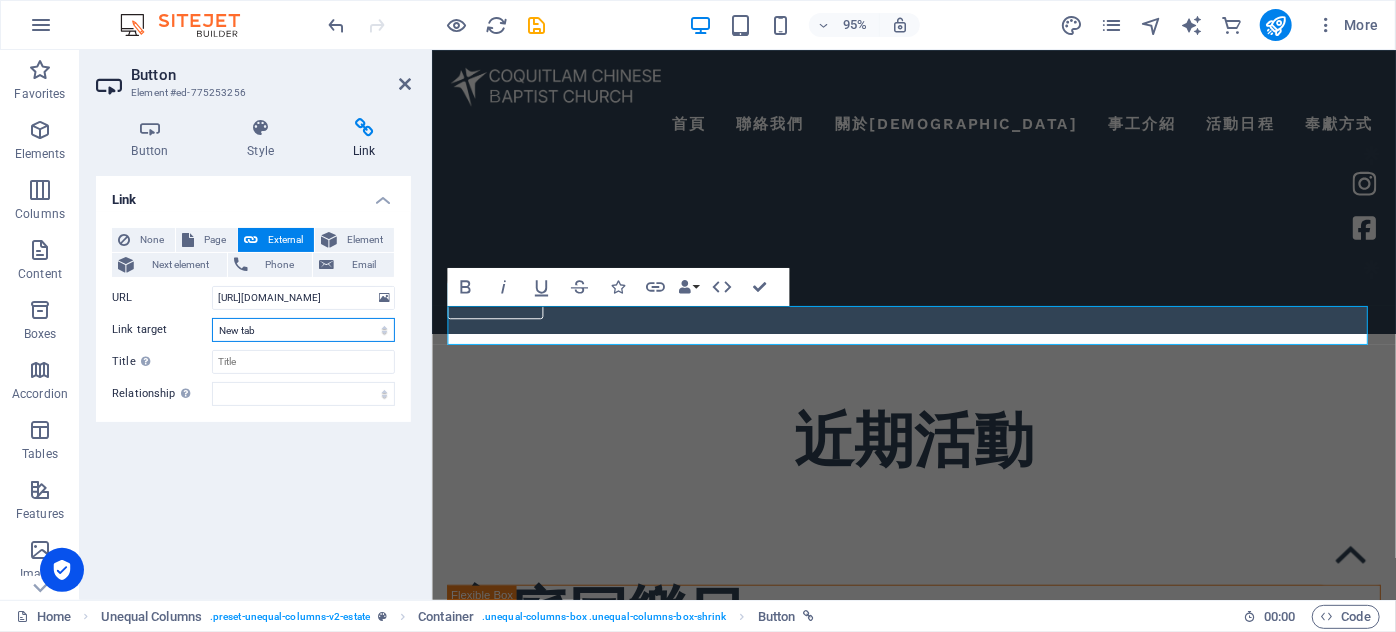 click on "New tab Same tab Overlay" at bounding box center [303, 330] 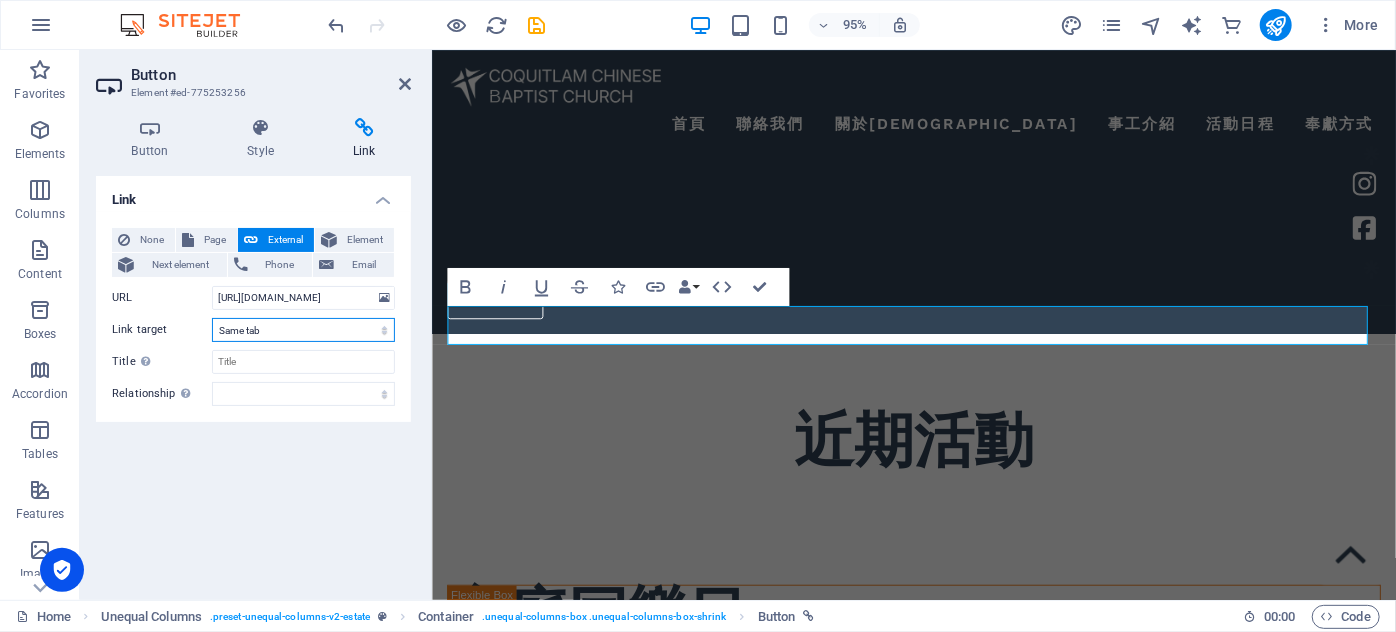 click on "New tab Same tab Overlay" at bounding box center (303, 330) 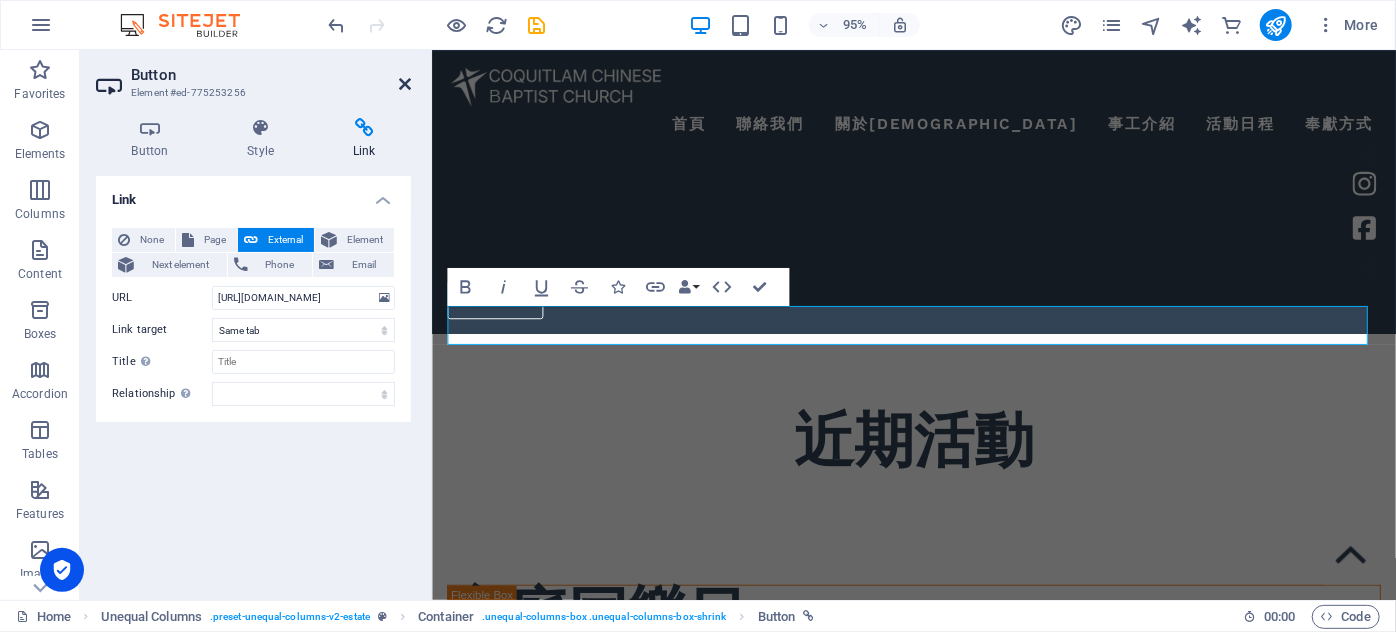 click at bounding box center (405, 84) 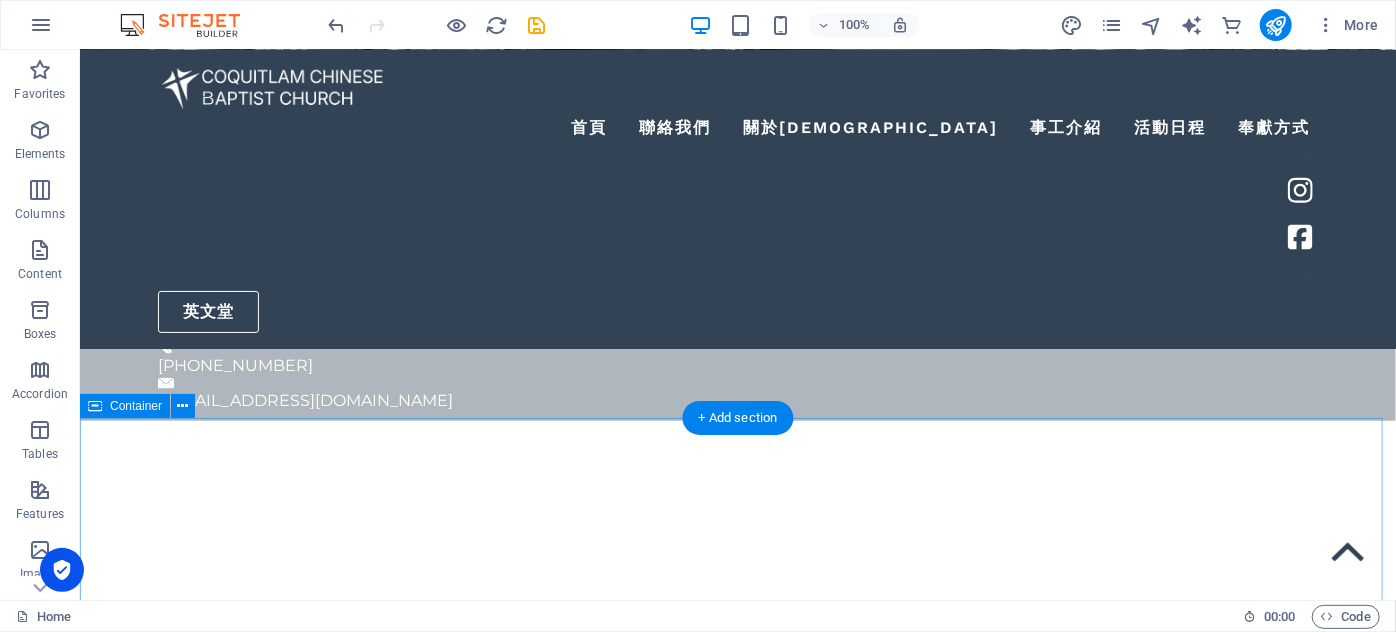 scroll, scrollTop: 376, scrollLeft: 0, axis: vertical 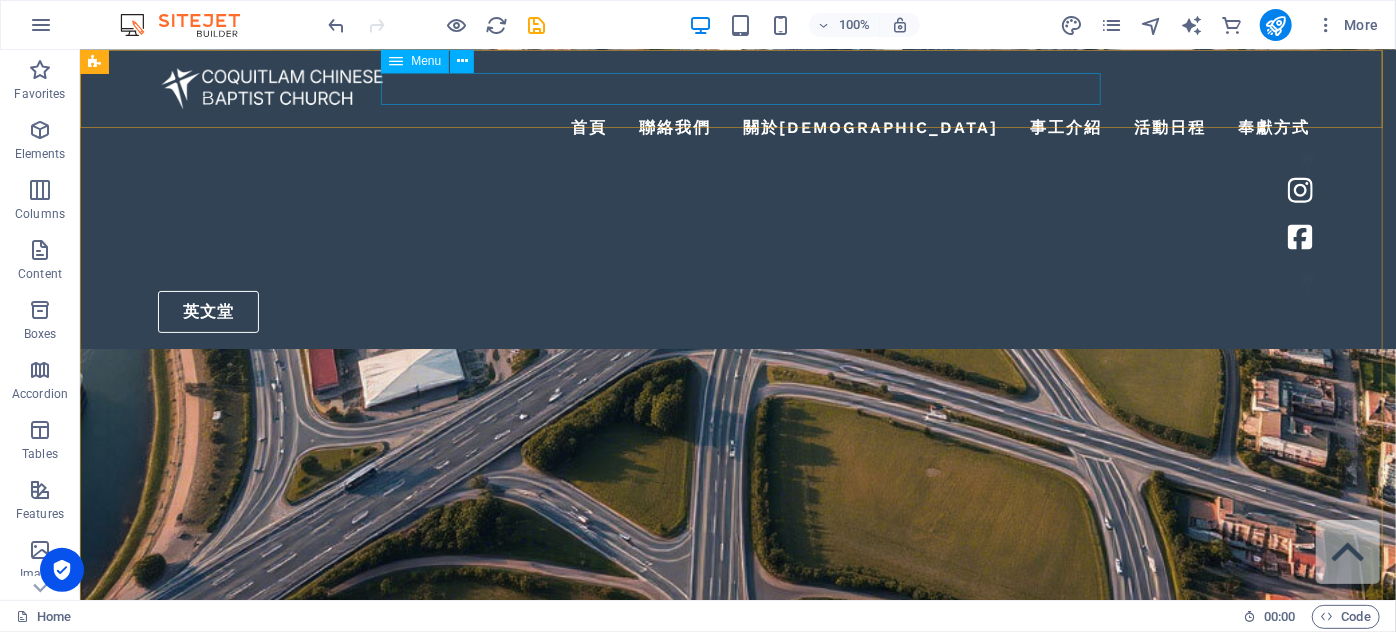 click on "首頁 聯絡我們 關於[DEMOGRAPHIC_DATA] 我們的宗旨 我們的信仰 我們的同工團隊 我們的歷史 事工介紹 活動日程 奉獻方式" at bounding box center (737, 127) 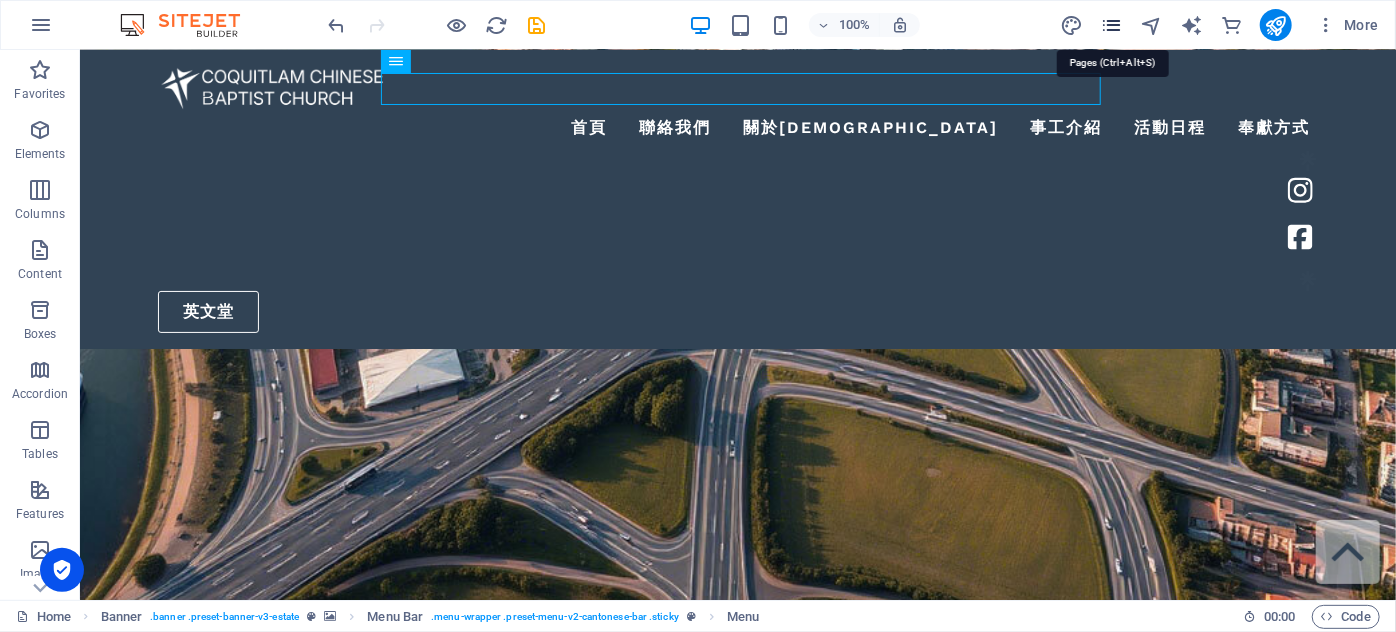 click at bounding box center [1111, 25] 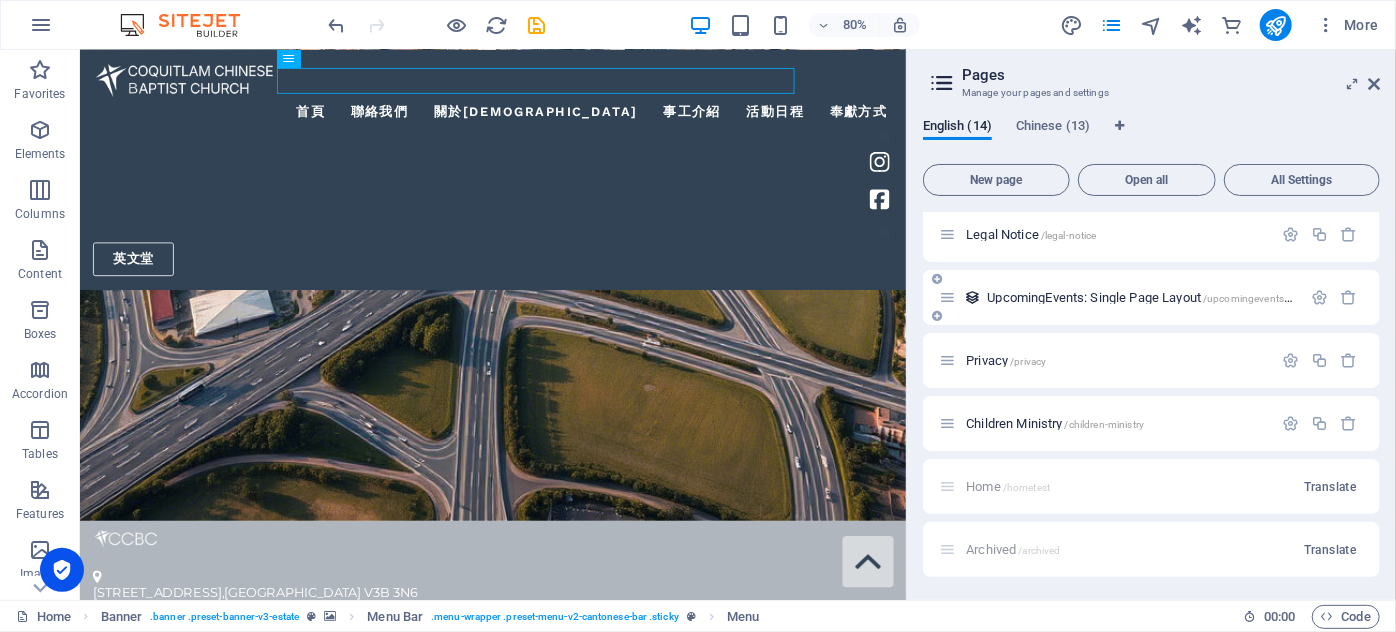 scroll, scrollTop: 160, scrollLeft: 0, axis: vertical 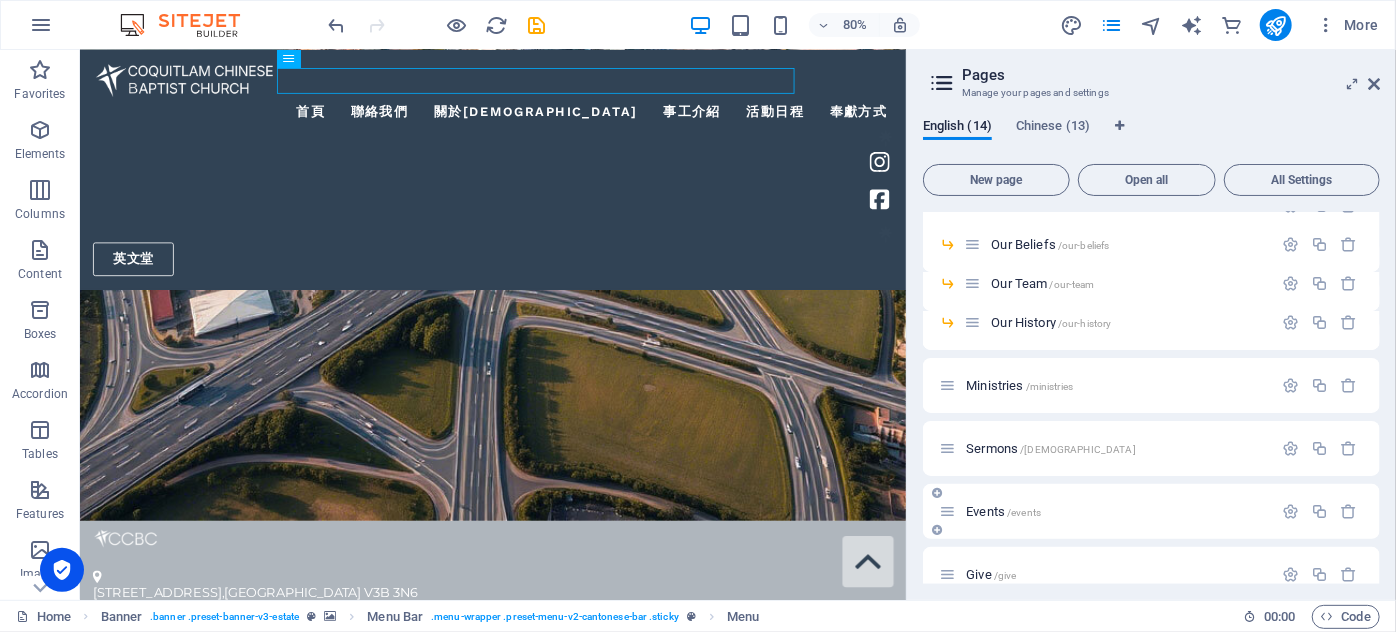 click on "Events /events" at bounding box center (1105, 511) 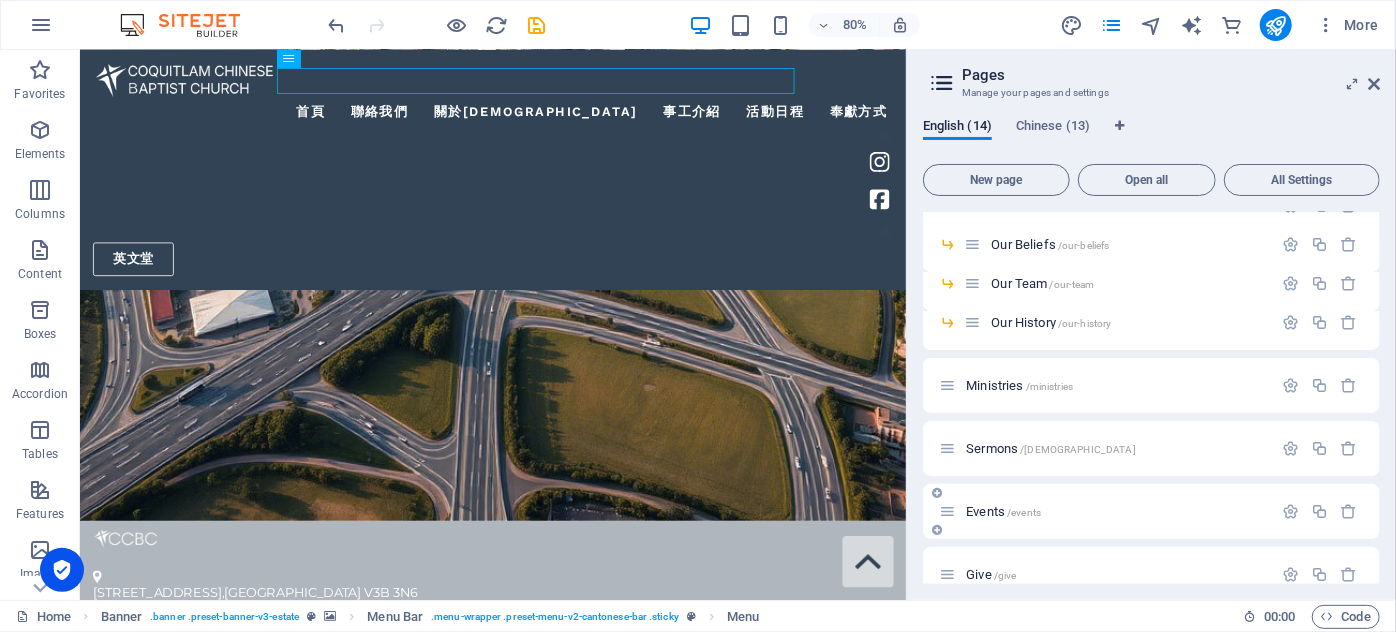 click on "/events" at bounding box center [1024, 512] 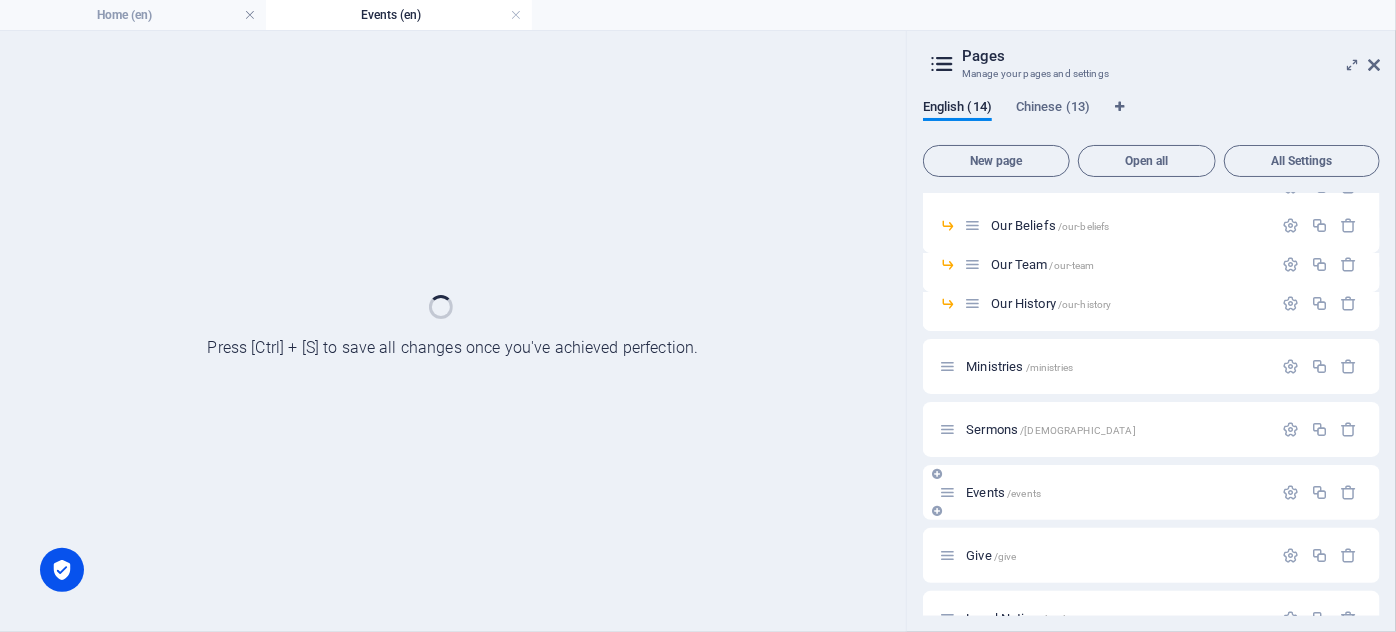 scroll, scrollTop: 0, scrollLeft: 0, axis: both 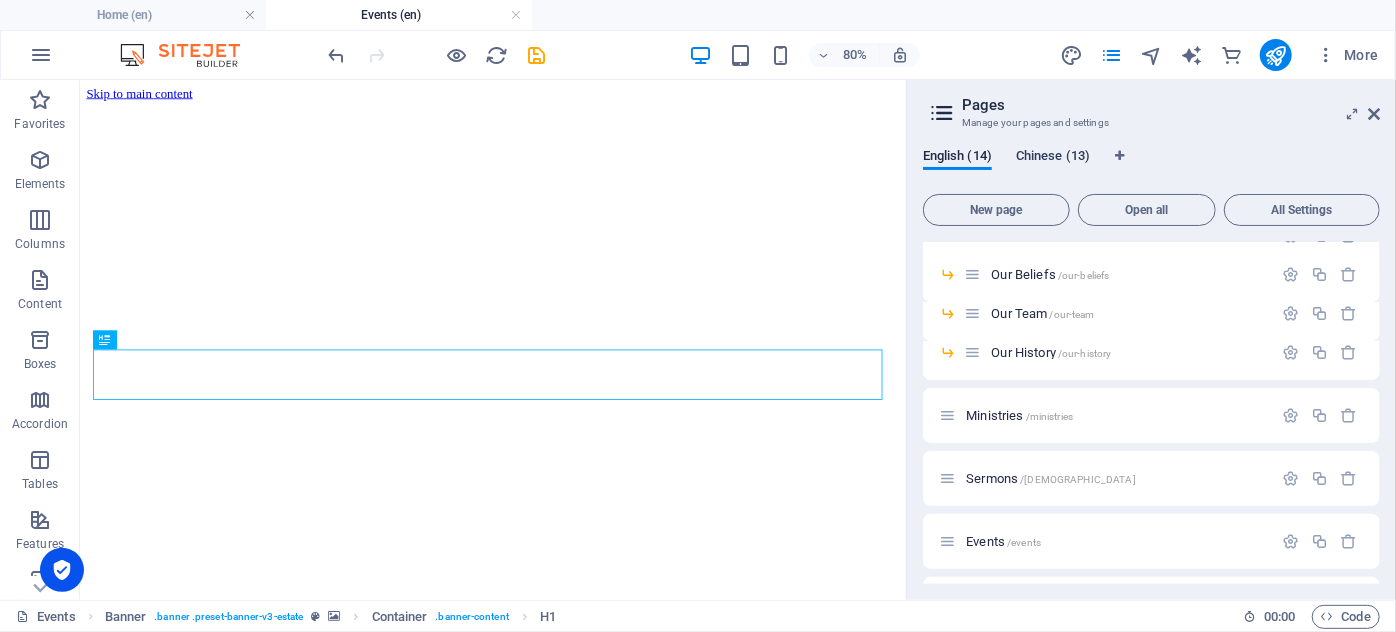 click on "Chinese (13)" at bounding box center [1053, 158] 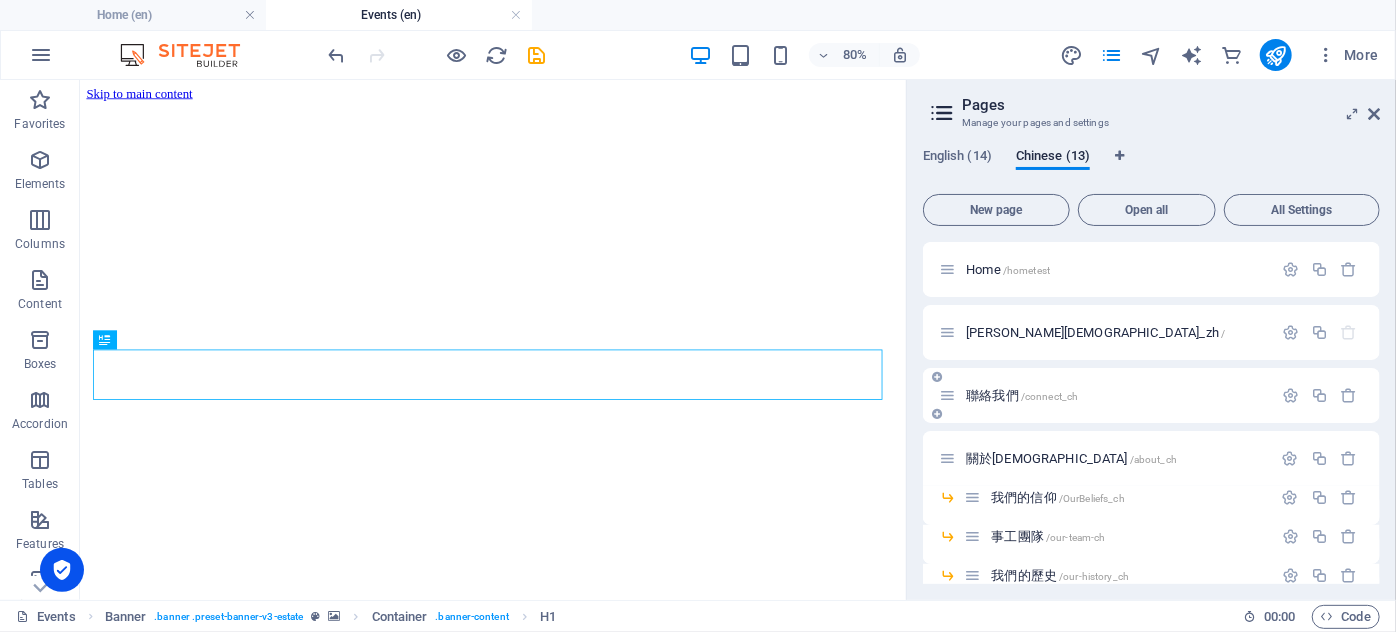 scroll, scrollTop: 402, scrollLeft: 0, axis: vertical 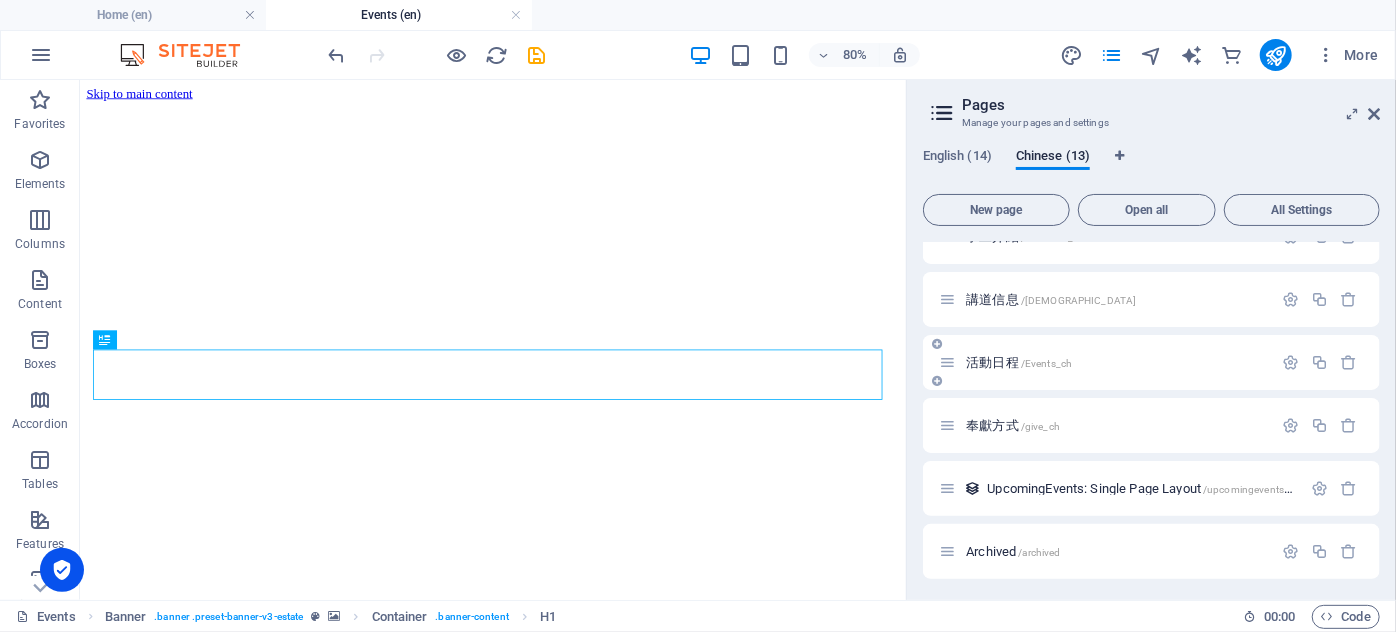 click on "活動日程 /Events_ch" at bounding box center [1019, 362] 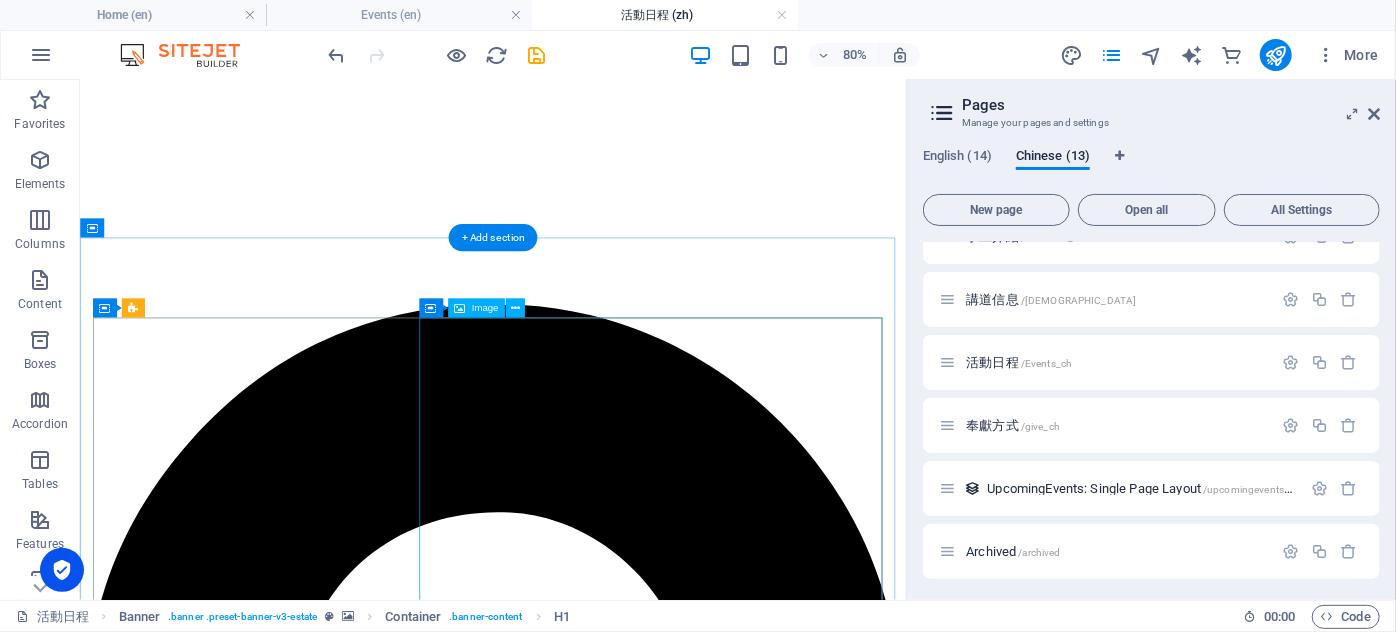scroll, scrollTop: 807, scrollLeft: 0, axis: vertical 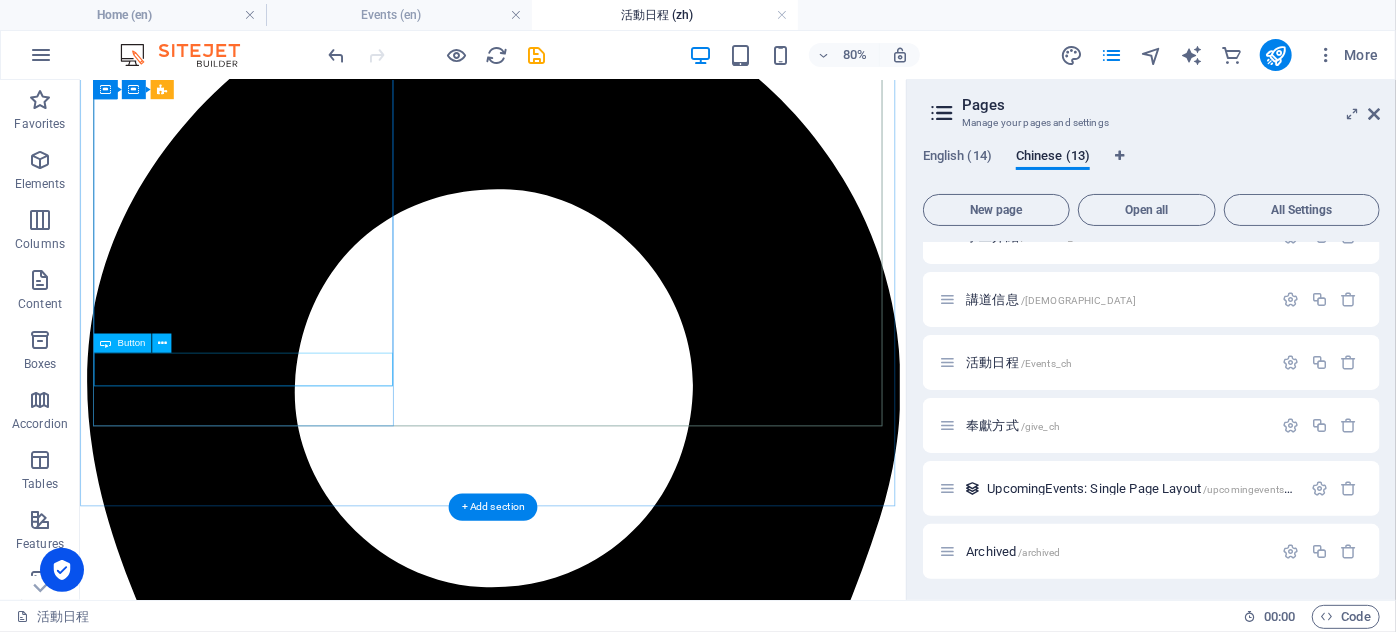 click on "立即報名!" at bounding box center (595, 4778) 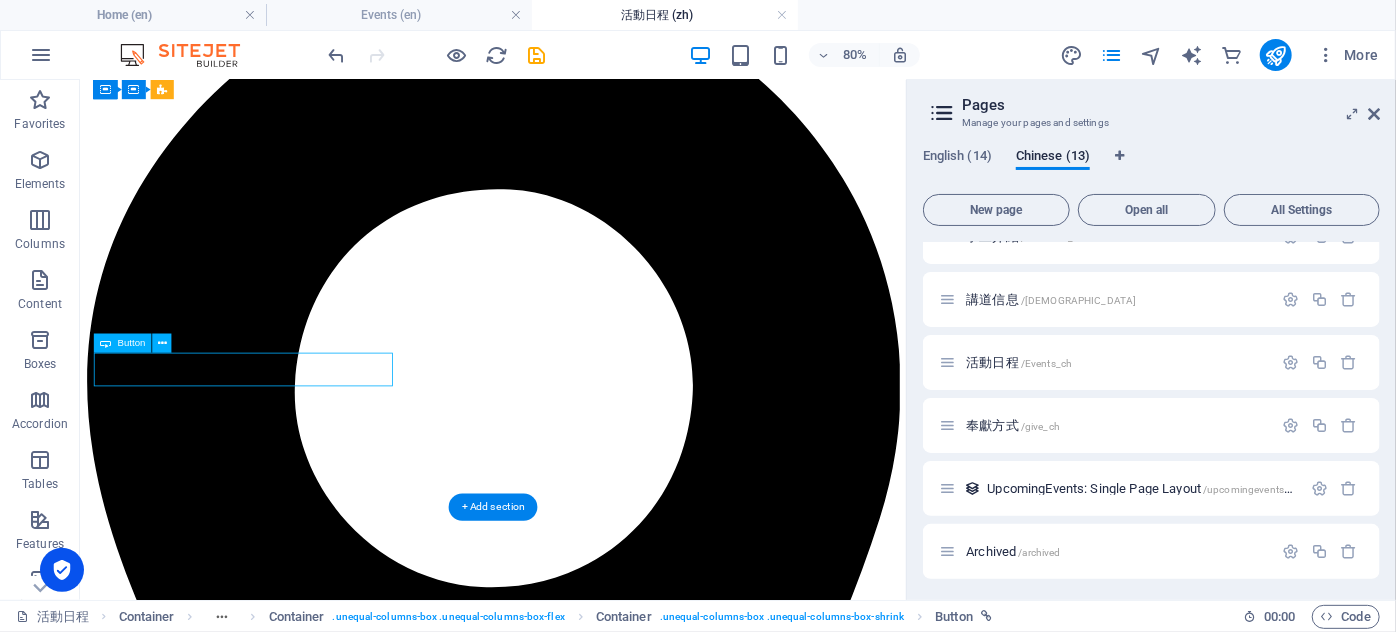 click on "立即報名!" at bounding box center (595, 4778) 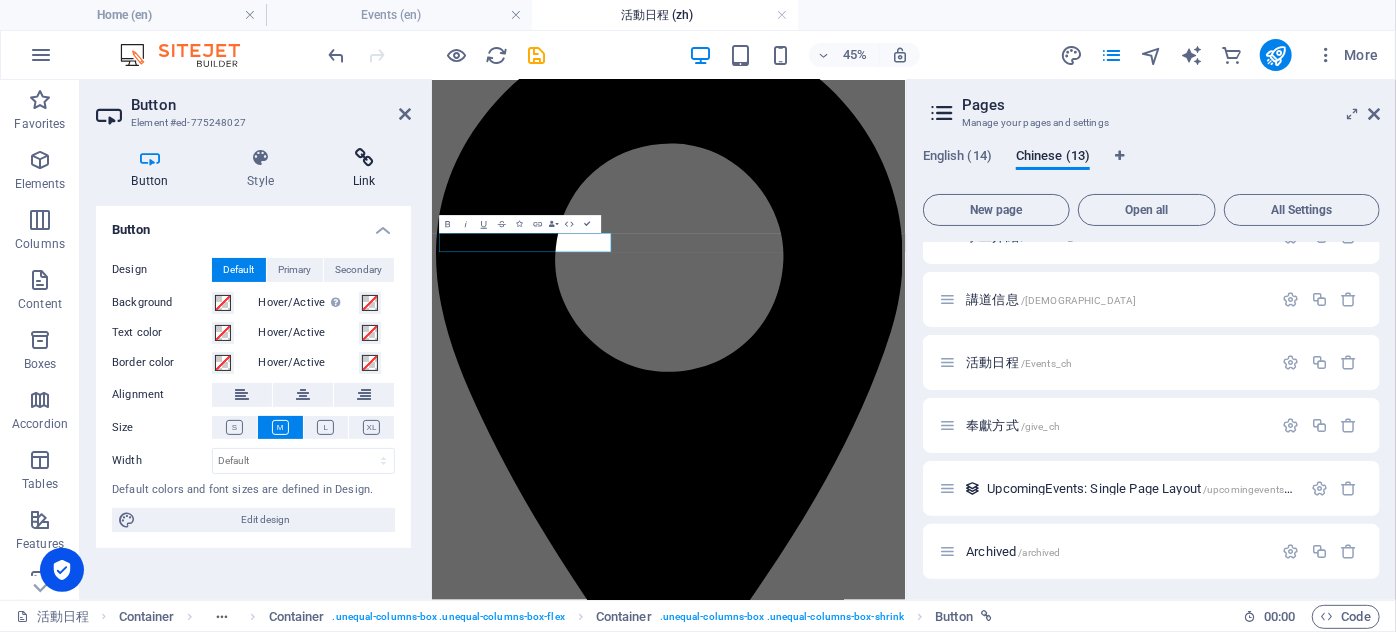 click on "Link" at bounding box center [364, 169] 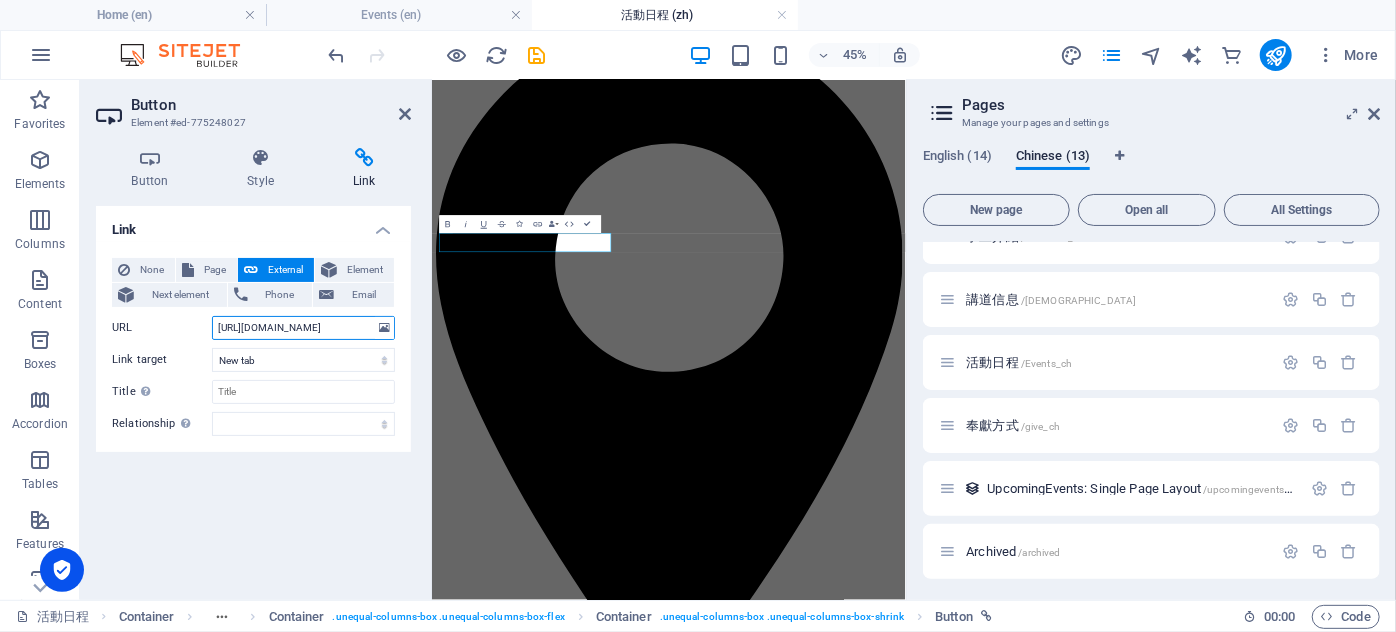 click on "[URL][DOMAIN_NAME]" at bounding box center (303, 328) 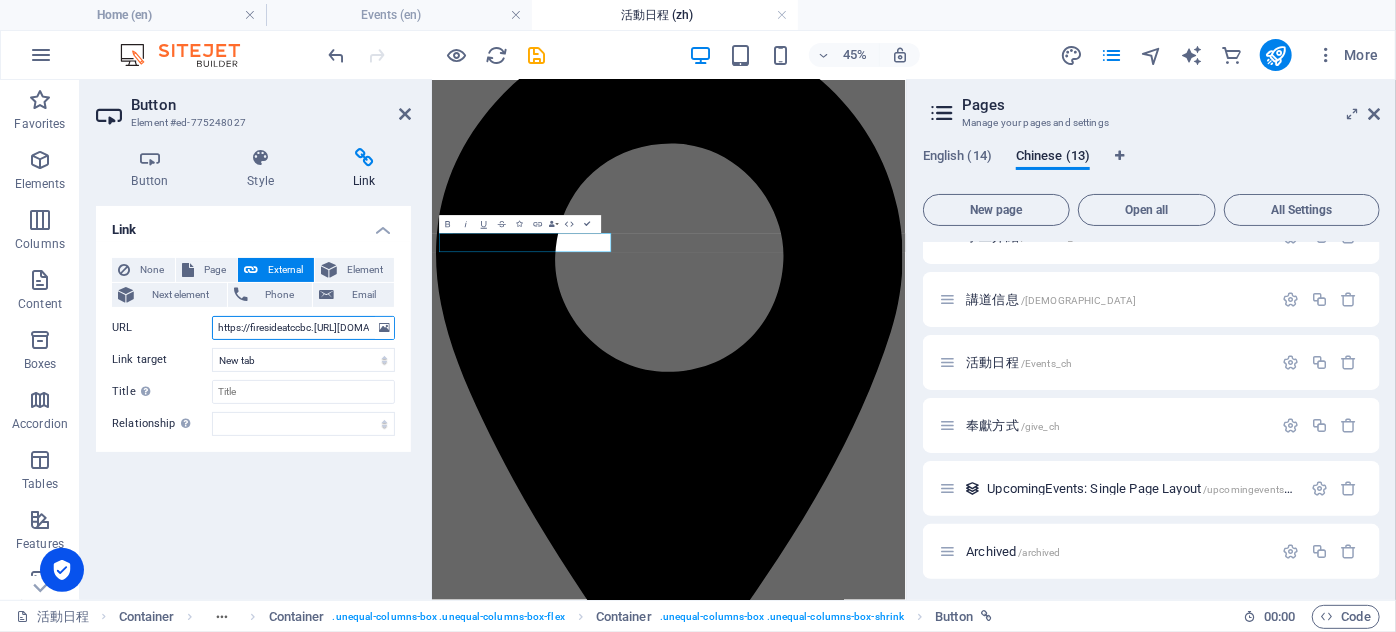 scroll, scrollTop: 0, scrollLeft: 301, axis: horizontal 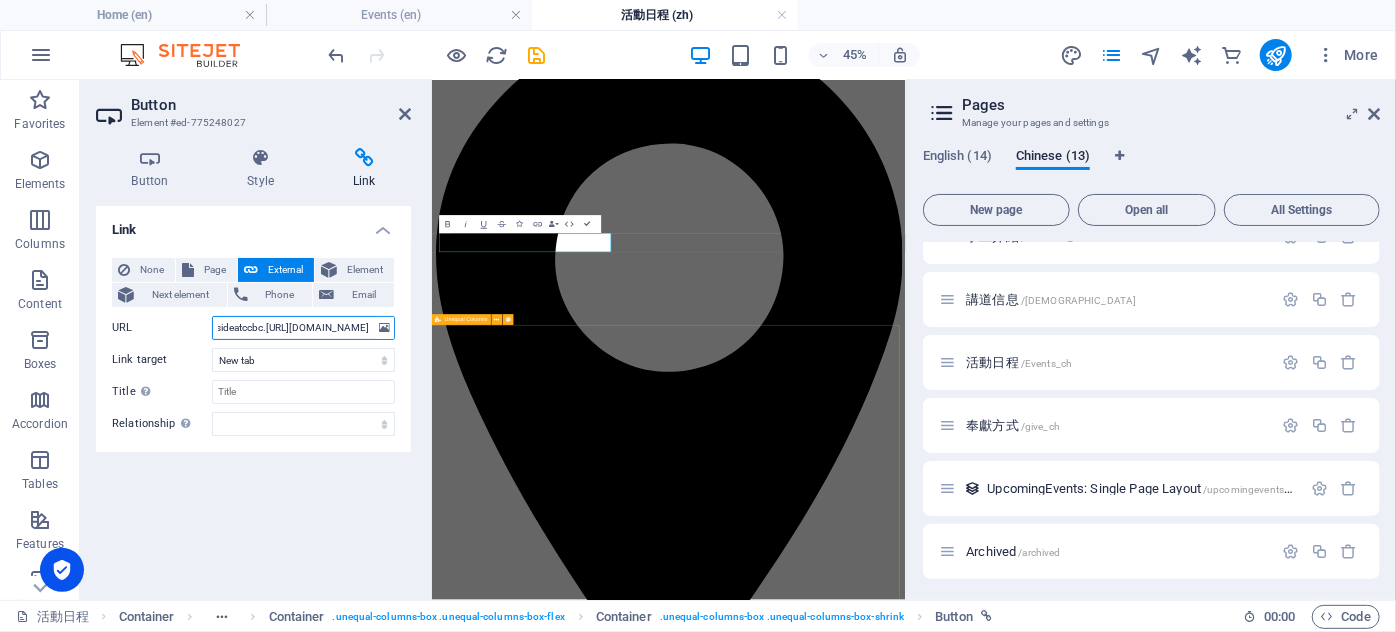 paste on "[DOMAIN_NAME][URL]" 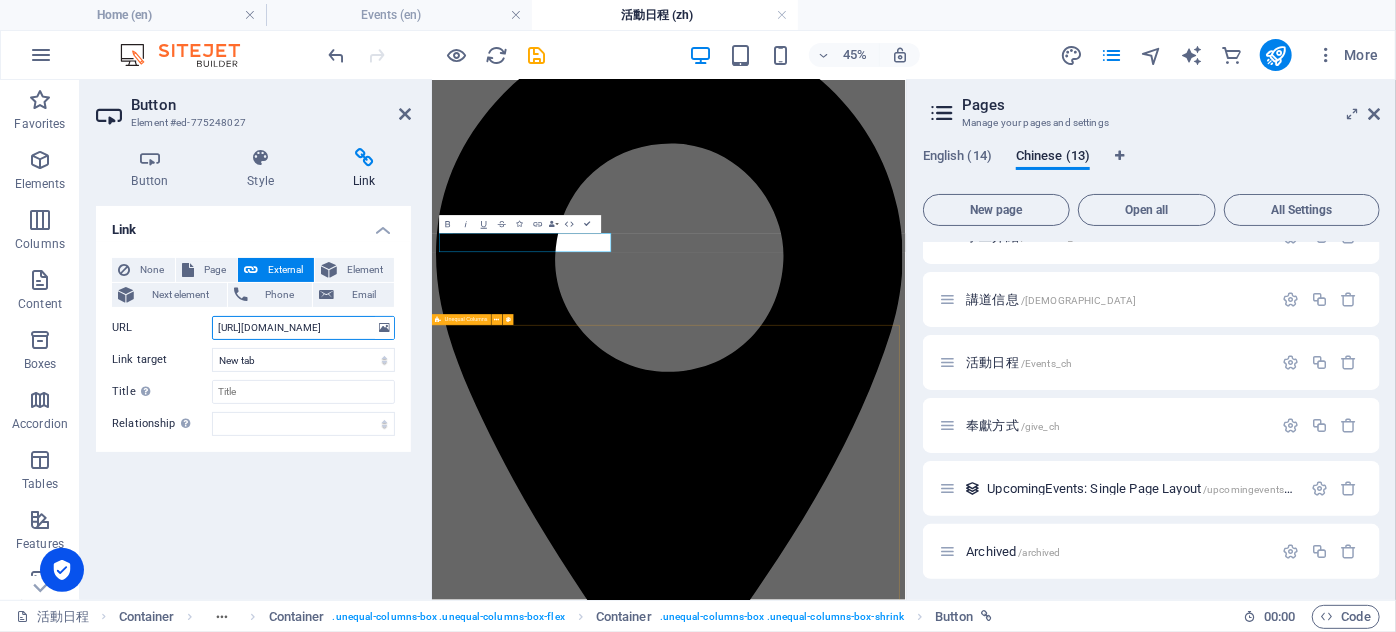 scroll, scrollTop: 0, scrollLeft: 202, axis: horizontal 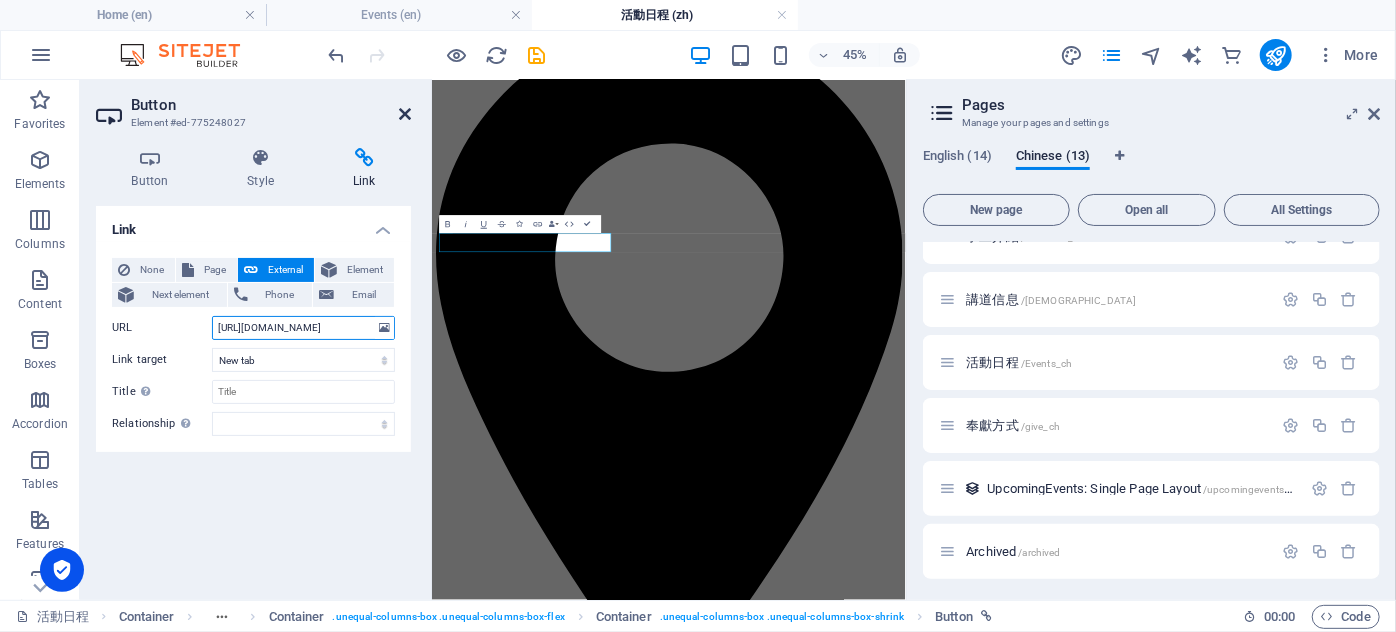 type on "[URL][DOMAIN_NAME]" 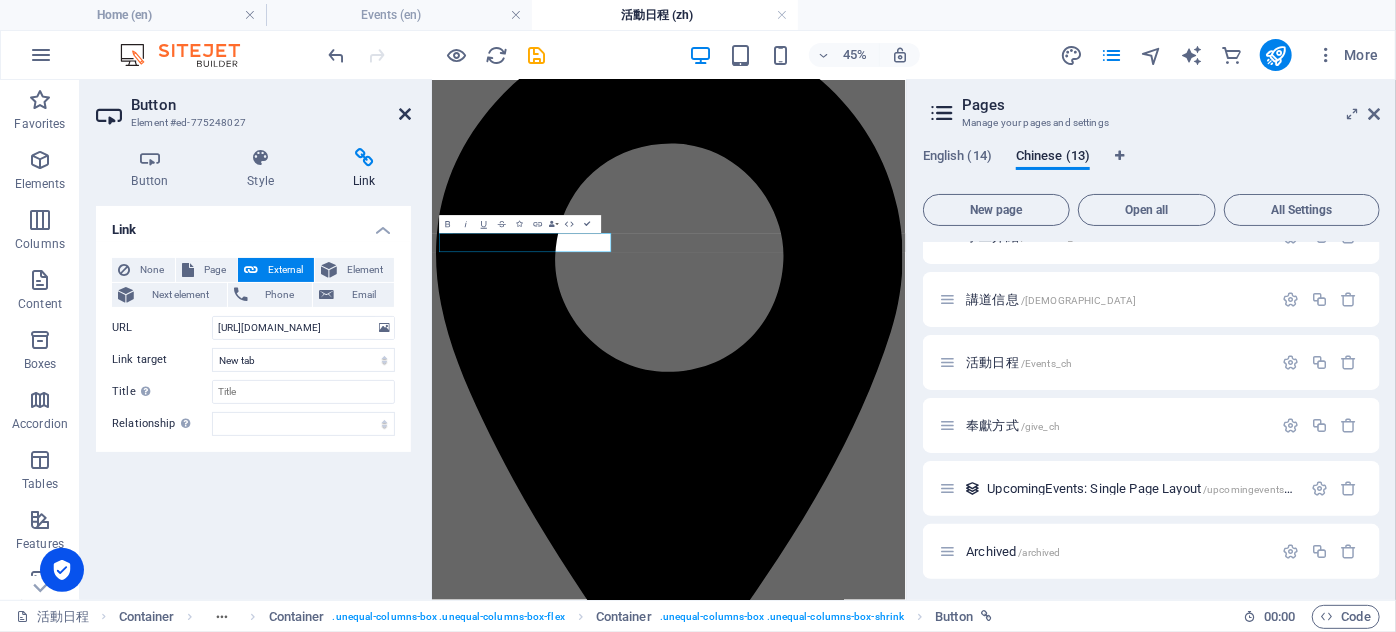 click at bounding box center [405, 114] 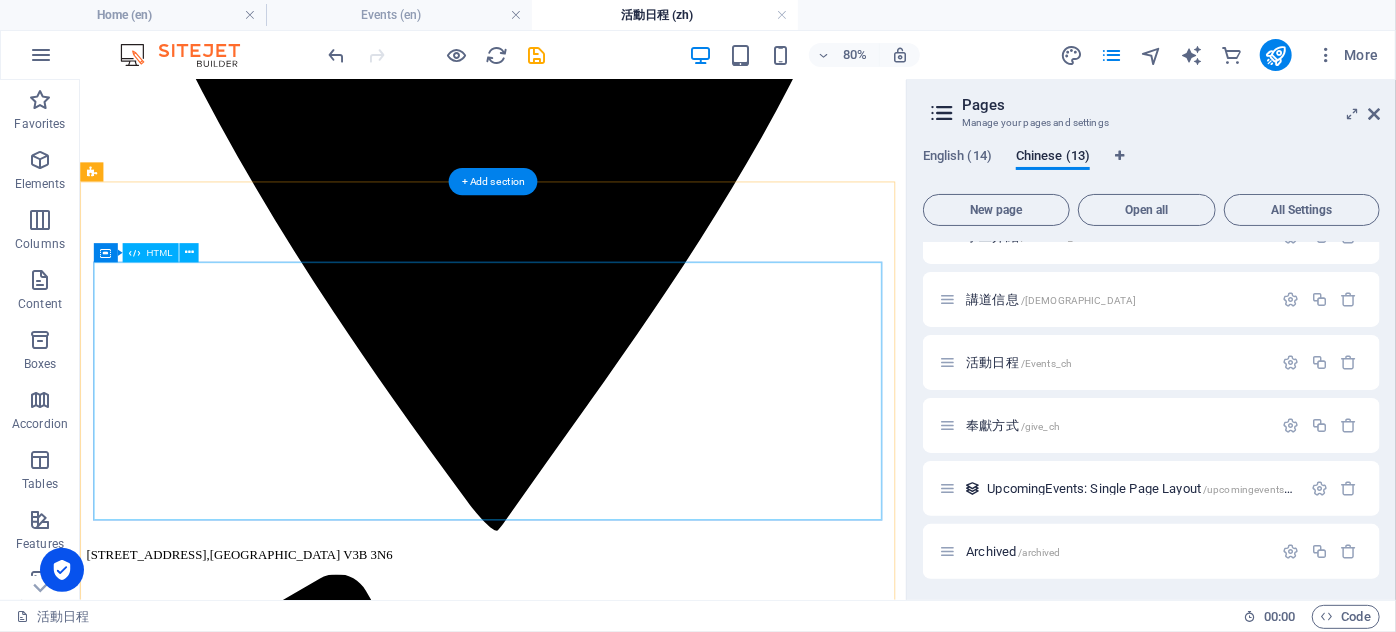 scroll, scrollTop: 1213, scrollLeft: 0, axis: vertical 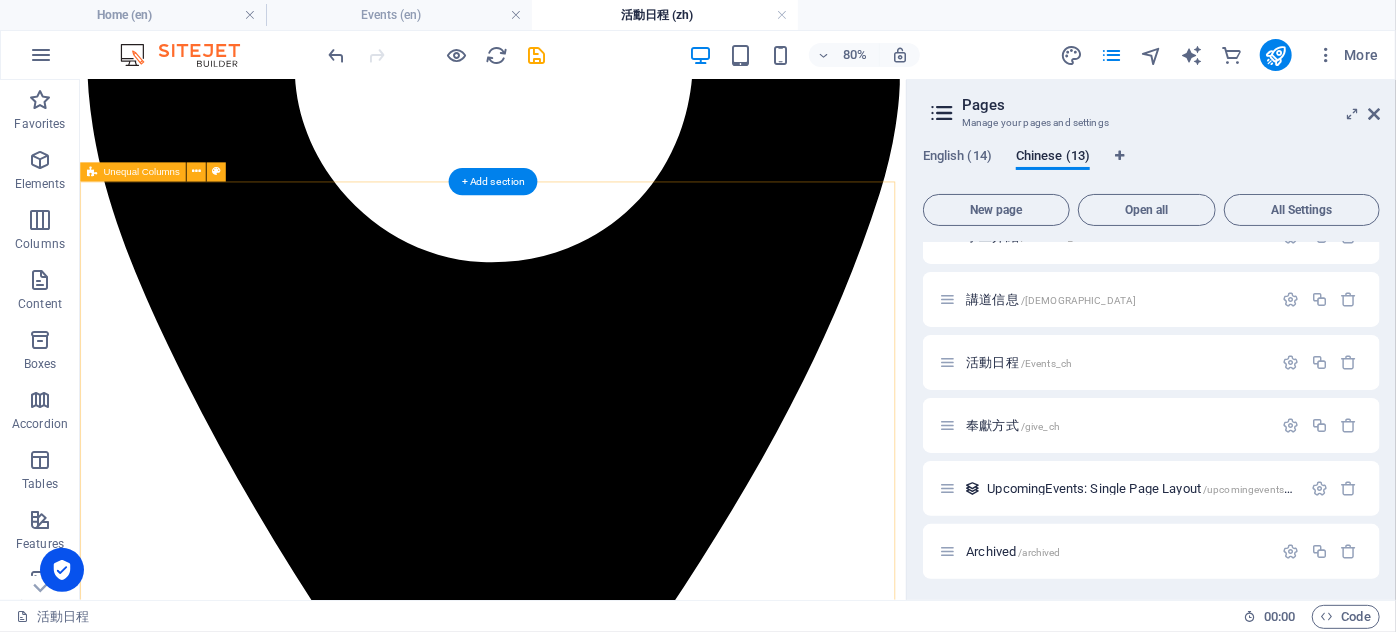 click on "兒童日營 請預留這個日期和時間：7月28日至8月1日，星期一至星期五，上午9:00-12:30，年齡：4-11歲。海報稍後發布，有興趣參加者，請馬上報名。 立即報名" at bounding box center (595, 5714) 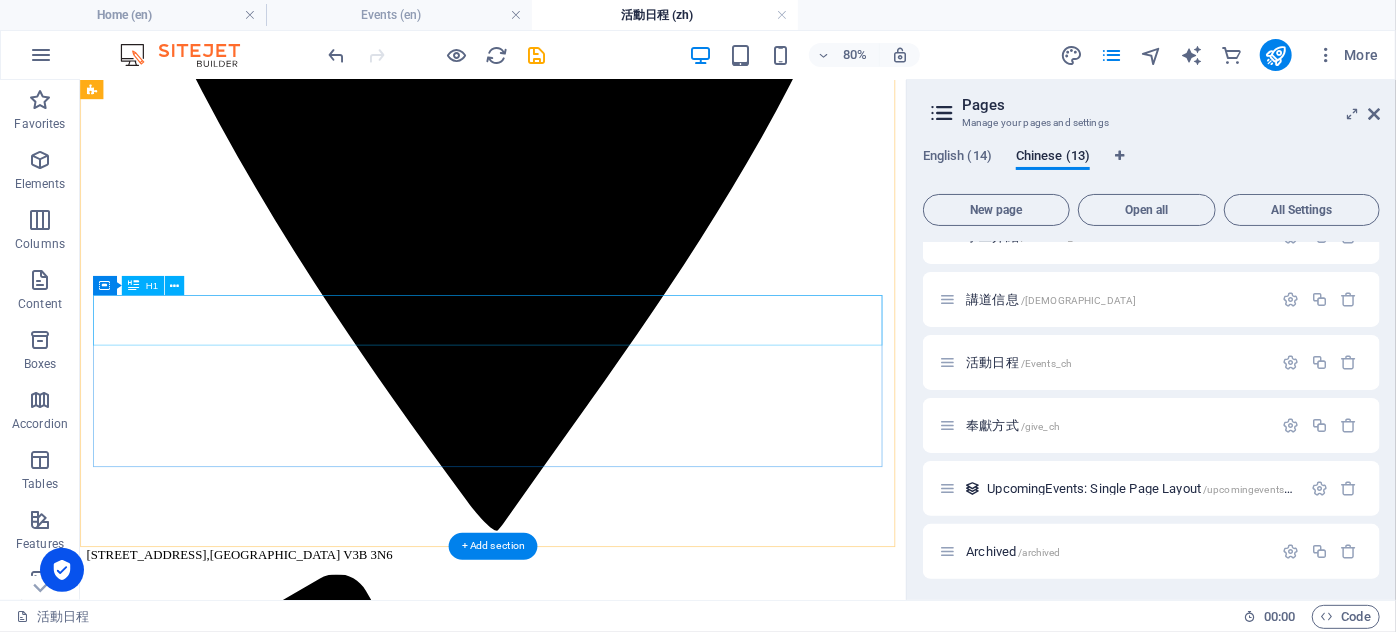 scroll, scrollTop: 1213, scrollLeft: 0, axis: vertical 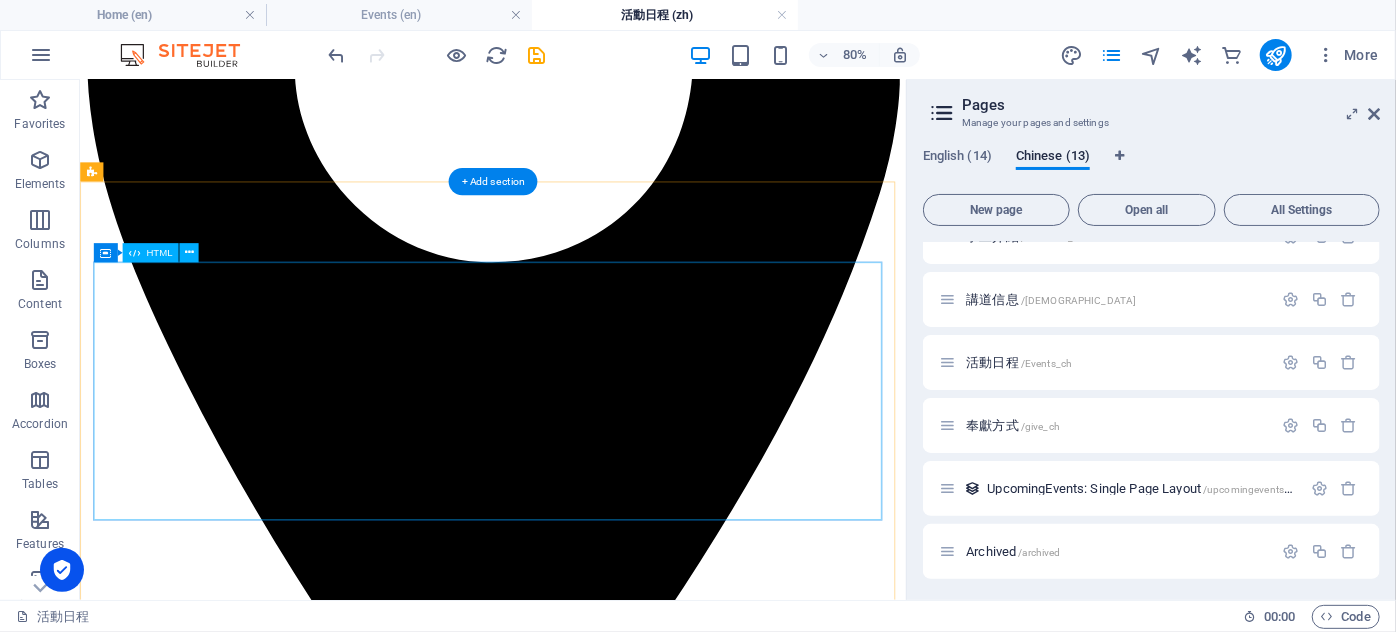 click at bounding box center (595, 5595) 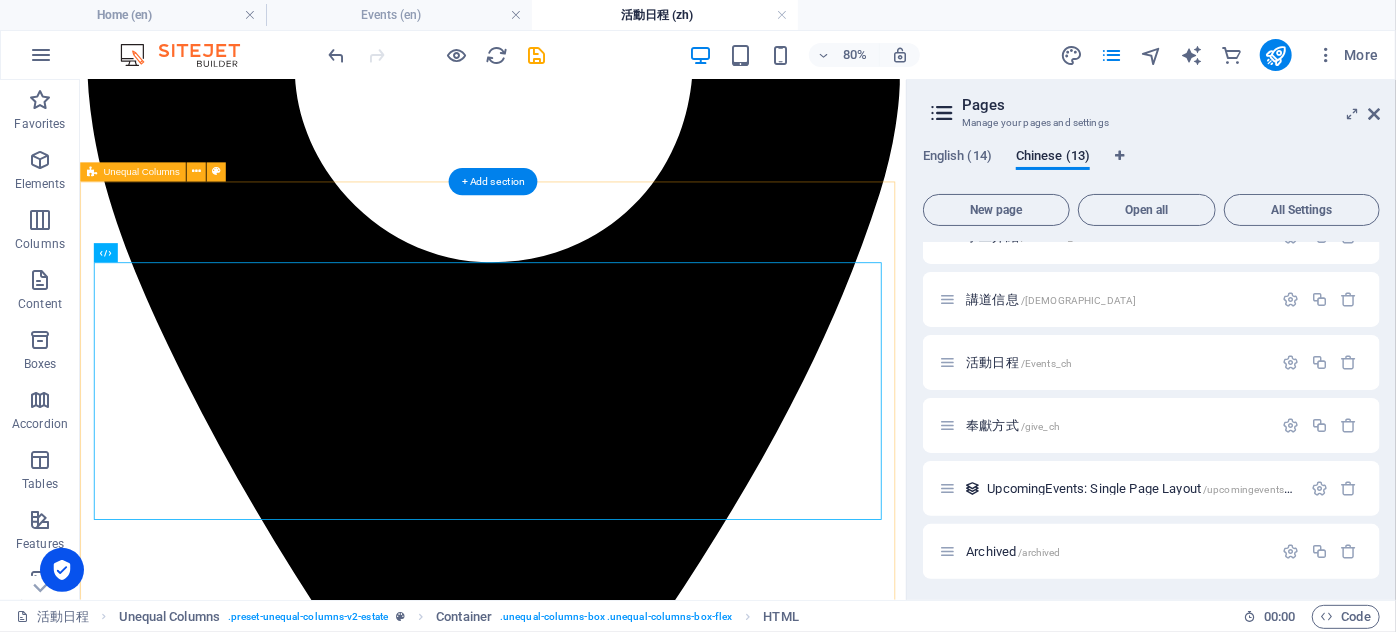 click on "兒童日營 請預留這個日期和時間：7月28日至8月1日，星期一至星期五，上午9:00-12:30，年齡：4-11歲。海報稍後發布，有興趣參加者，請馬上報名。 立即報名" at bounding box center [595, 5714] 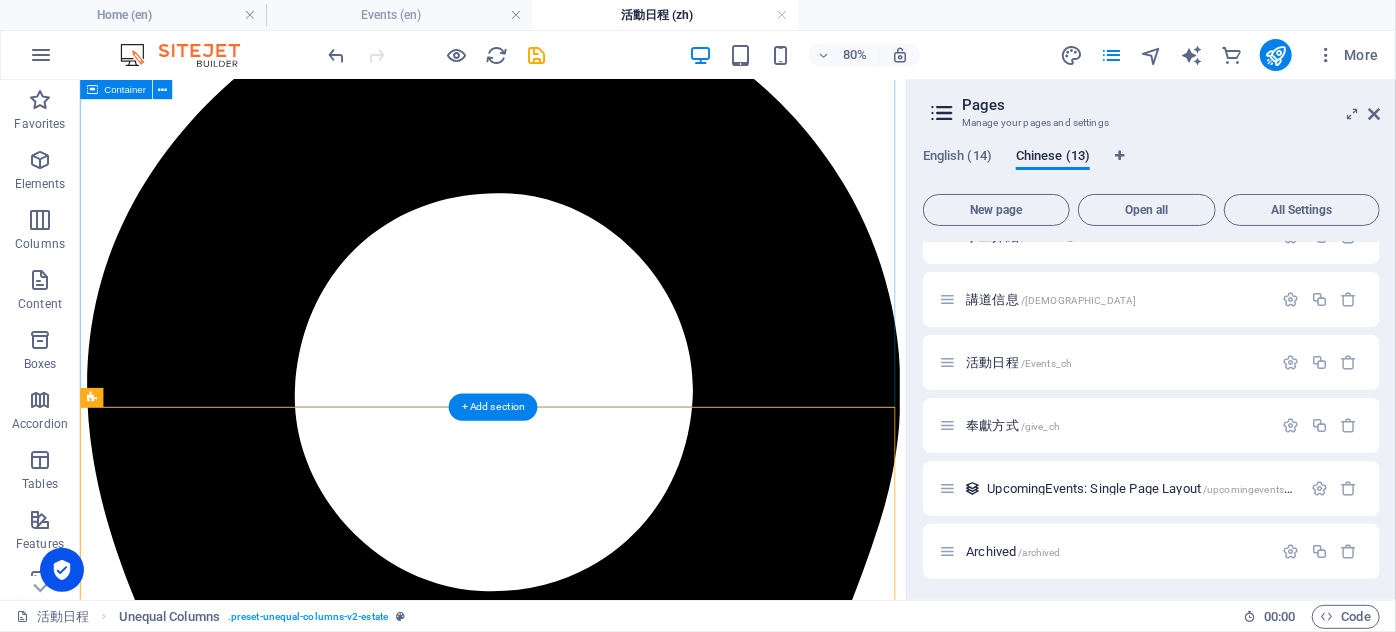 scroll, scrollTop: 1203, scrollLeft: 0, axis: vertical 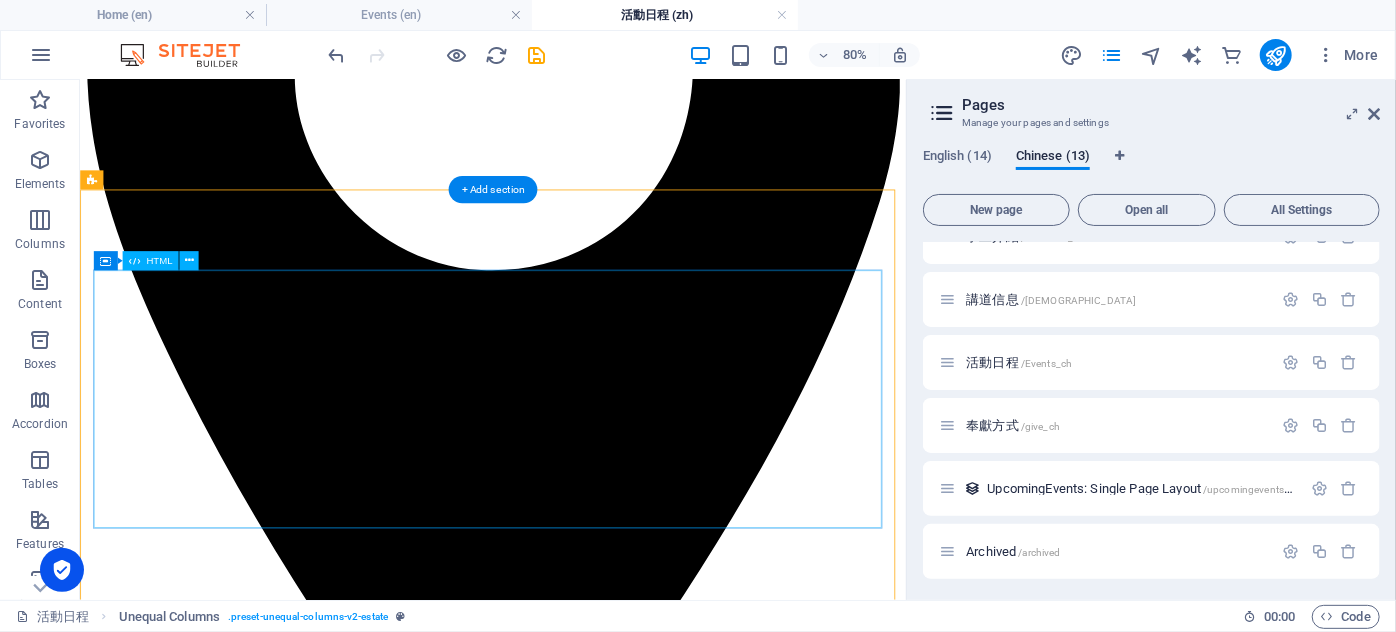 click at bounding box center (595, 5605) 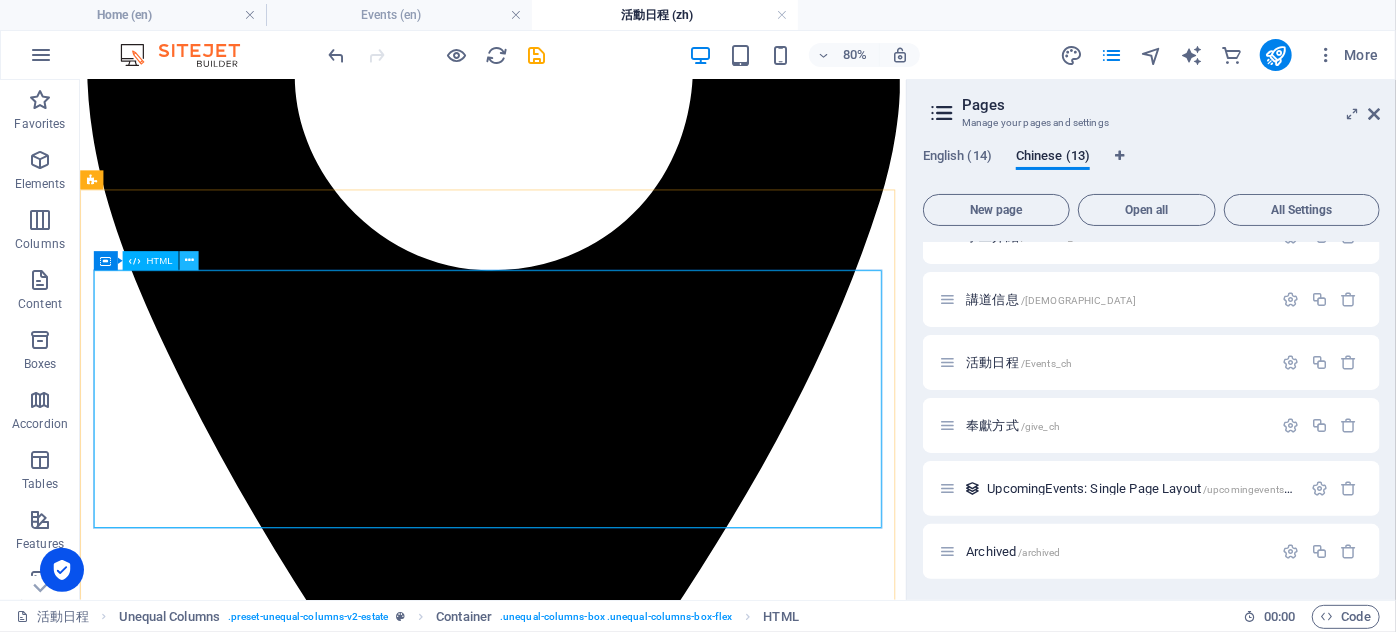 click at bounding box center [189, 260] 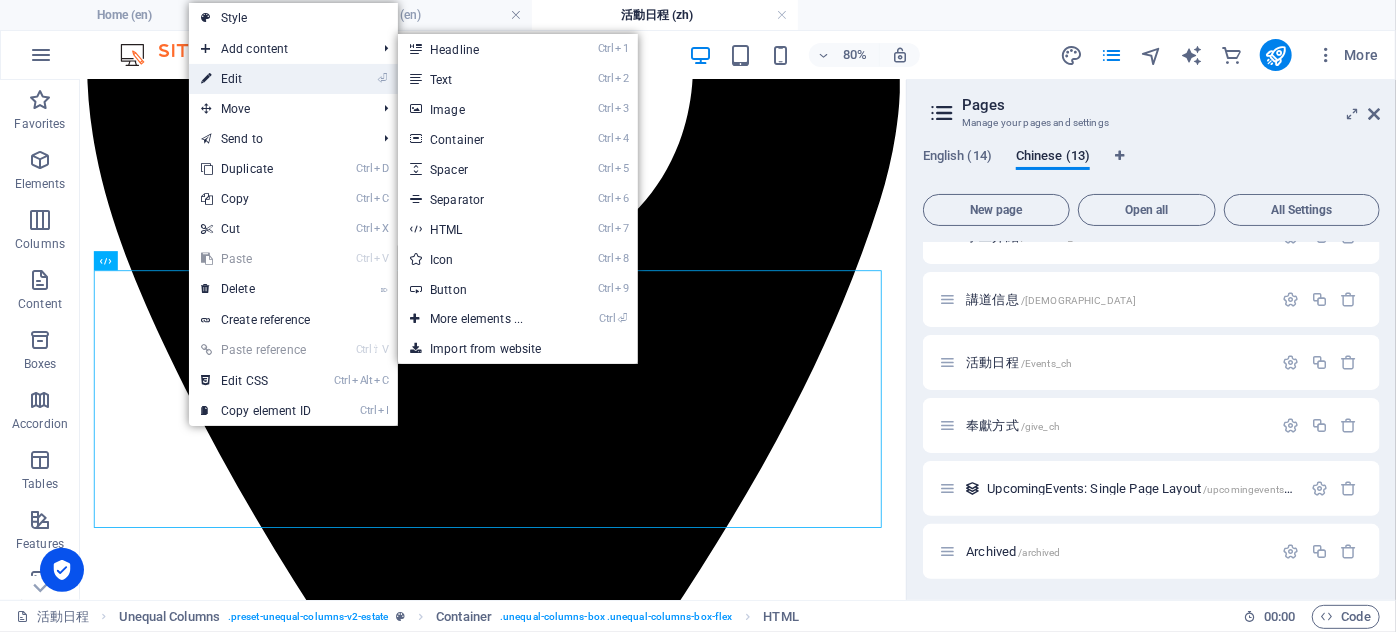 click on "⏎  Edit" at bounding box center [256, 79] 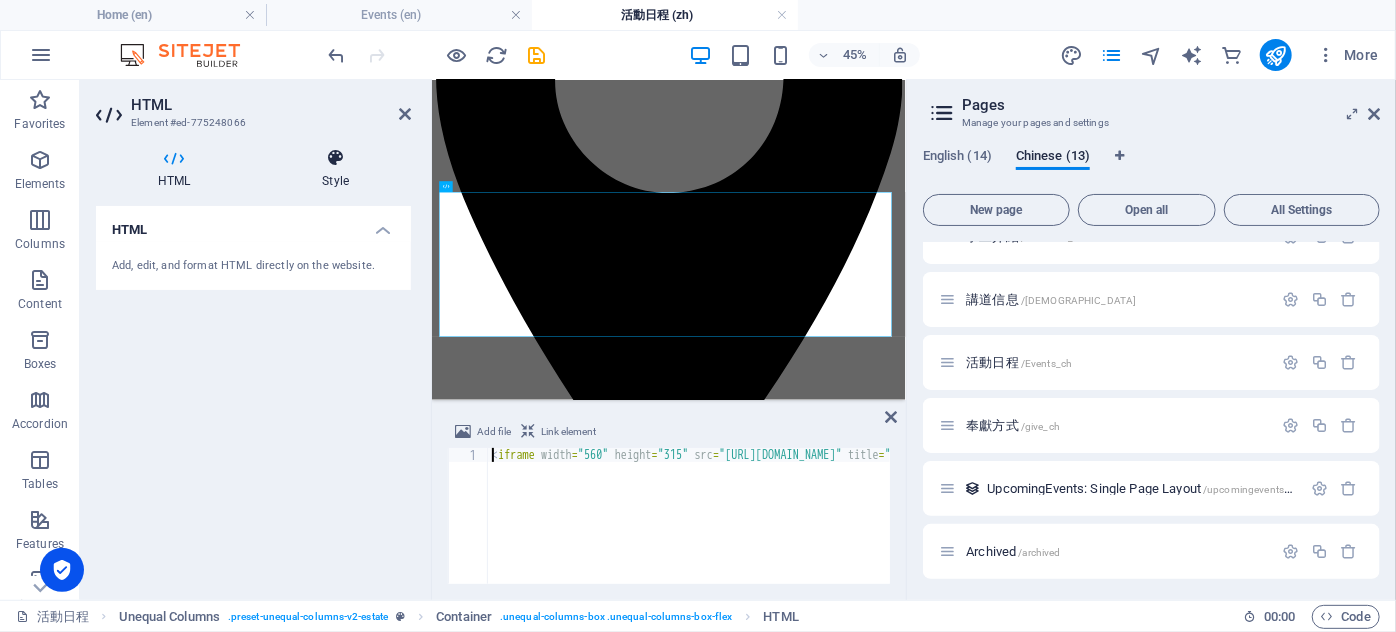 click at bounding box center (335, 158) 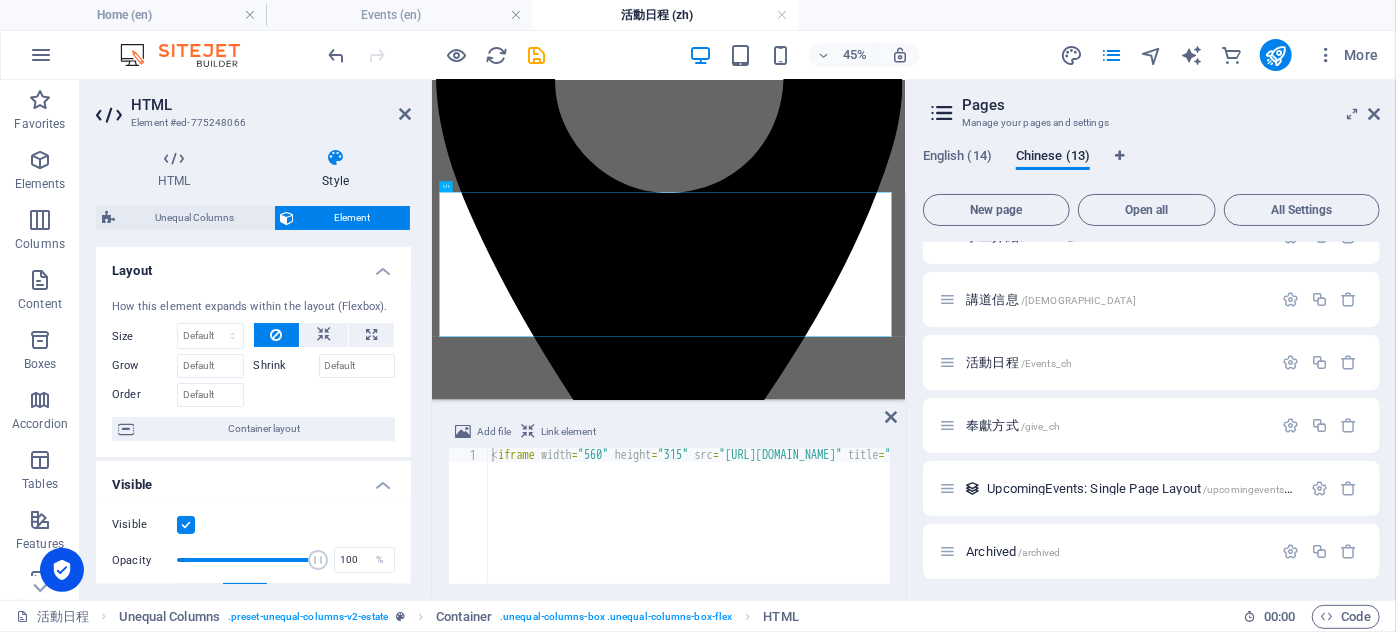 click on "HTML Element #ed-775248066 HTML Style HTML Add, edit, and format HTML directly on the website. Unequal Columns Element Layout How this element expands within the layout (Flexbox). Size Default auto px % 1/1 1/2 1/3 1/4 1/5 1/6 1/7 1/8 1/9 1/10 Grow Shrink Order Container layout Visible Visible Opacity 100 % Overflow Spacing Margin Default auto px % rem vw vh Custom Custom auto px % rem vw vh auto px % rem vw vh auto px % rem vw vh auto px % rem vw vh Padding Default px rem % vh vw Custom Custom px rem % vh vw px rem % vh vw px rem % vh vw px rem % vh vw Border Style              - Width 1 auto px rem % vh vw Custom Custom 1 auto px rem % vh vw 1 auto px rem % vh vw 1 auto px rem % vh vw 1 auto px rem % vh vw  - Color Round corners Default px rem % vh vw Custom Custom px rem % vh vw px rem % vh vw px rem % vh vw px rem % vh vw Shadow Default None Outside Inside Color X offset 0 px rem vh vw Y offset 0 px rem vh vw Blur 0 px rem % vh vw Spread 0 px rem vh vw Text Shadow Default None Outside Color 0 px" at bounding box center [256, 340] 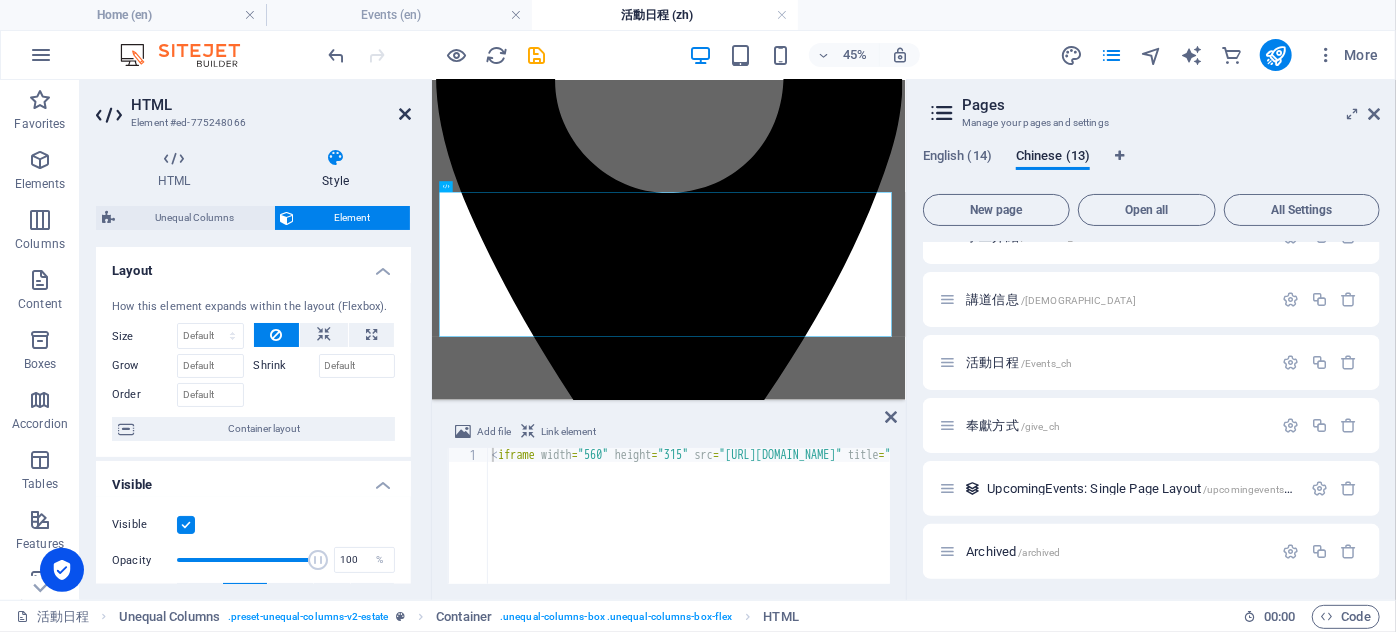 click at bounding box center [405, 114] 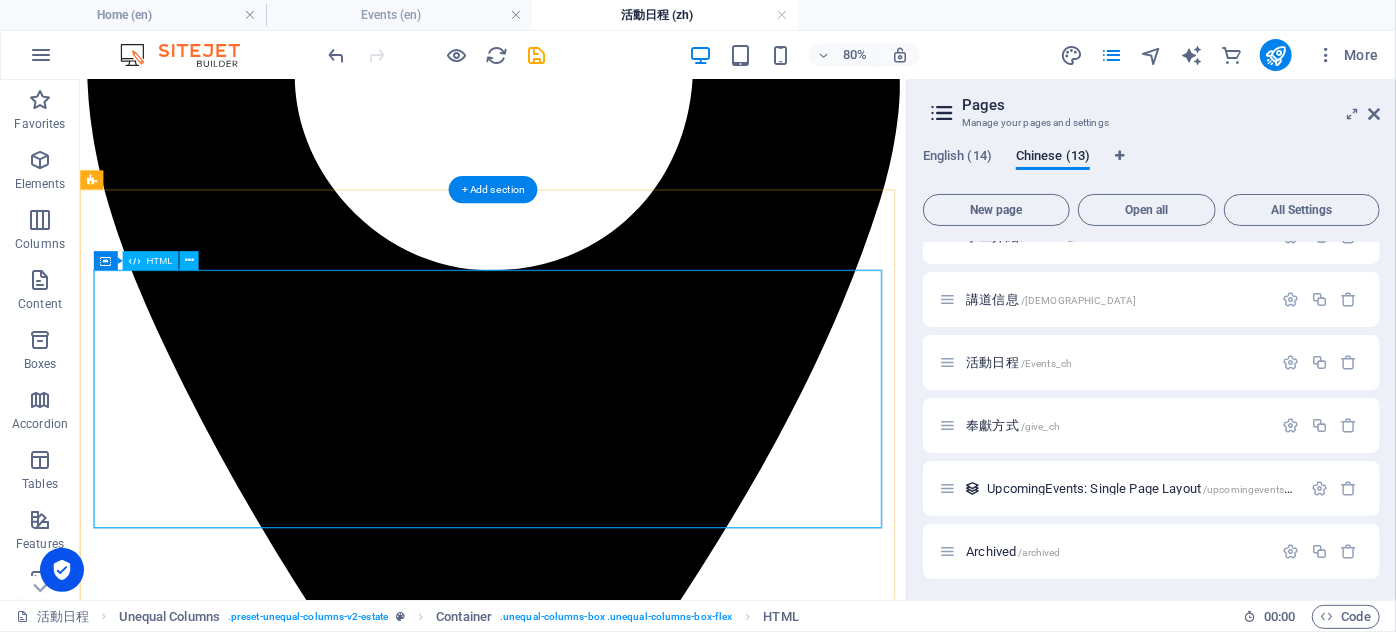 click at bounding box center (595, 5605) 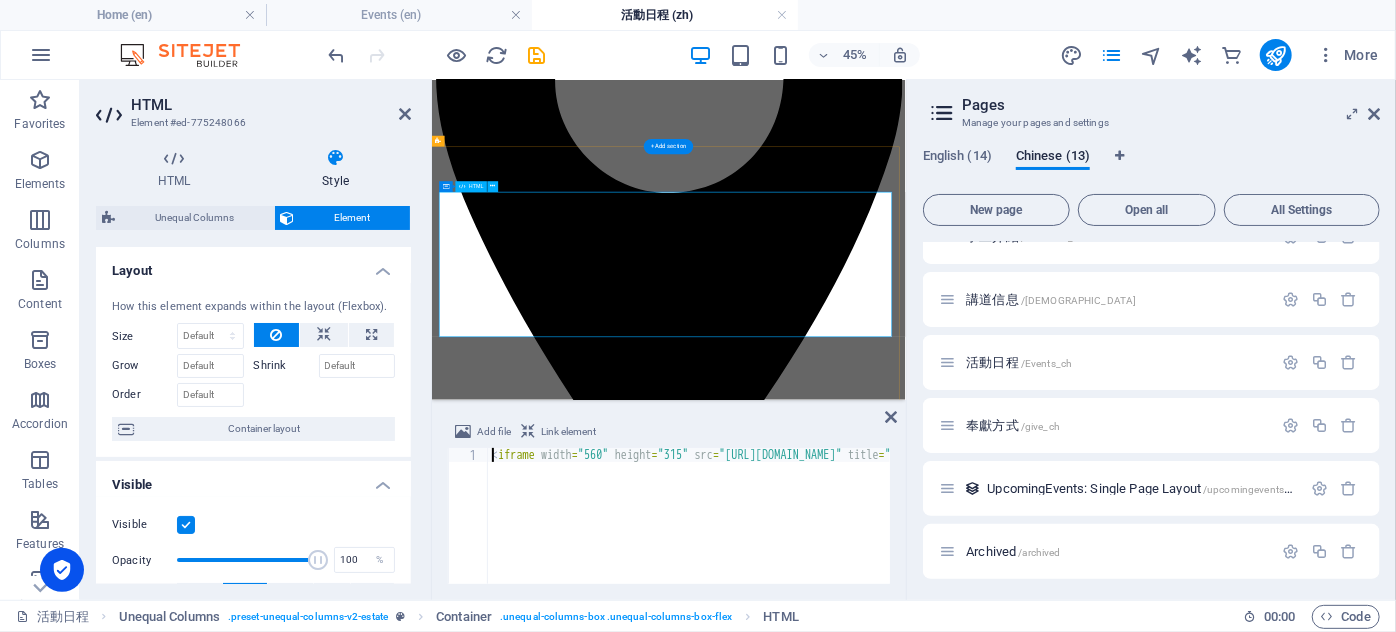 click at bounding box center [957, 5694] 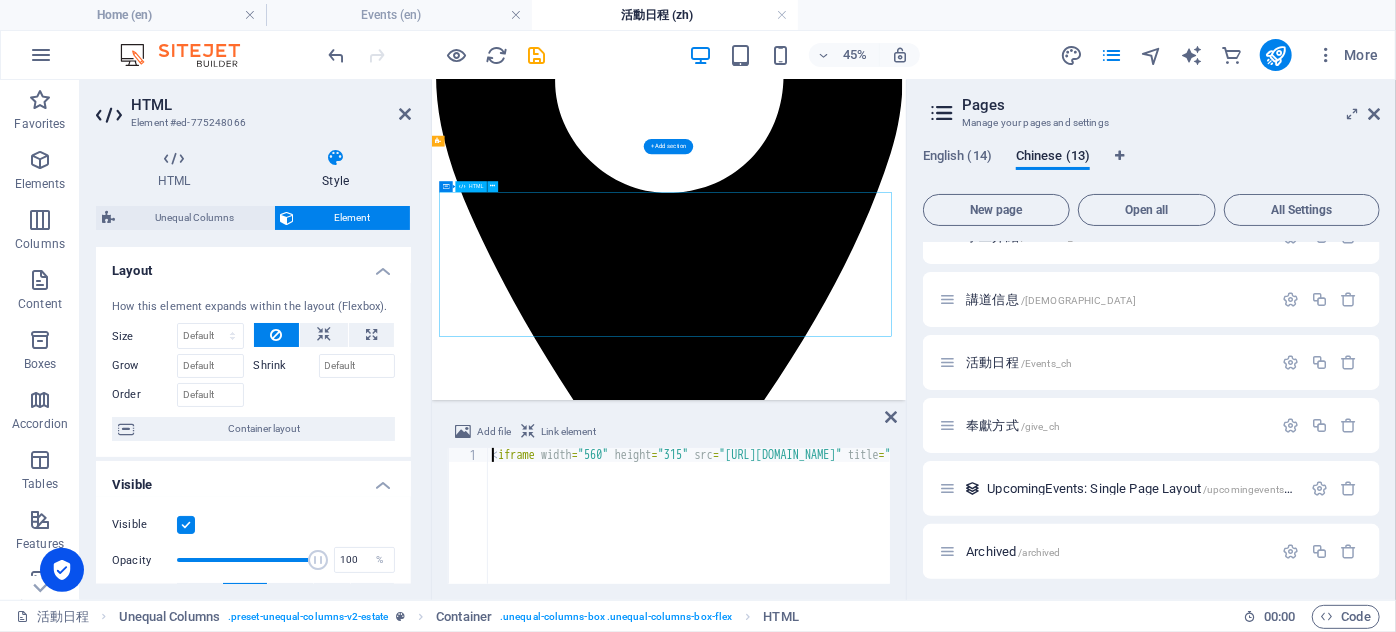 click at bounding box center (957, 5694) 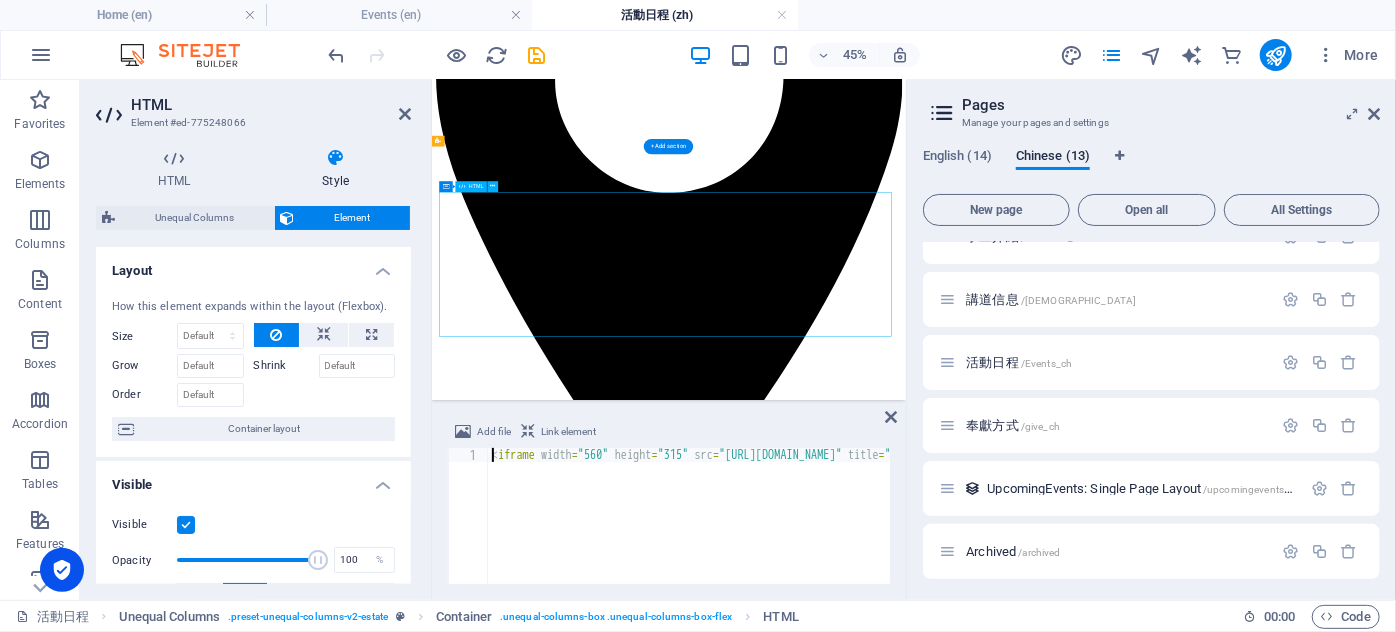 click at bounding box center (957, 5694) 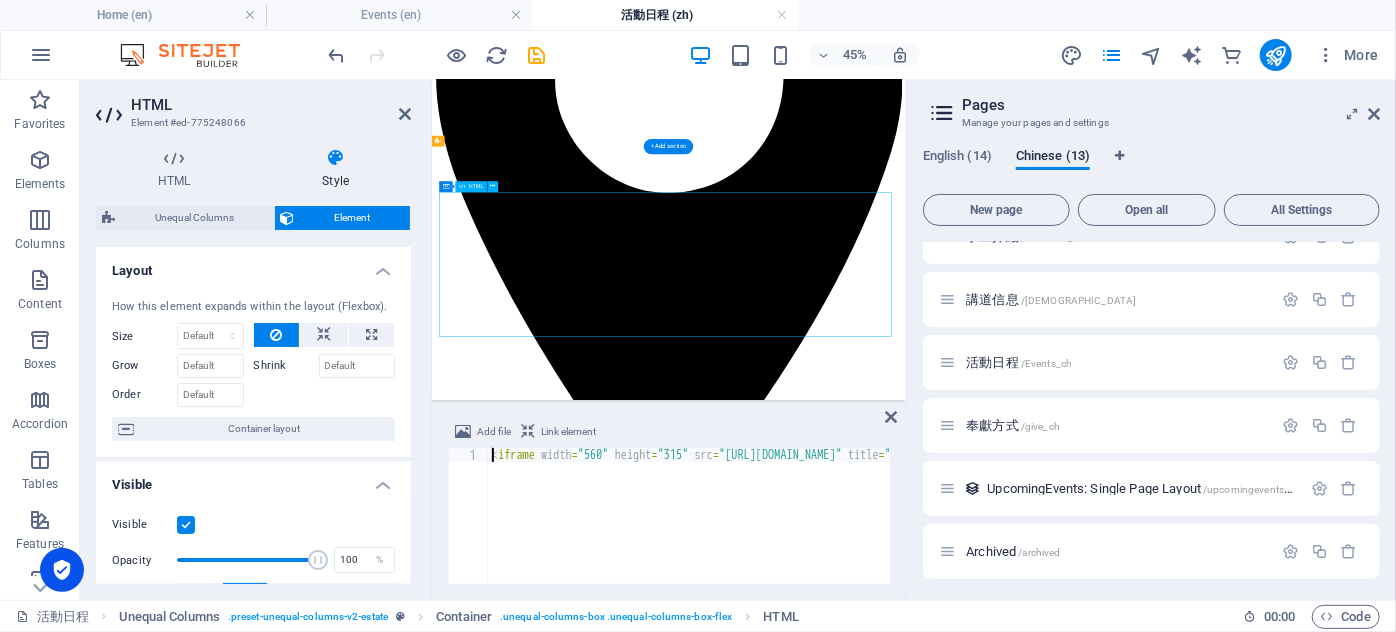 click at bounding box center (957, 5694) 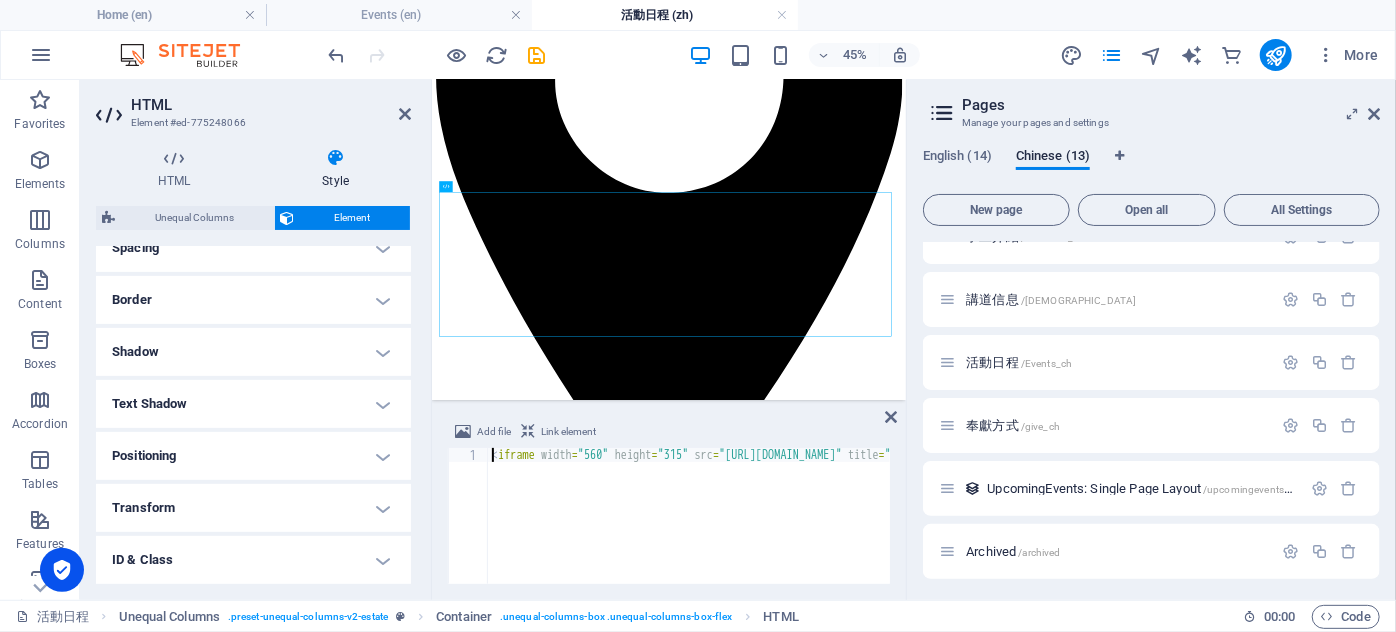 scroll, scrollTop: 1, scrollLeft: 0, axis: vertical 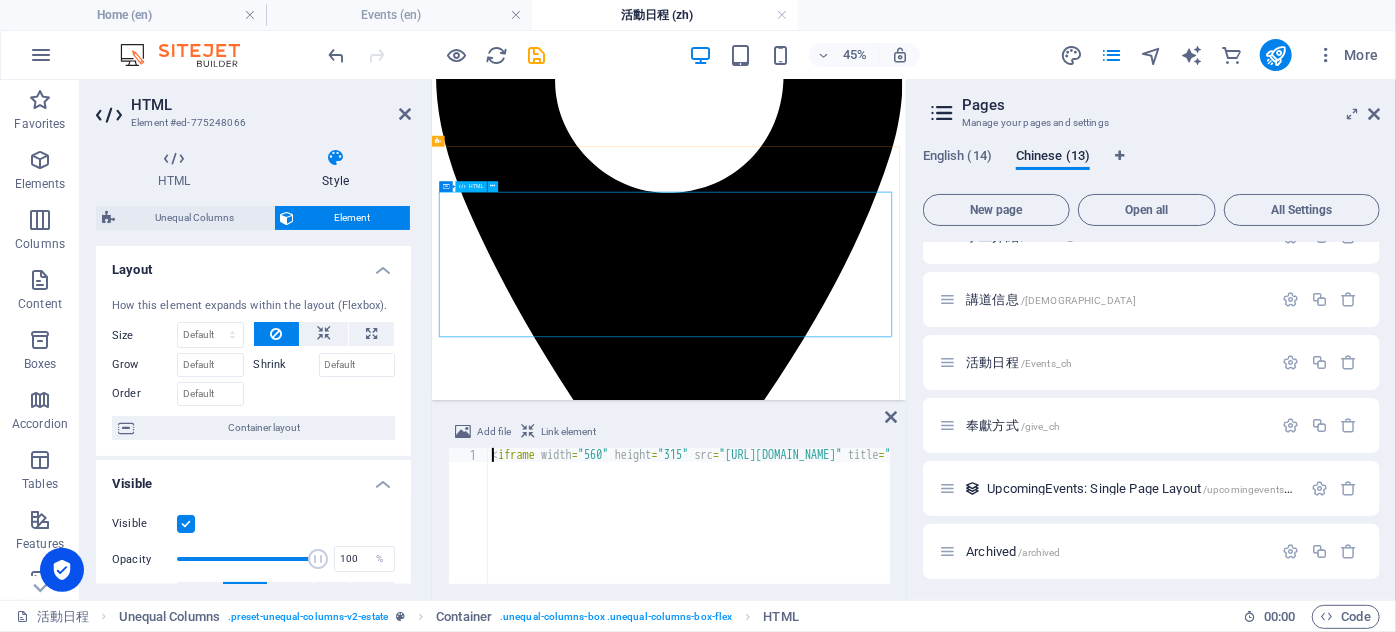 click at bounding box center [957, 5694] 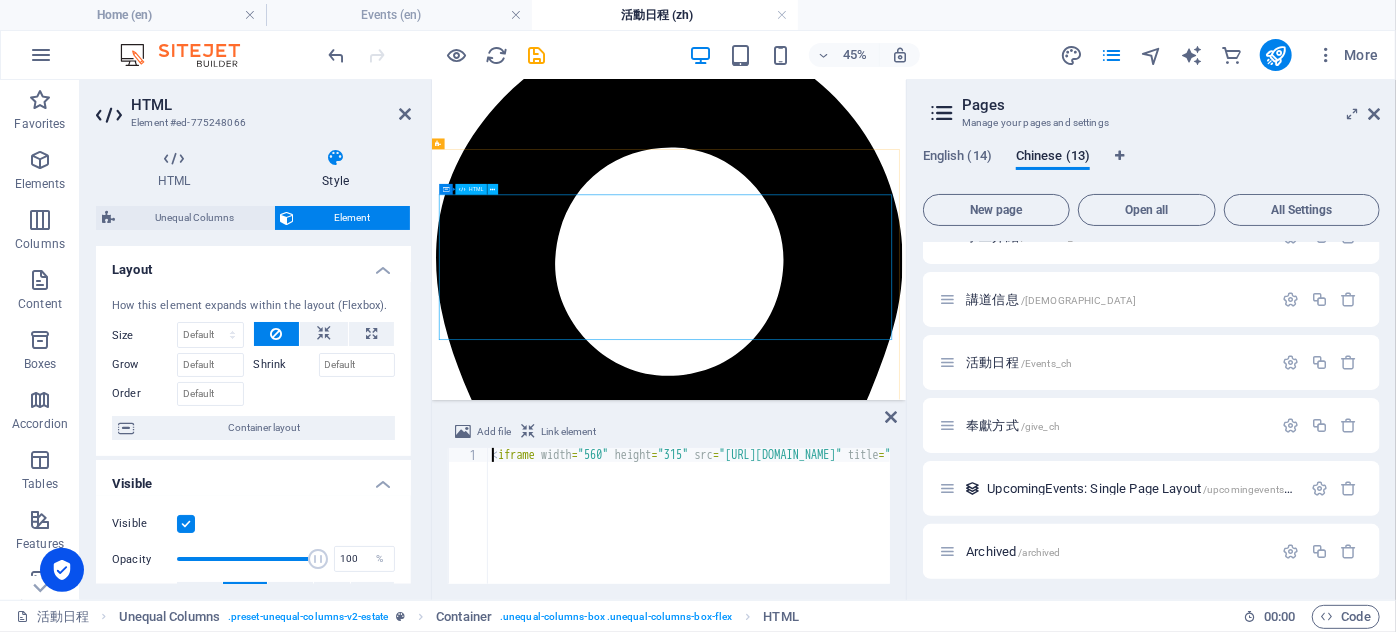 scroll, scrollTop: 1201, scrollLeft: 0, axis: vertical 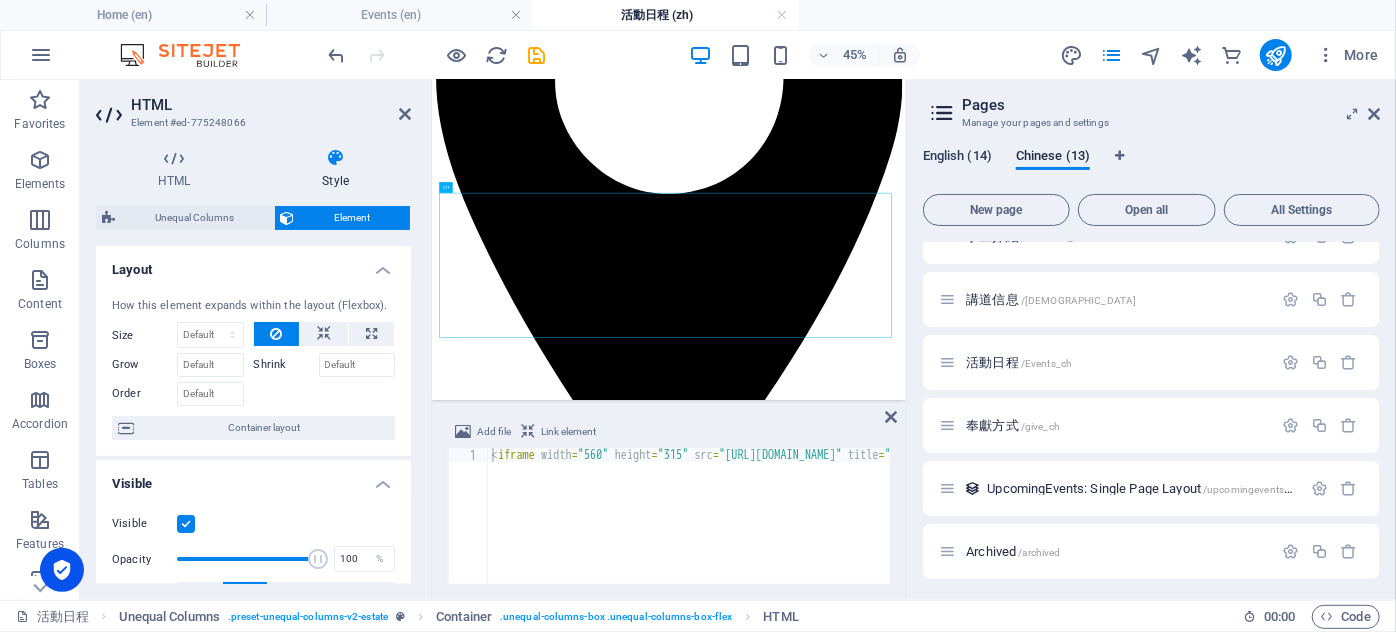 click on "English (14)" at bounding box center [957, 158] 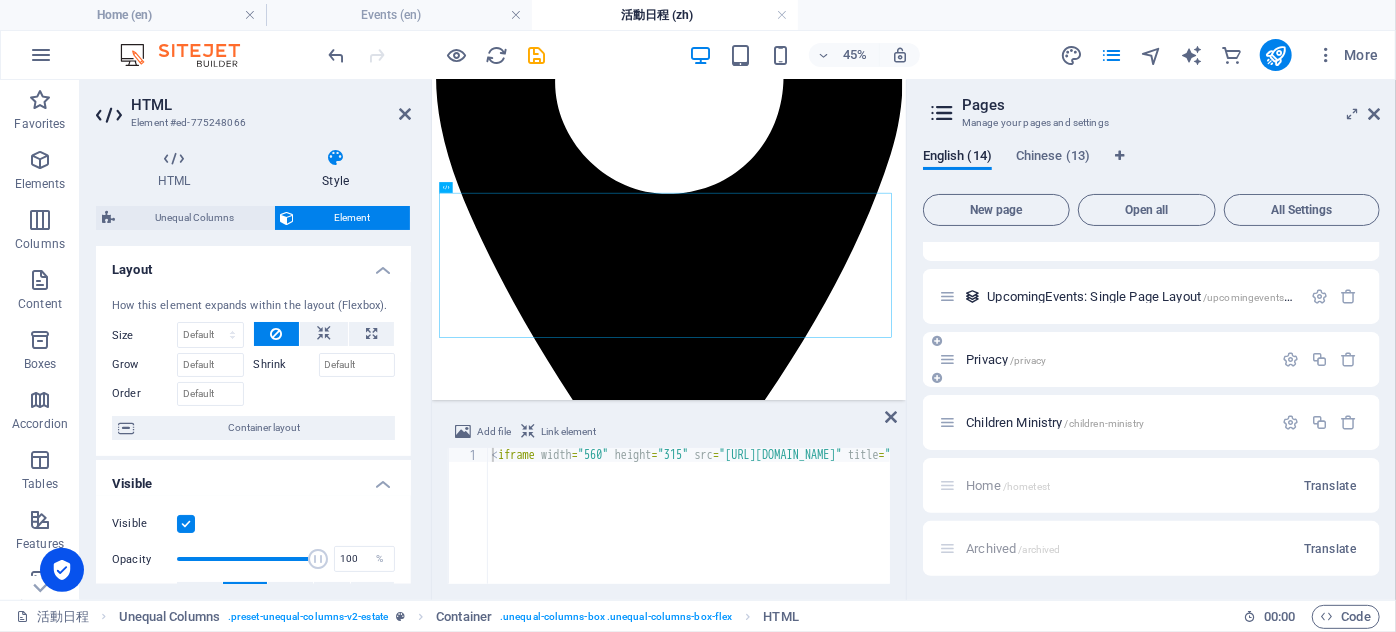 scroll, scrollTop: 192, scrollLeft: 0, axis: vertical 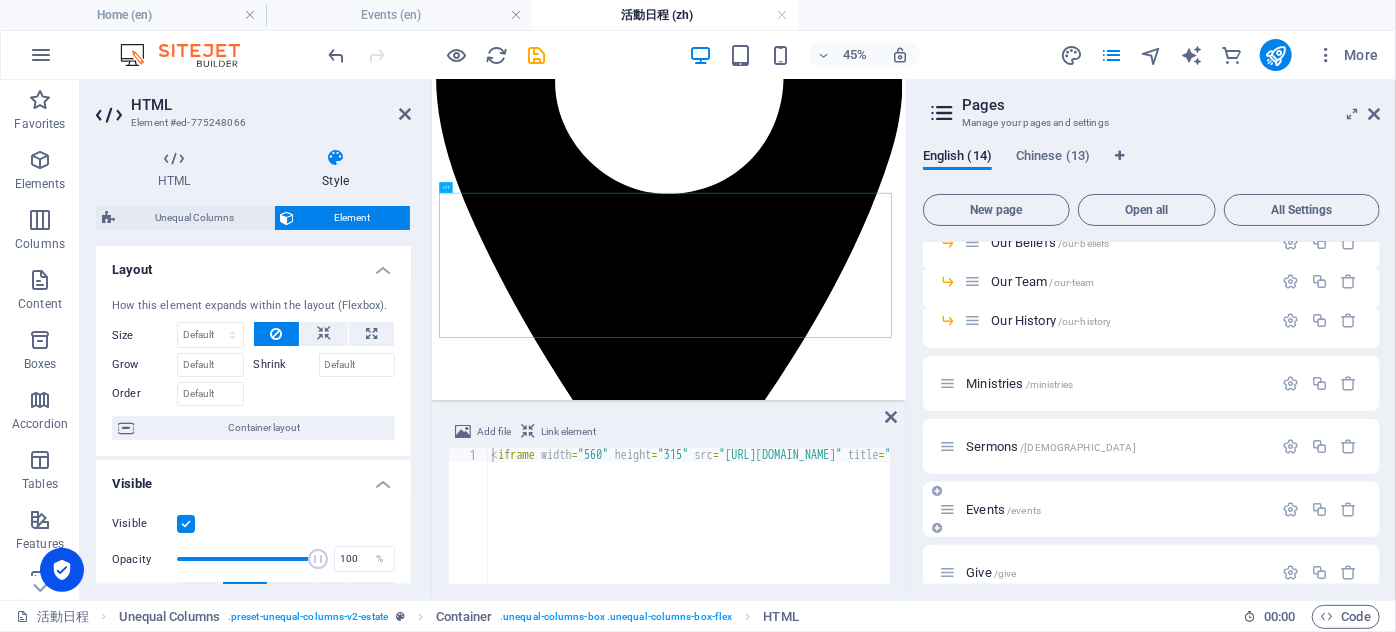 click on "Events /events" at bounding box center [1105, 509] 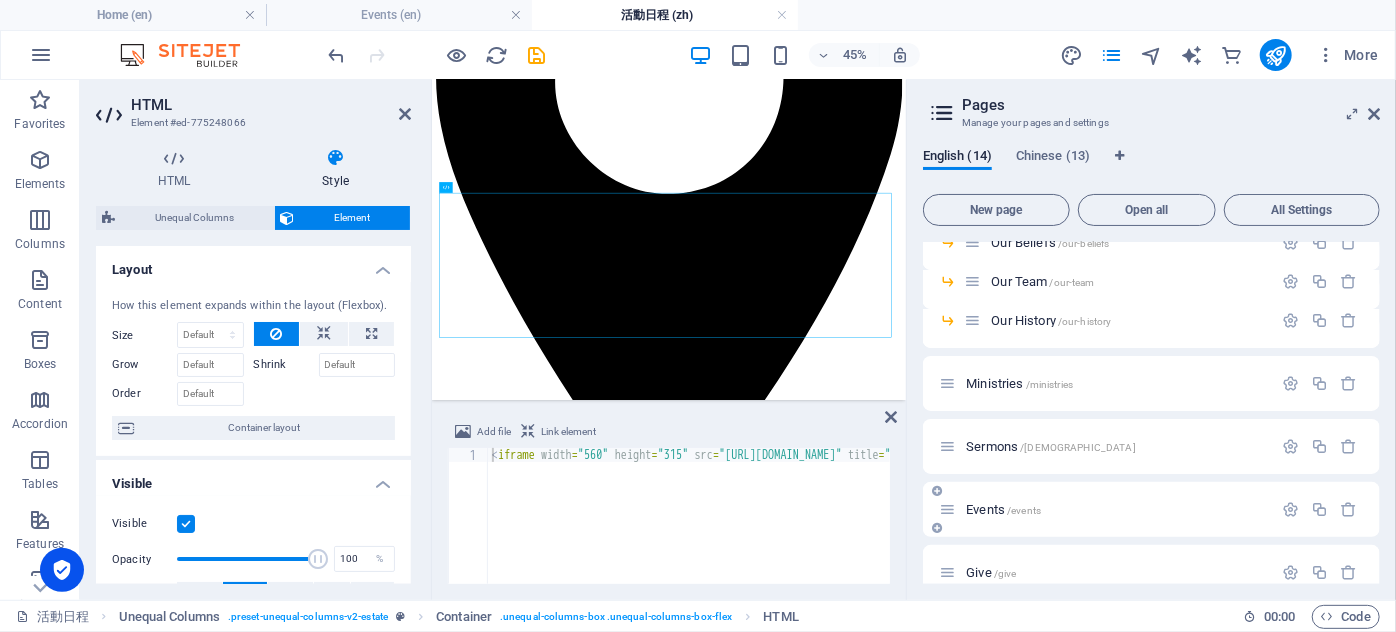 click on "Events /events" at bounding box center [1003, 509] 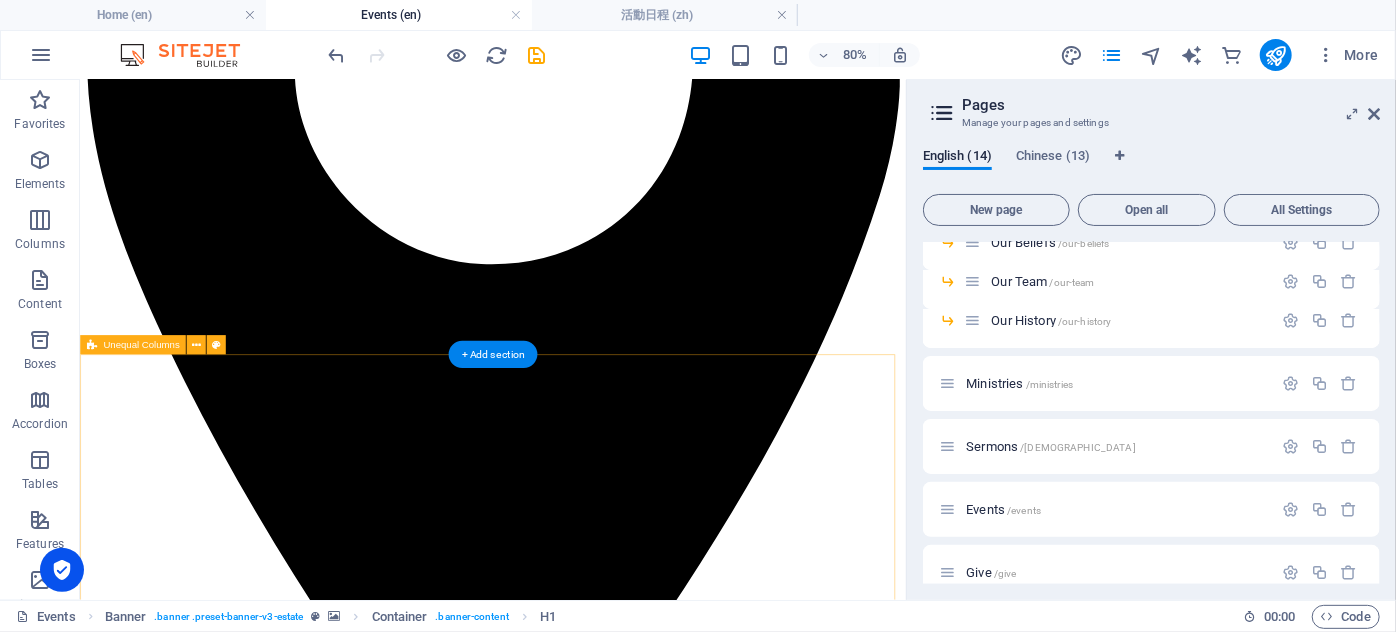scroll, scrollTop: 1613, scrollLeft: 0, axis: vertical 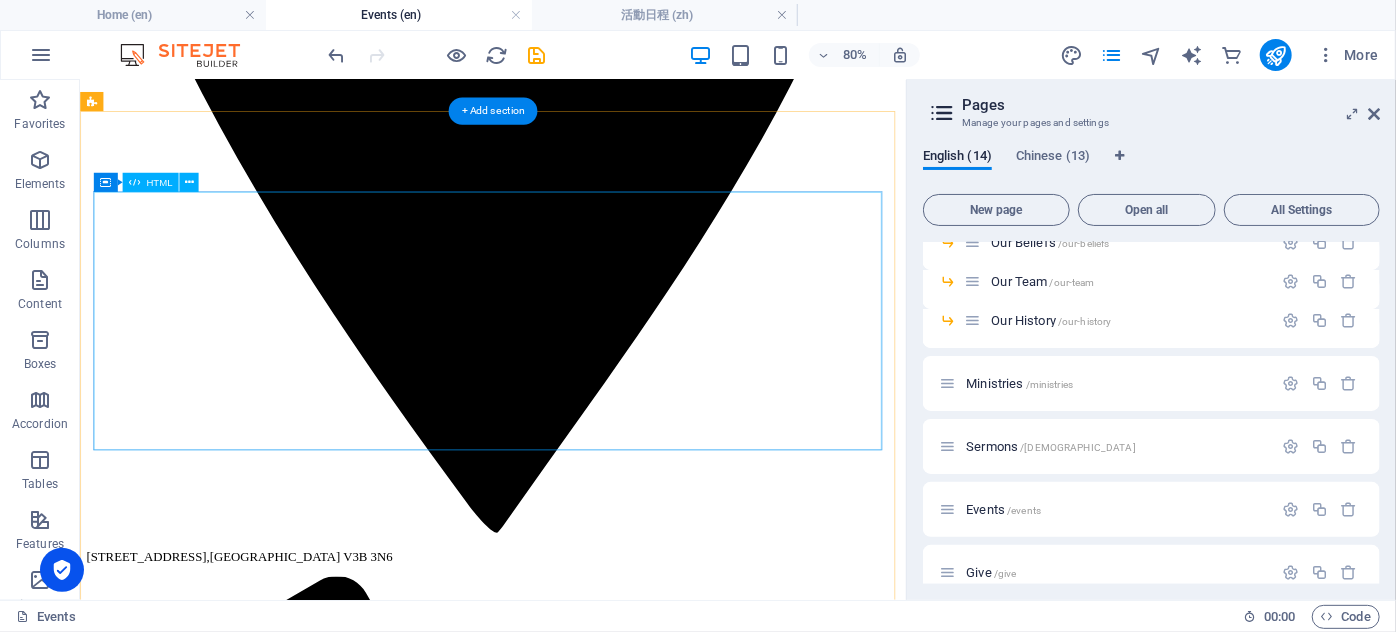click at bounding box center (595, 5725) 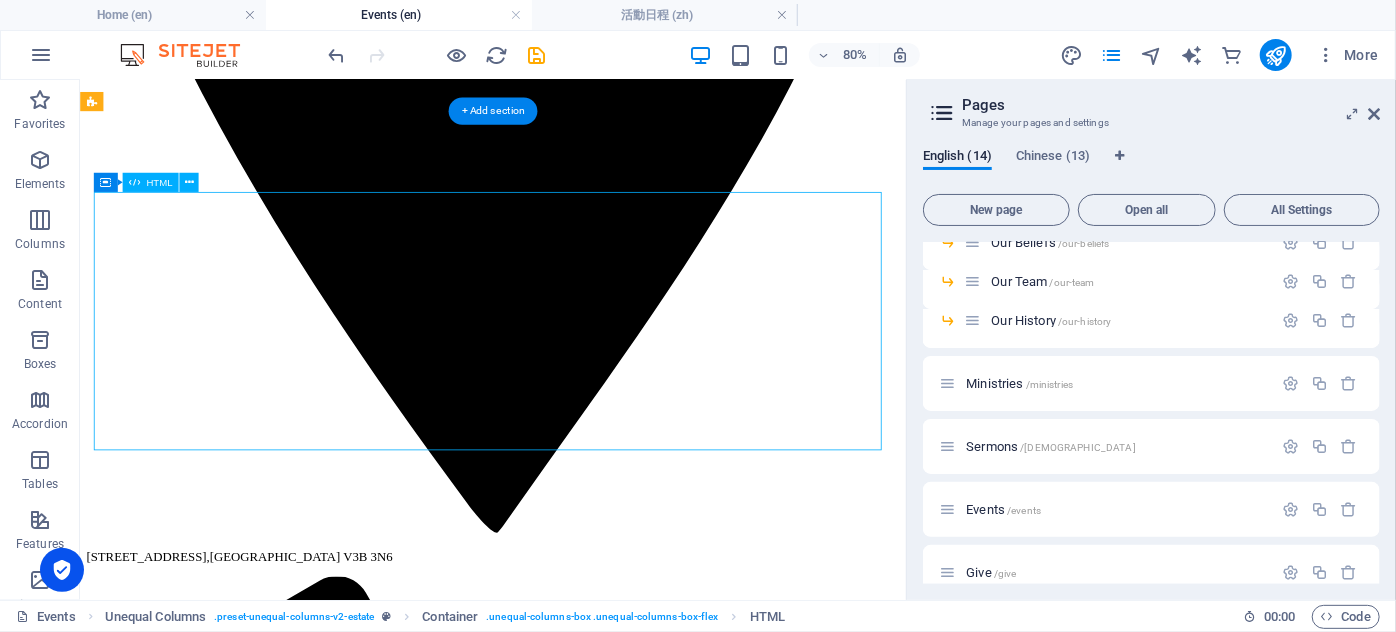 click at bounding box center (595, 5725) 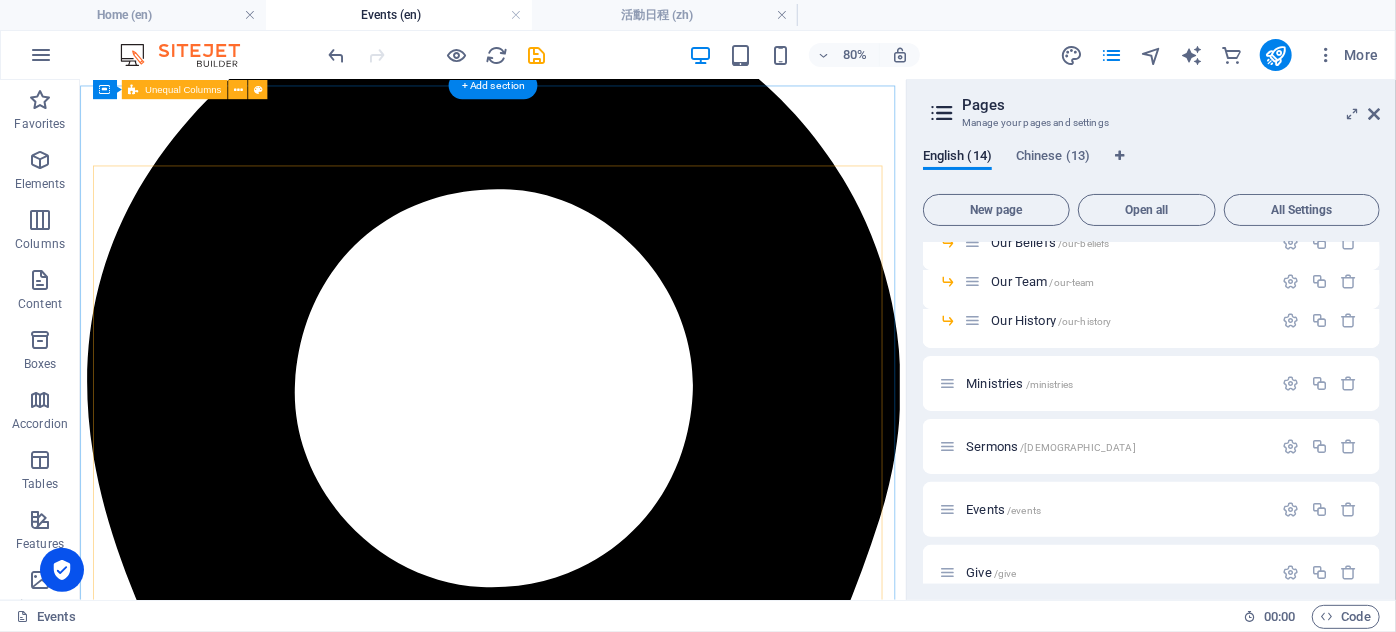 scroll, scrollTop: 402, scrollLeft: 0, axis: vertical 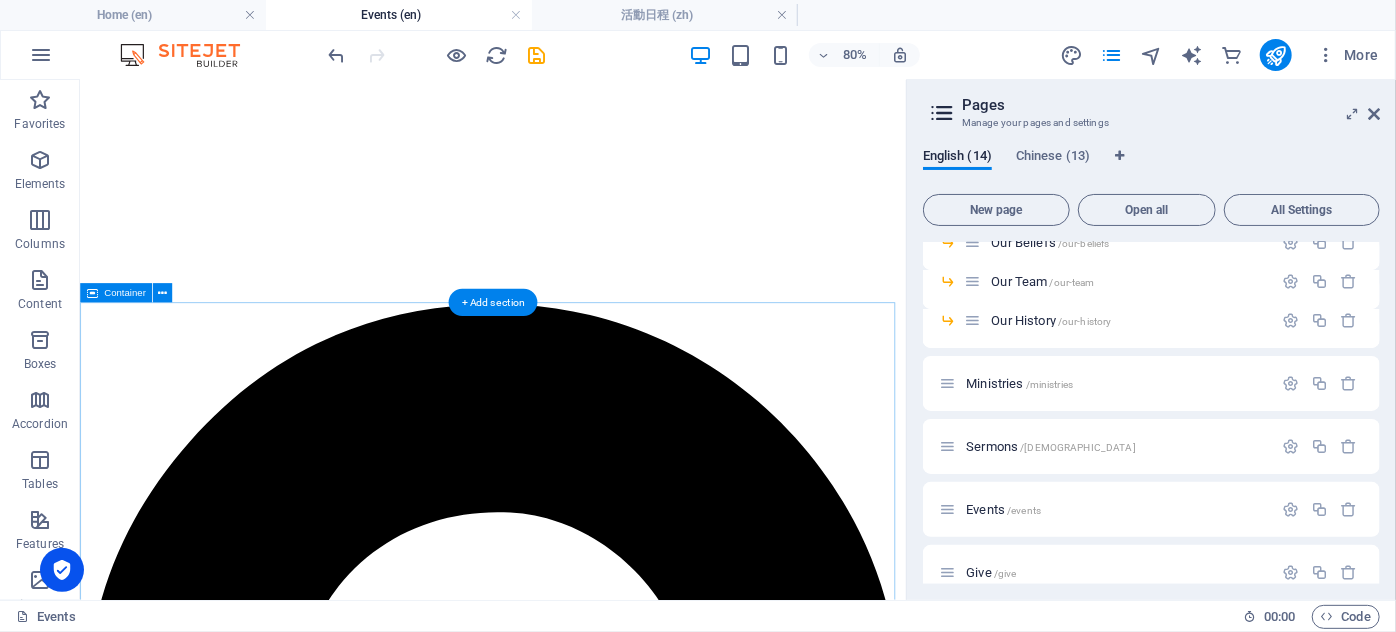 click on "Summer  Family Fun Day Cherish Families. Serve with [DEMOGRAPHIC_DATA][PERSON_NAME] Heart. Summer Family Fun Day [DATE] | All Ages Welcome! Join us for a day of  joy, connection, and [DEMOGRAPHIC_DATA]-shaped fun ! We’ll have: 🍿  Free snacks  (popcorn, candy, and more! 🏰  Bouncy castle  and games for kid 🤝  Meaningful conversations  for adults Come as you are—leave with new friends and a heart full of memories! "Let us not love with words, but with actions."  (1 [PERSON_NAME] 3:18) Register now!" at bounding box center (595, 5750) 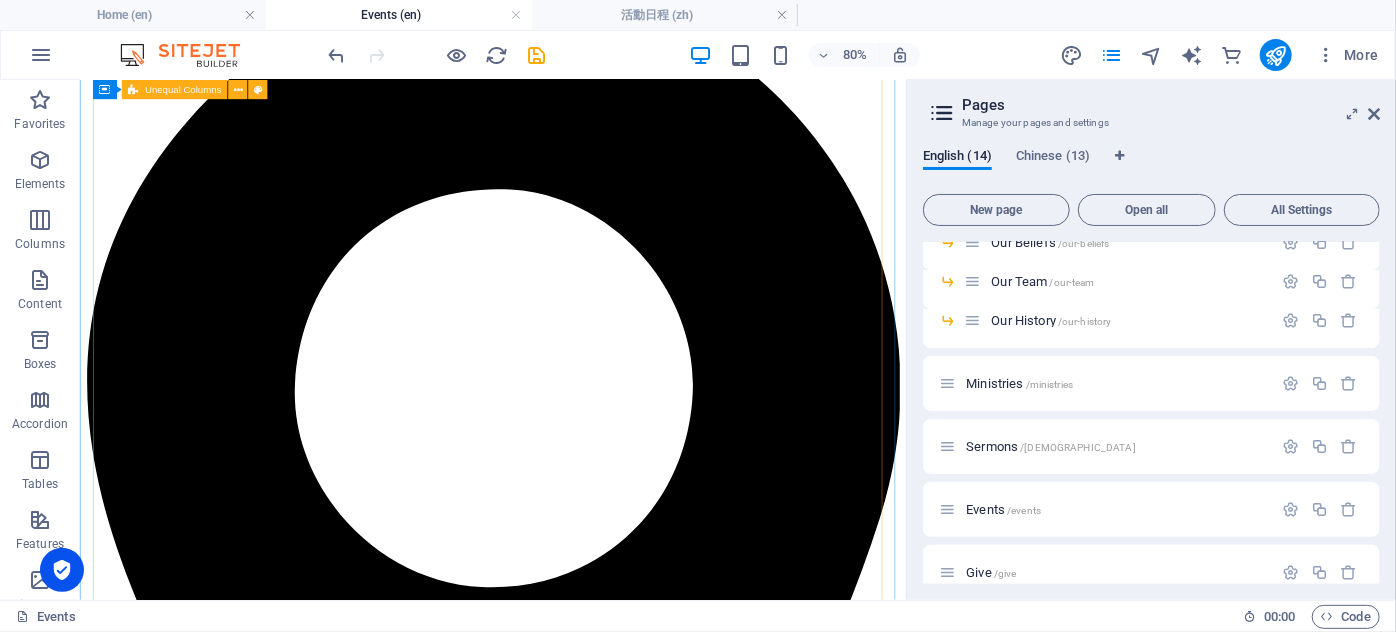 scroll, scrollTop: 402, scrollLeft: 0, axis: vertical 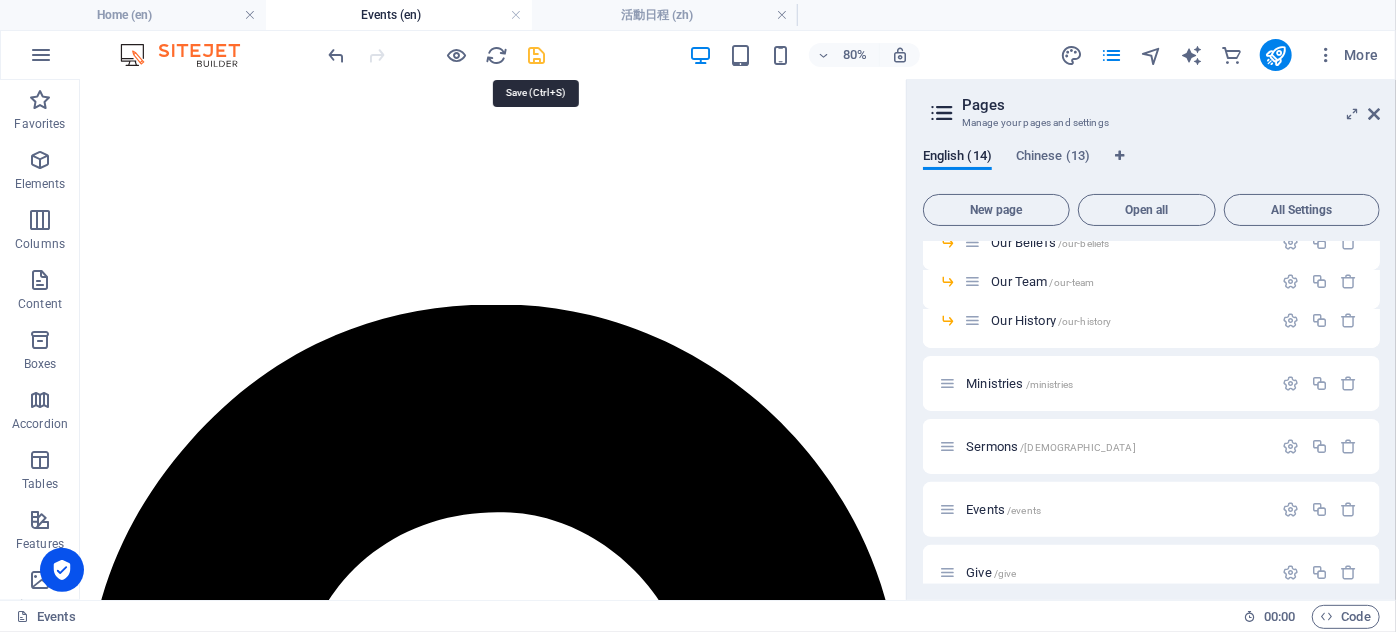 click at bounding box center [537, 55] 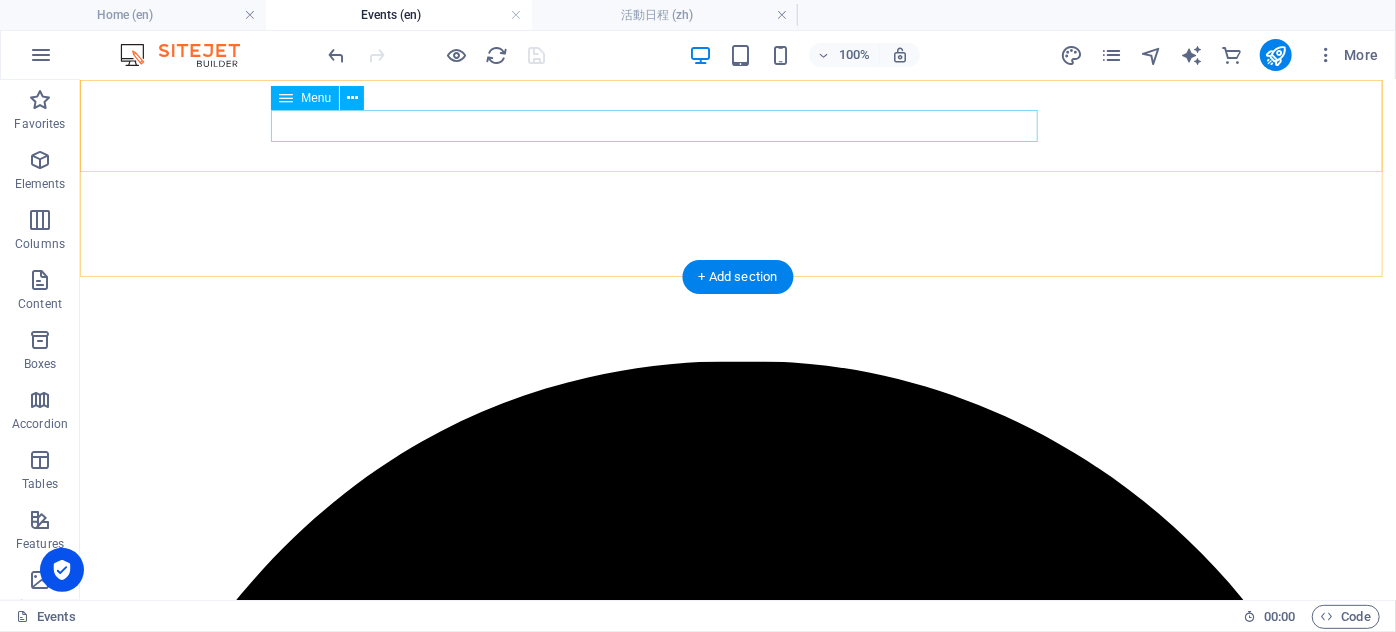 click on "Home Connect About Our Story Our Beliefs Our Team Our History Ministries Sermons Events Give" at bounding box center (737, 5207) 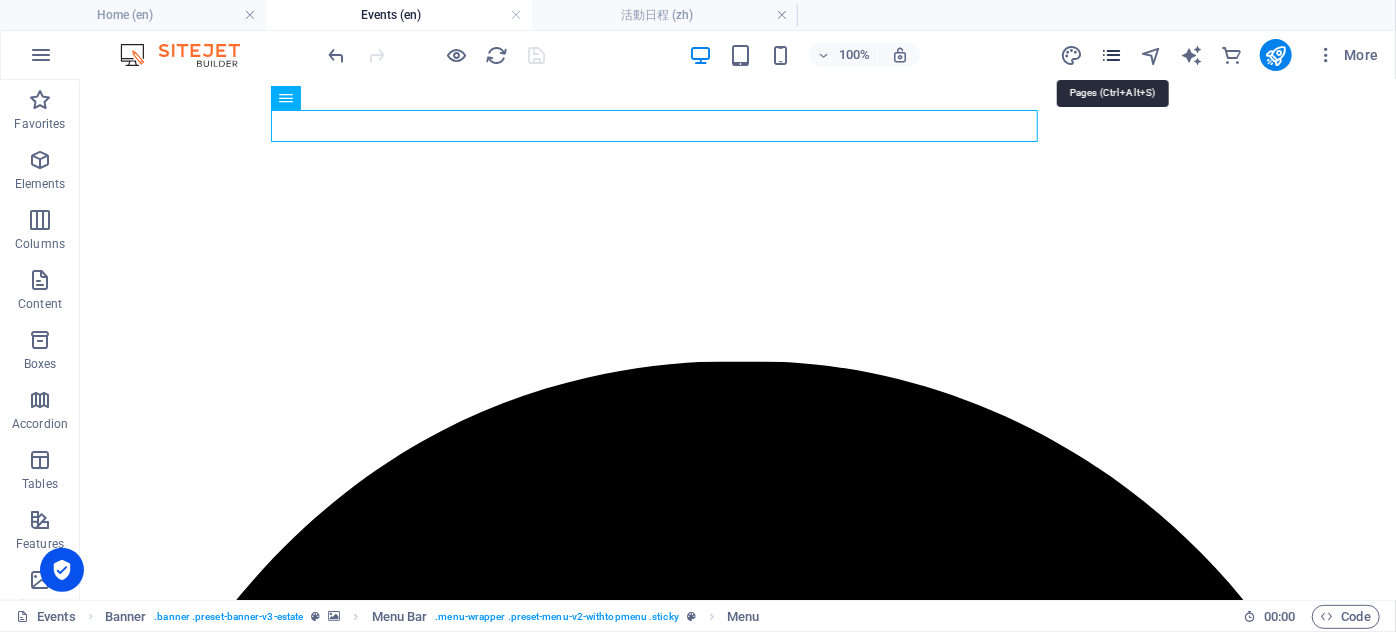 click at bounding box center [1111, 55] 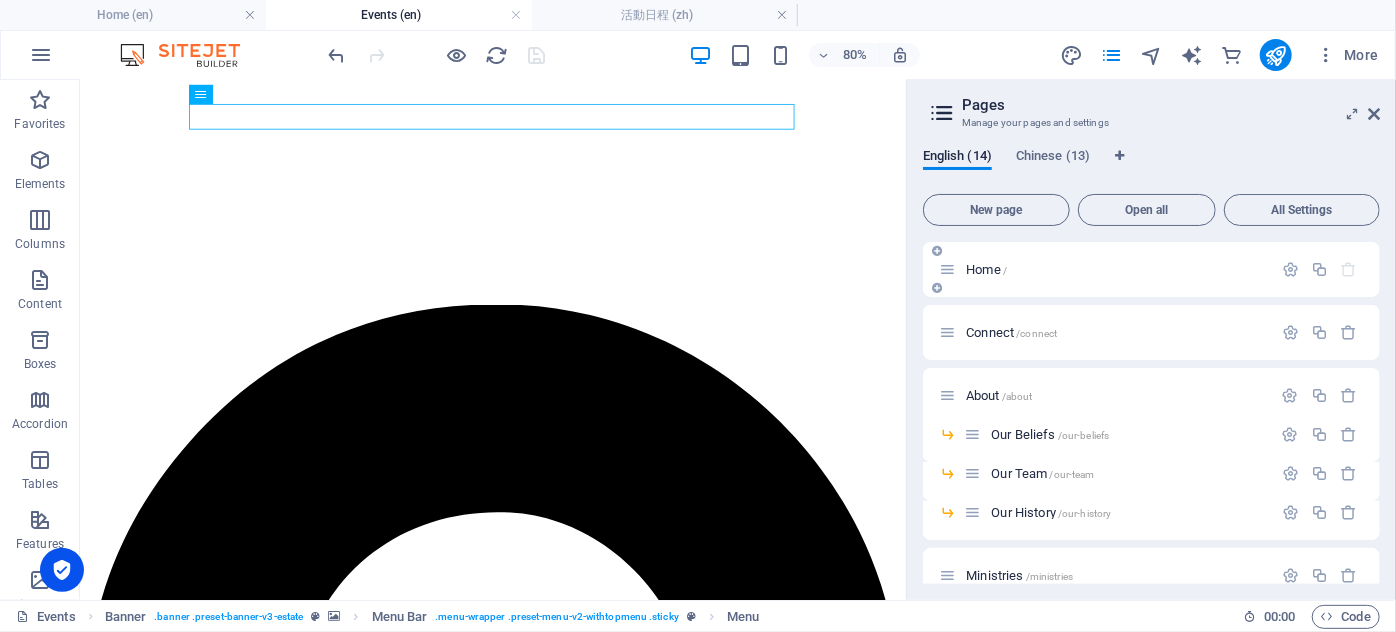 click on "Home /" at bounding box center (986, 269) 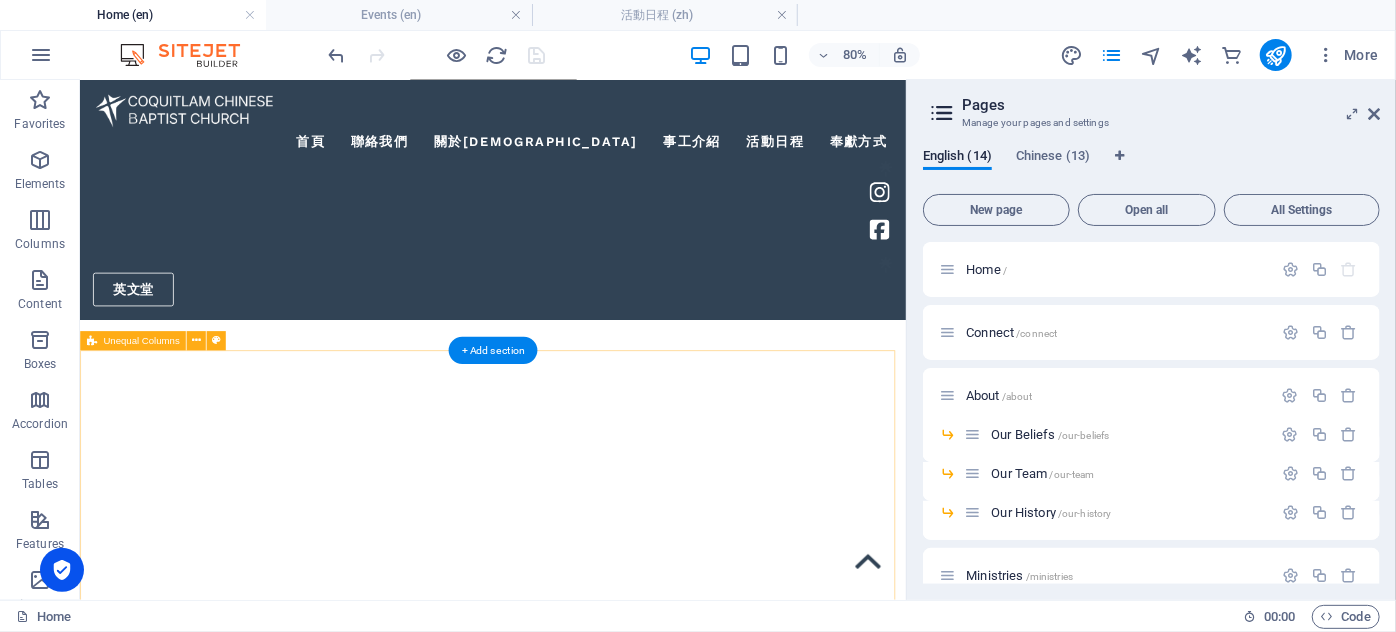 scroll, scrollTop: 1586, scrollLeft: 0, axis: vertical 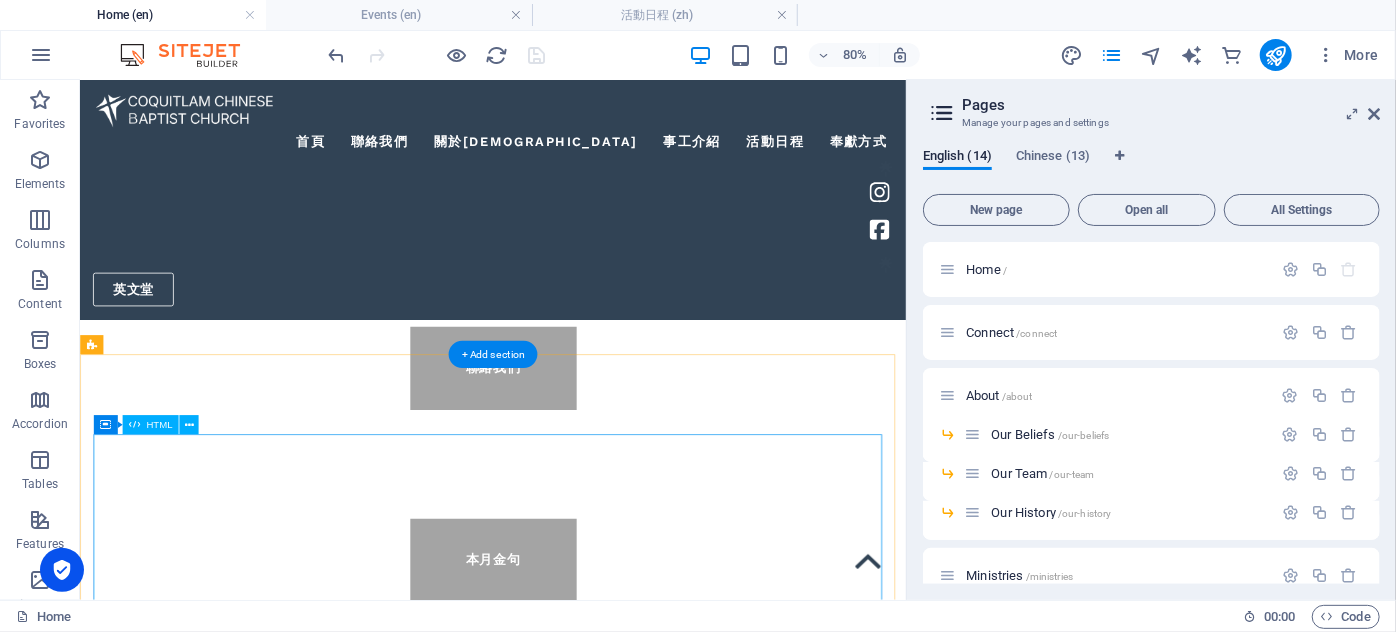 click at bounding box center [595, 3171] 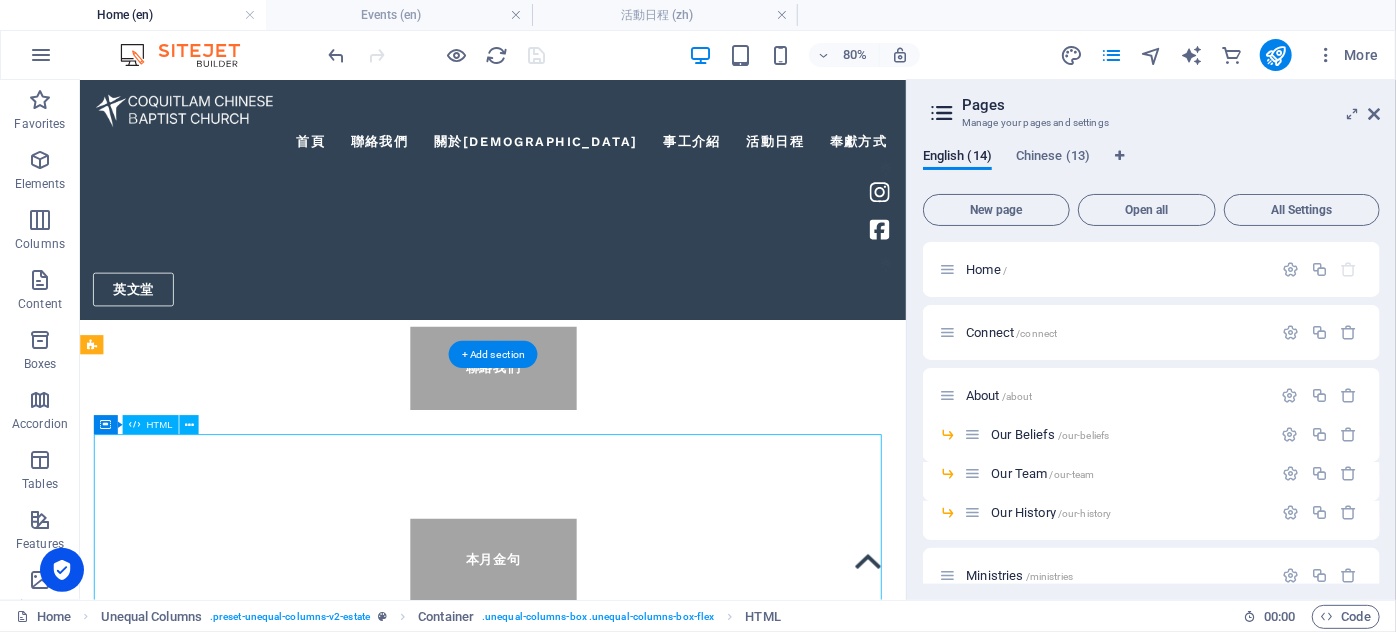 click at bounding box center [595, 3171] 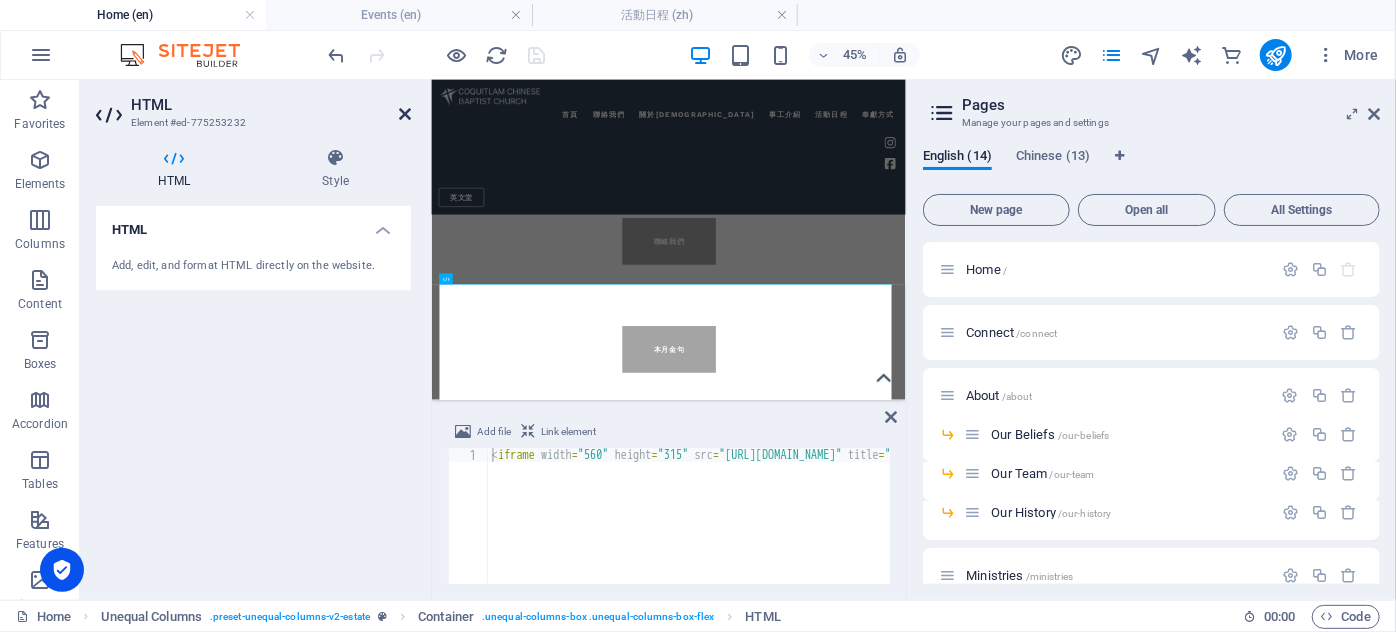 click at bounding box center [405, 114] 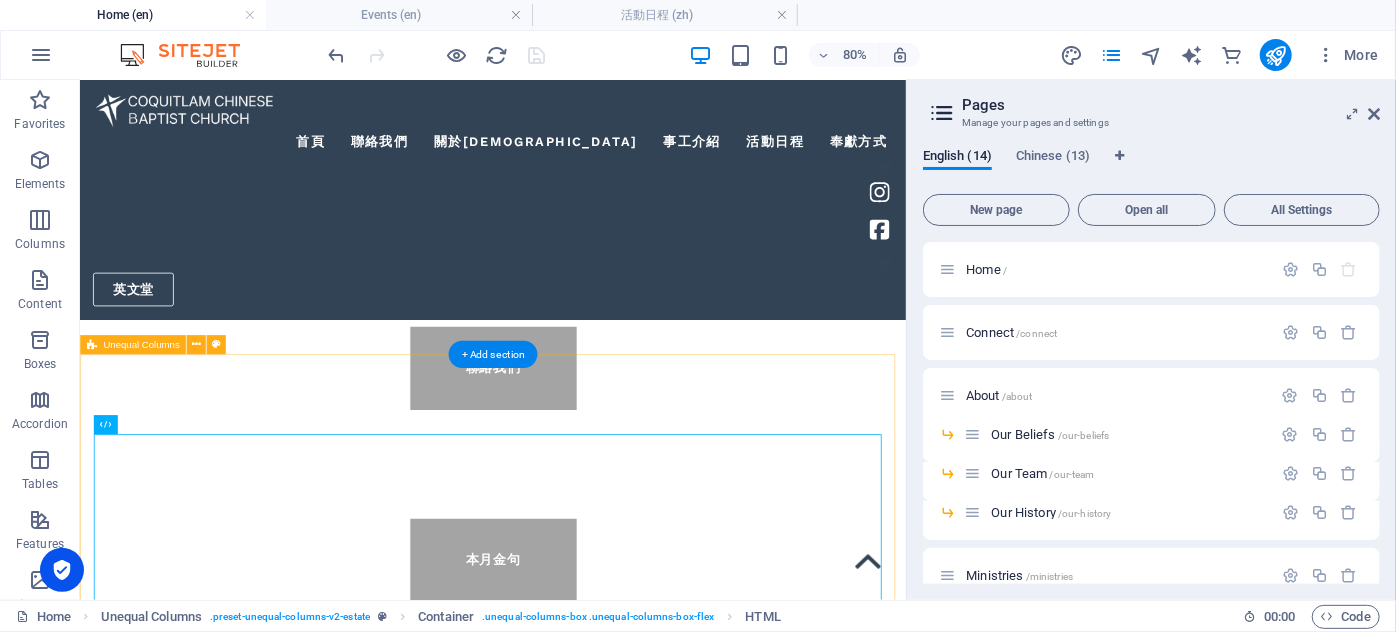 click on "兒童日營 請預留這個日期和時間：7月28日至8月1日，星期一至星期五，上午9:00-12:30，年齡：4-11歲。海報稍後發布，有興趣參加者，請馬上報名。 立即報名" at bounding box center [595, 3309] 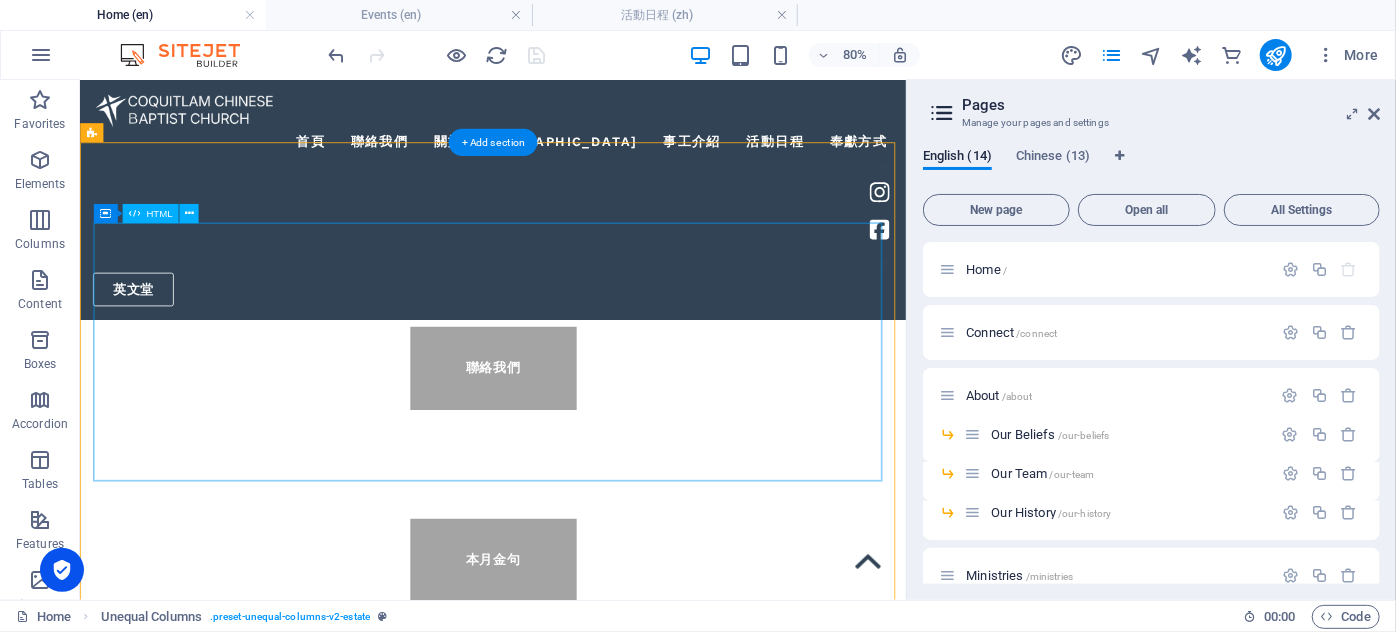 scroll, scrollTop: 1989, scrollLeft: 0, axis: vertical 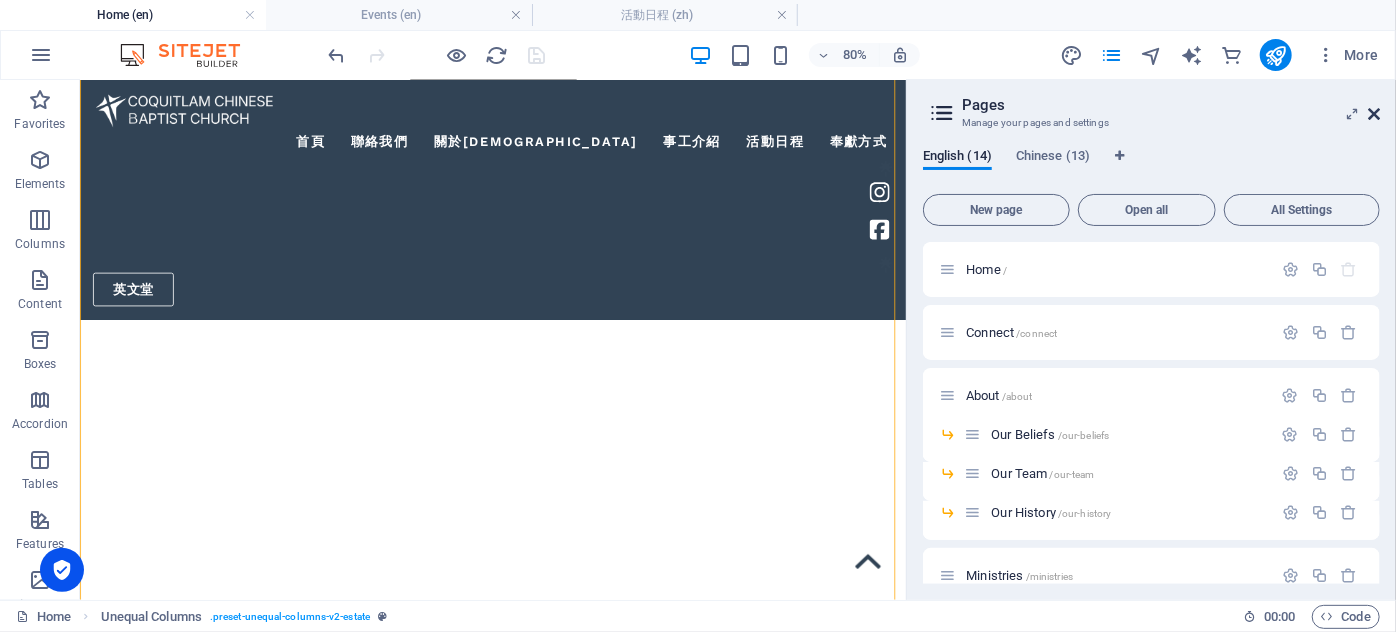 click at bounding box center [1374, 114] 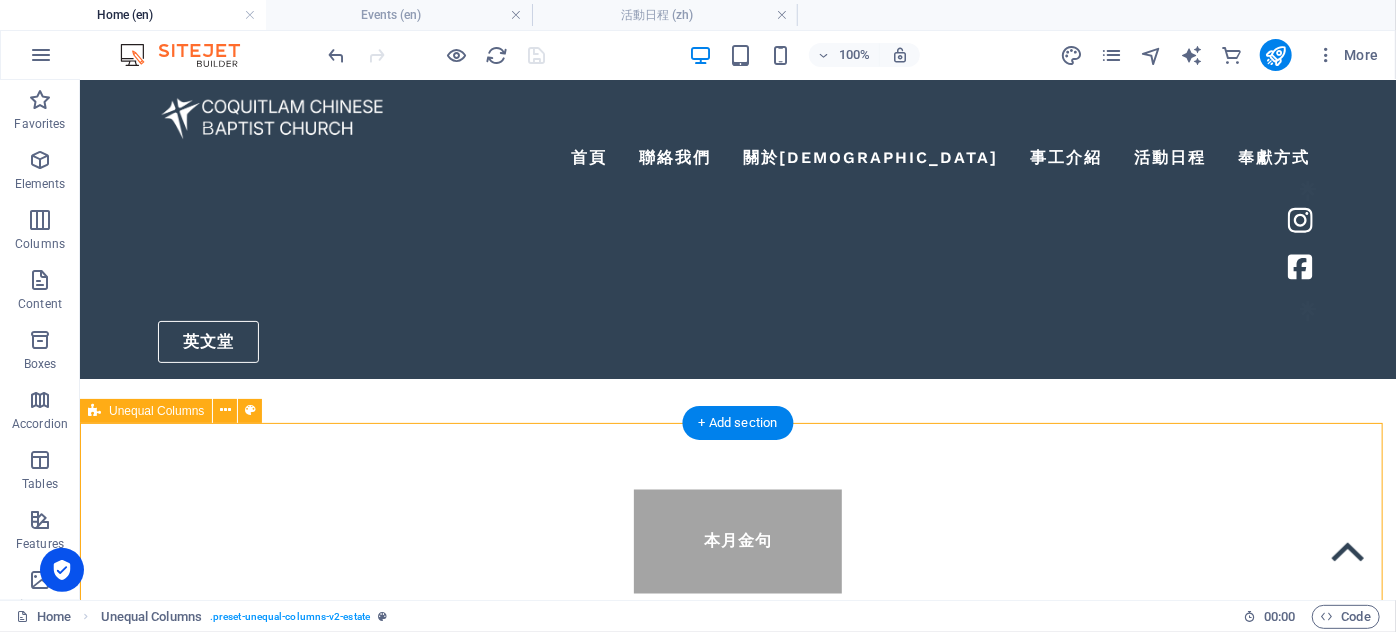 scroll, scrollTop: 2045, scrollLeft: 0, axis: vertical 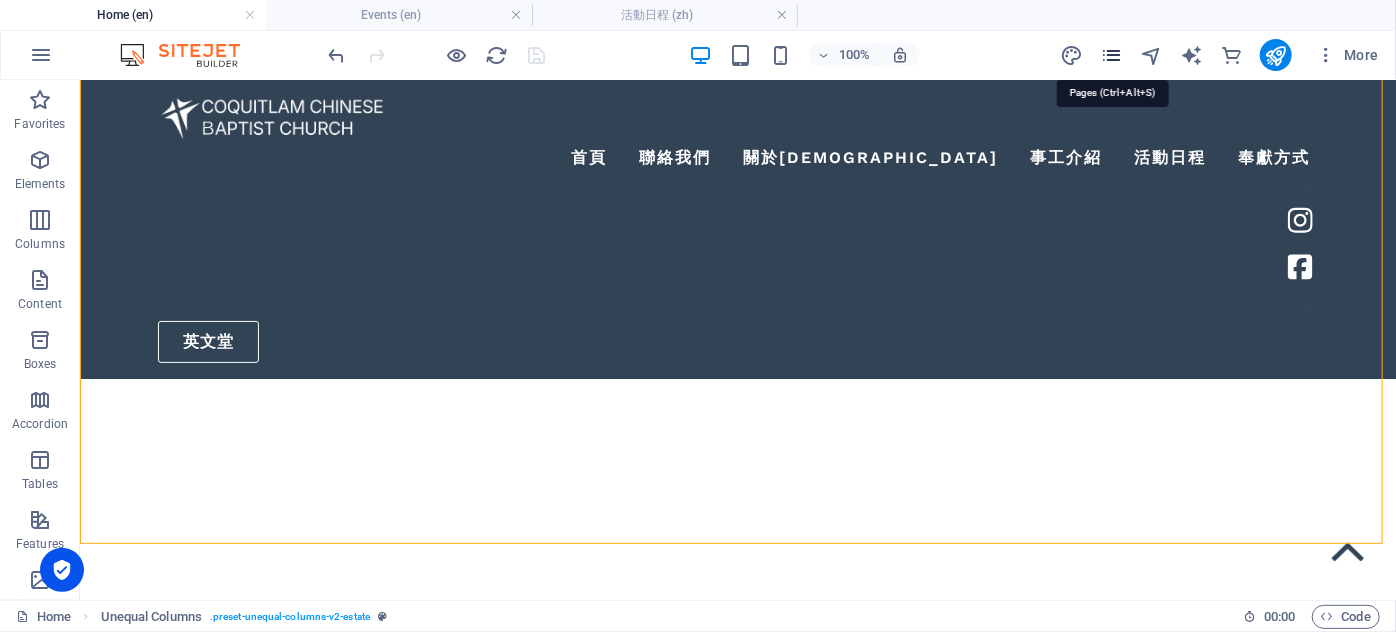 click at bounding box center [1111, 55] 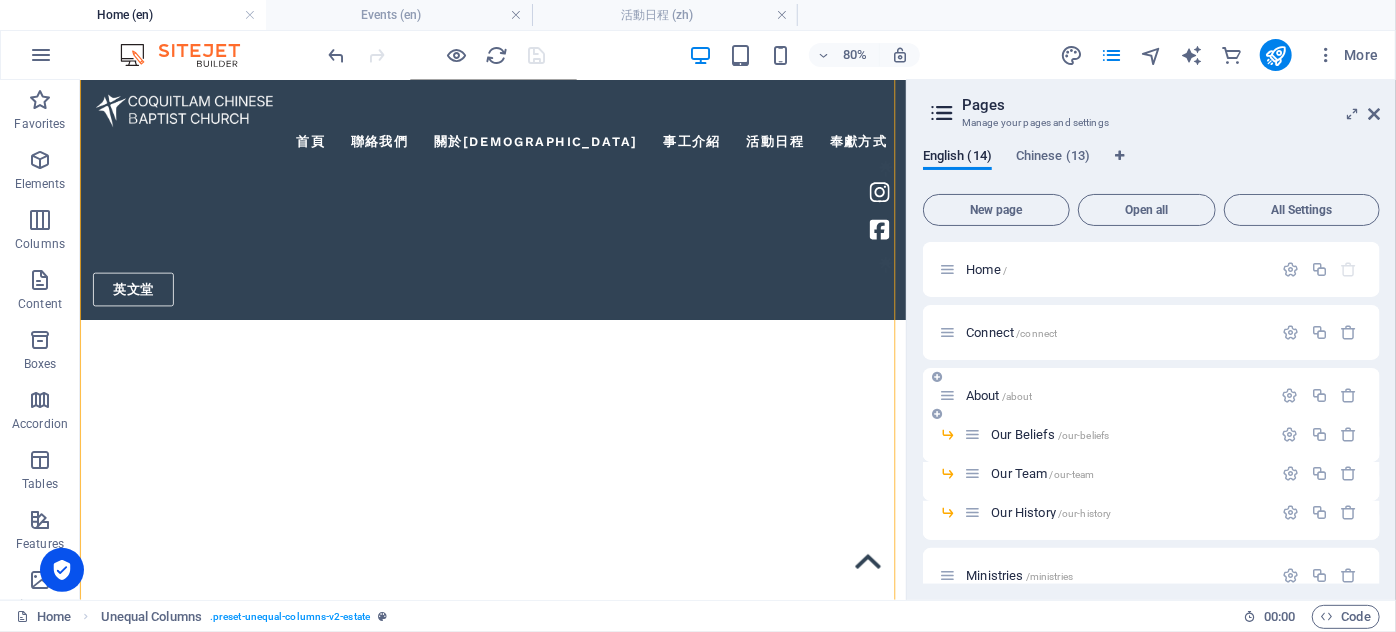scroll, scrollTop: 594, scrollLeft: 0, axis: vertical 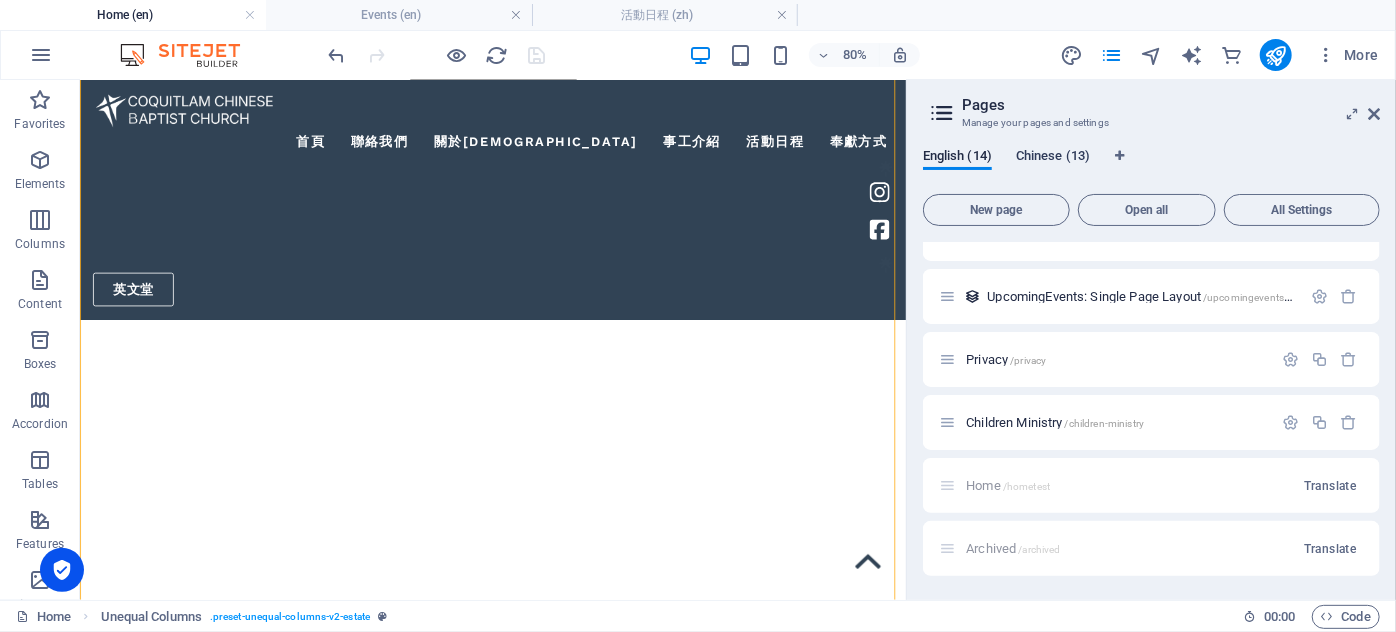 click on "English (14) Chinese (13) New page Open all All Settings Home / Connect /connect About /about Our Beliefs /our-beliefs Our Team /our-team Our History /our-history Ministries /ministries Sermons /sermons Events /events Give /give Legal Notice /legal-notice UpcomingEvents: Single Page Layout /upcomingevents-item Privacy /privacy Children Ministry /children-ministry Home /hometest Translate Archived /archived Translate" at bounding box center (1151, 366) 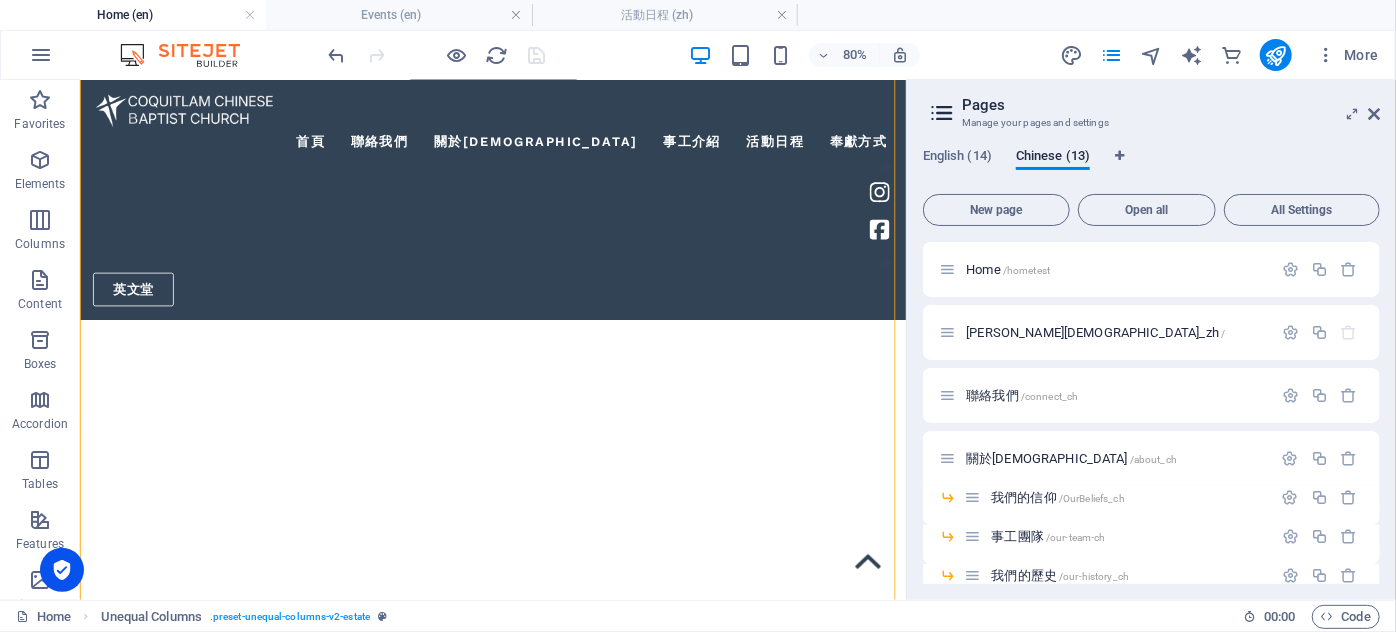 scroll, scrollTop: 404, scrollLeft: 0, axis: vertical 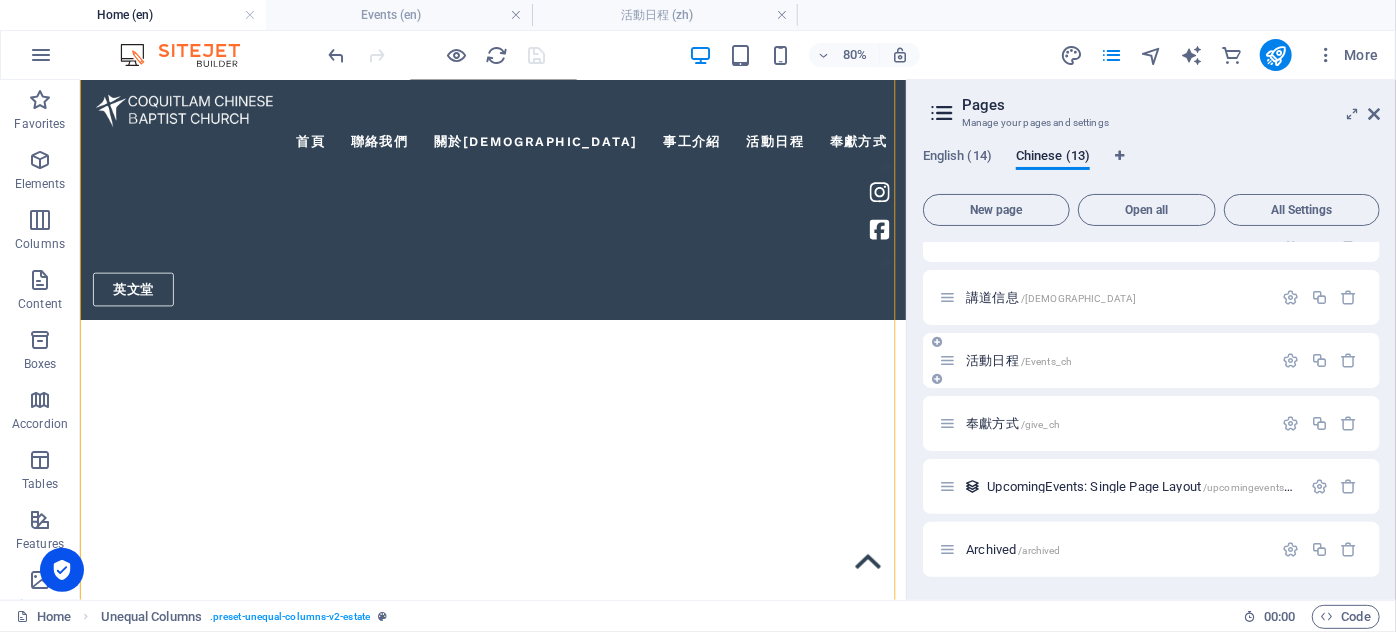 click on "/Events_ch" at bounding box center (1046, 361) 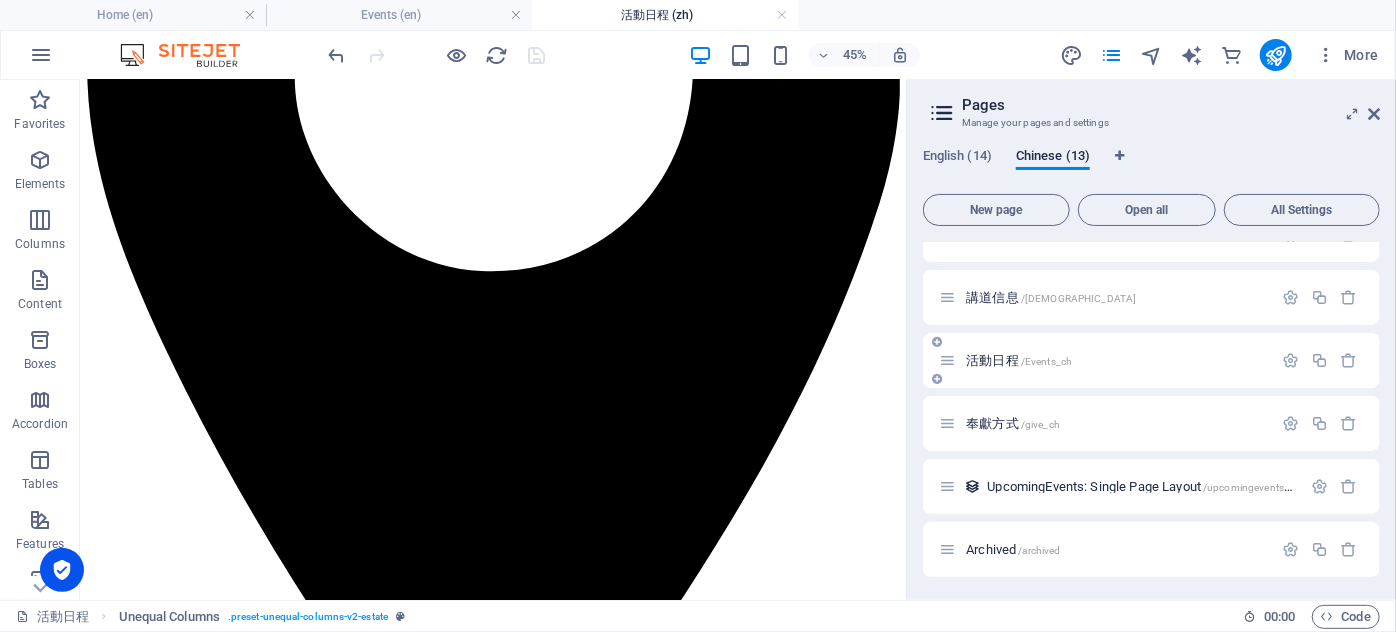 scroll, scrollTop: 0, scrollLeft: 0, axis: both 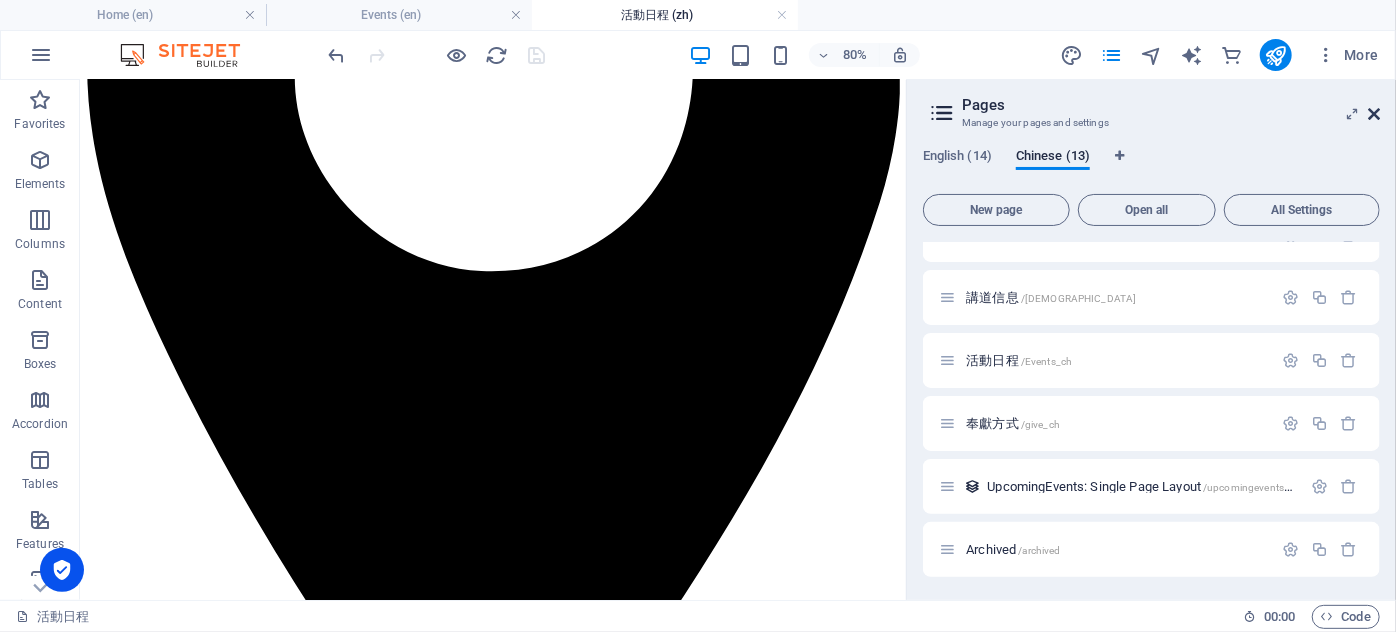 click at bounding box center [1374, 114] 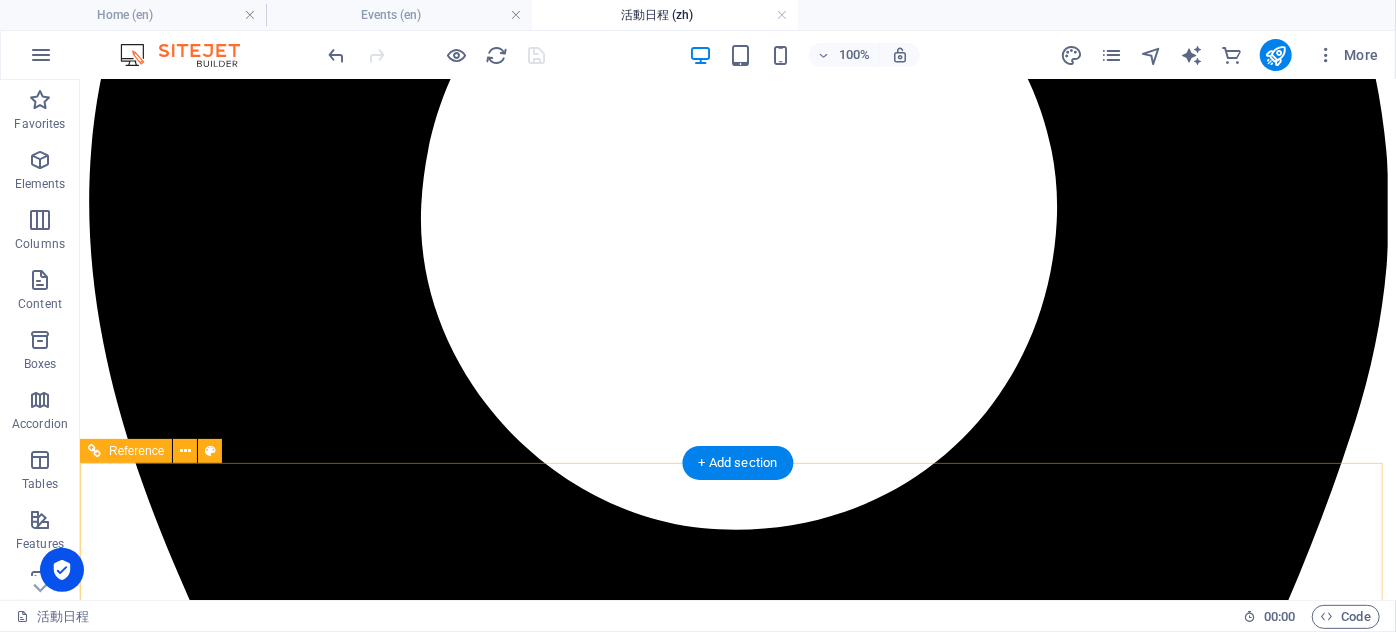 scroll, scrollTop: 1606, scrollLeft: 0, axis: vertical 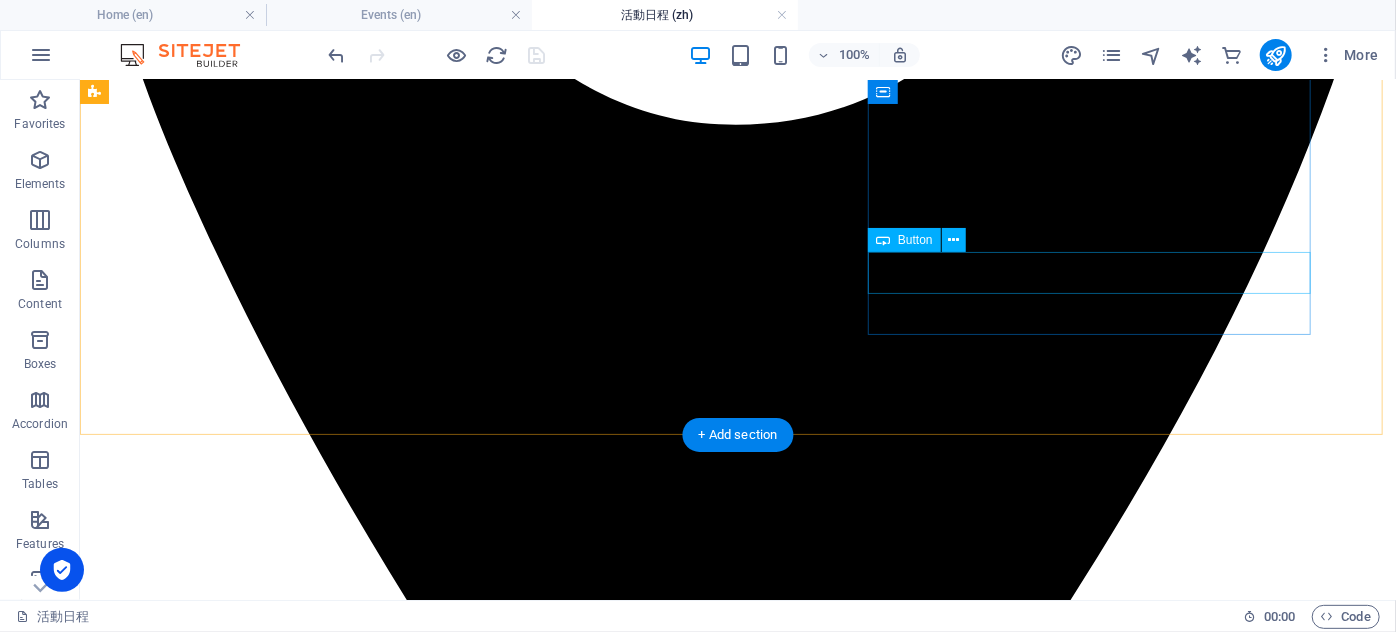 click on "立即報名" at bounding box center (737, 6813) 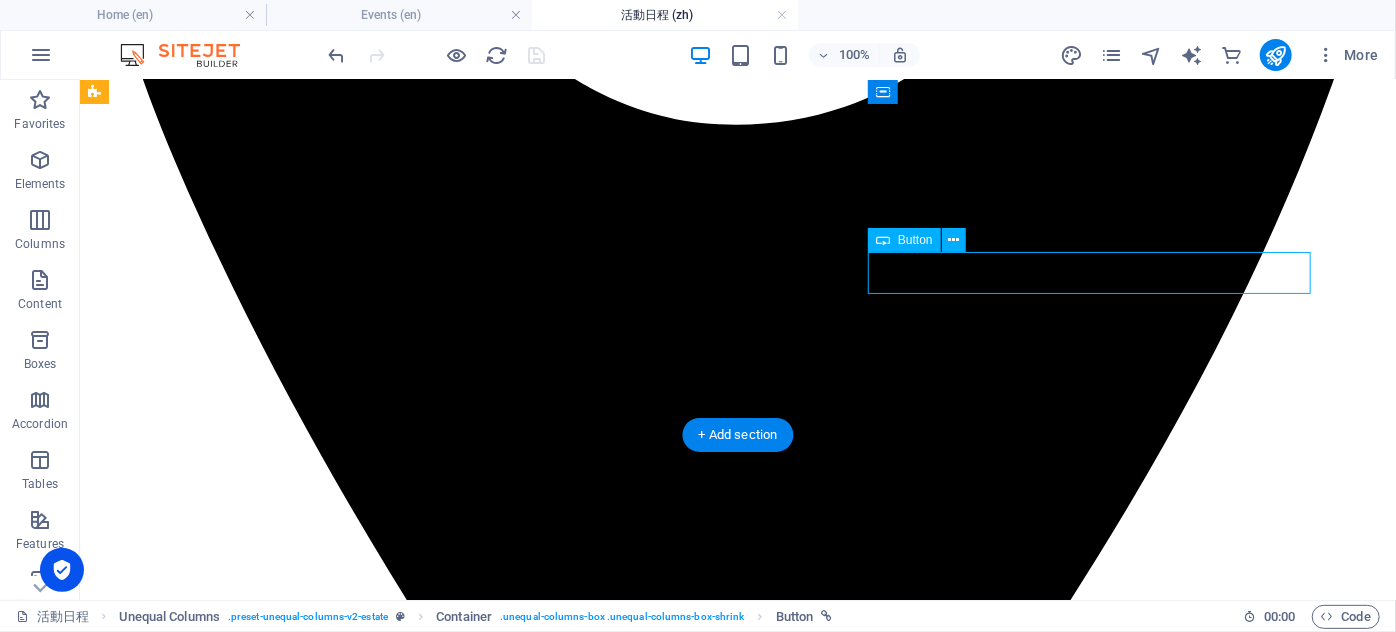 click on "立即報名" at bounding box center [737, 6813] 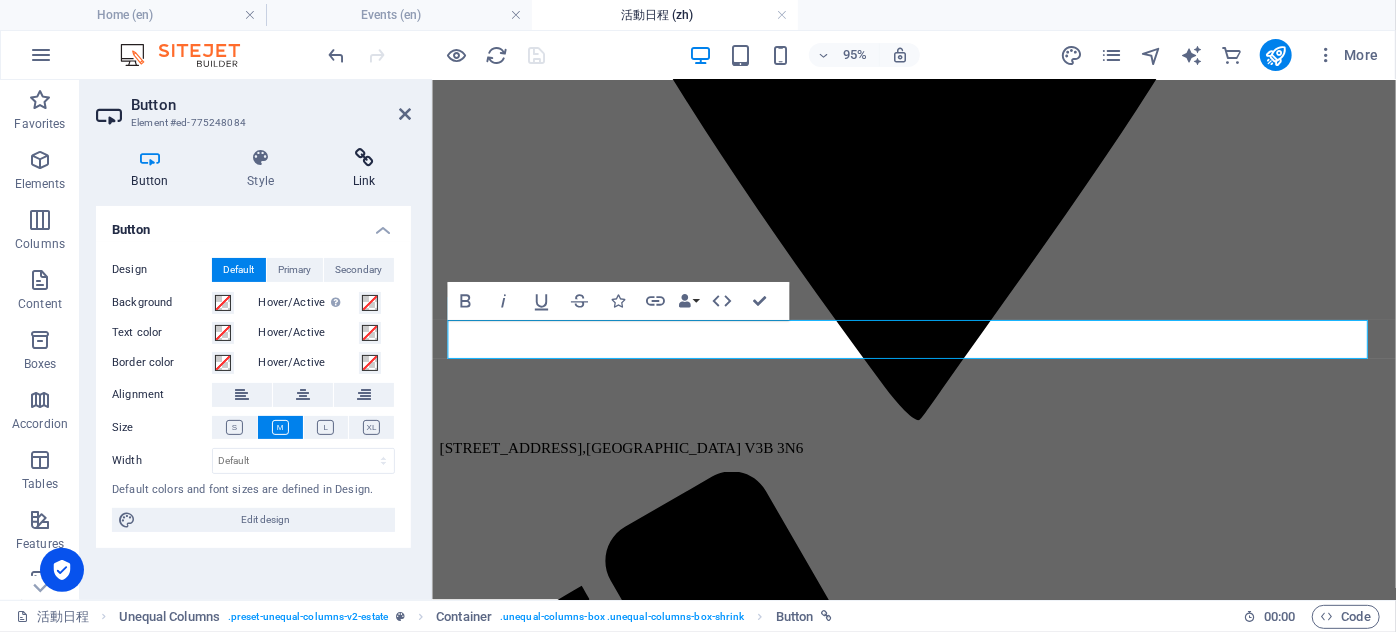 click at bounding box center (364, 158) 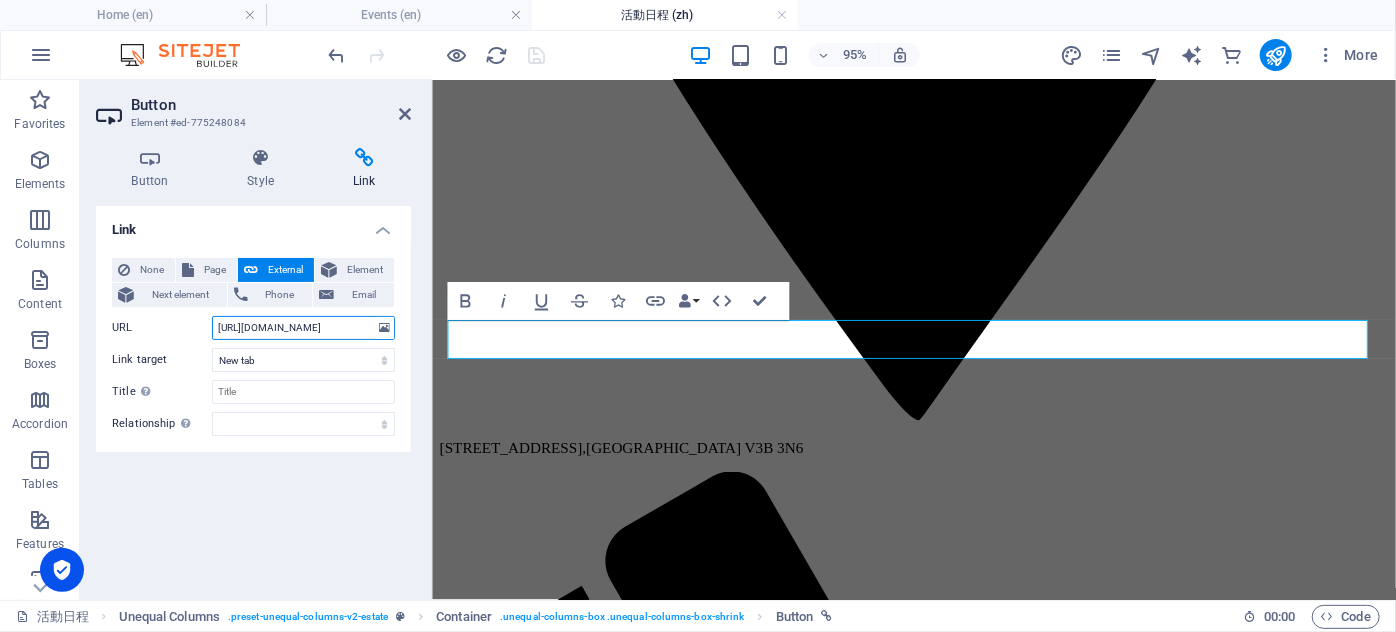 click on "[URL][DOMAIN_NAME]" at bounding box center (303, 328) 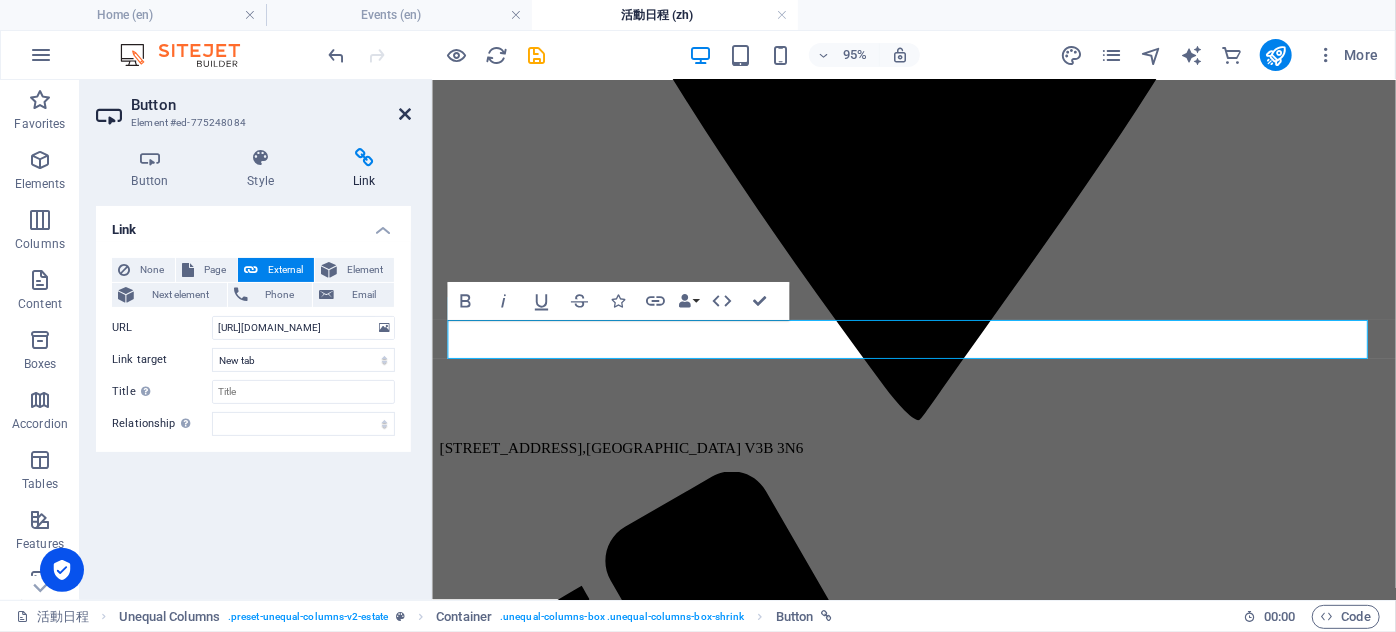 click at bounding box center (405, 114) 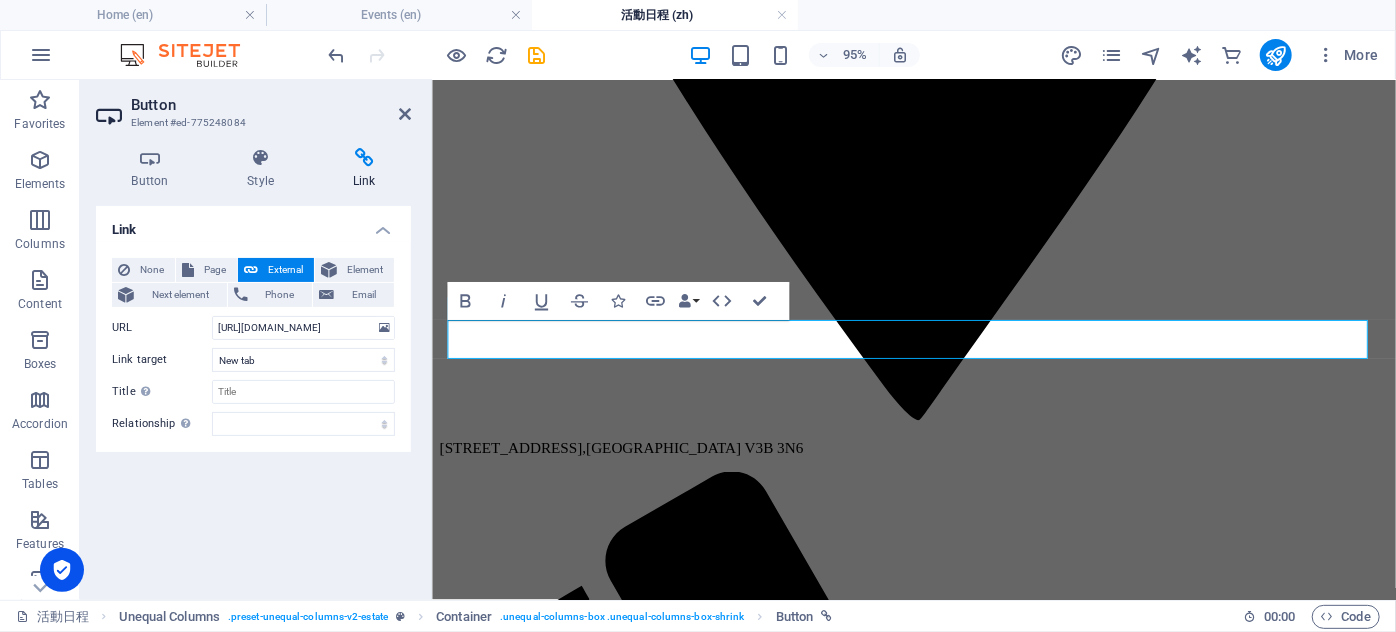 scroll, scrollTop: 0, scrollLeft: 0, axis: both 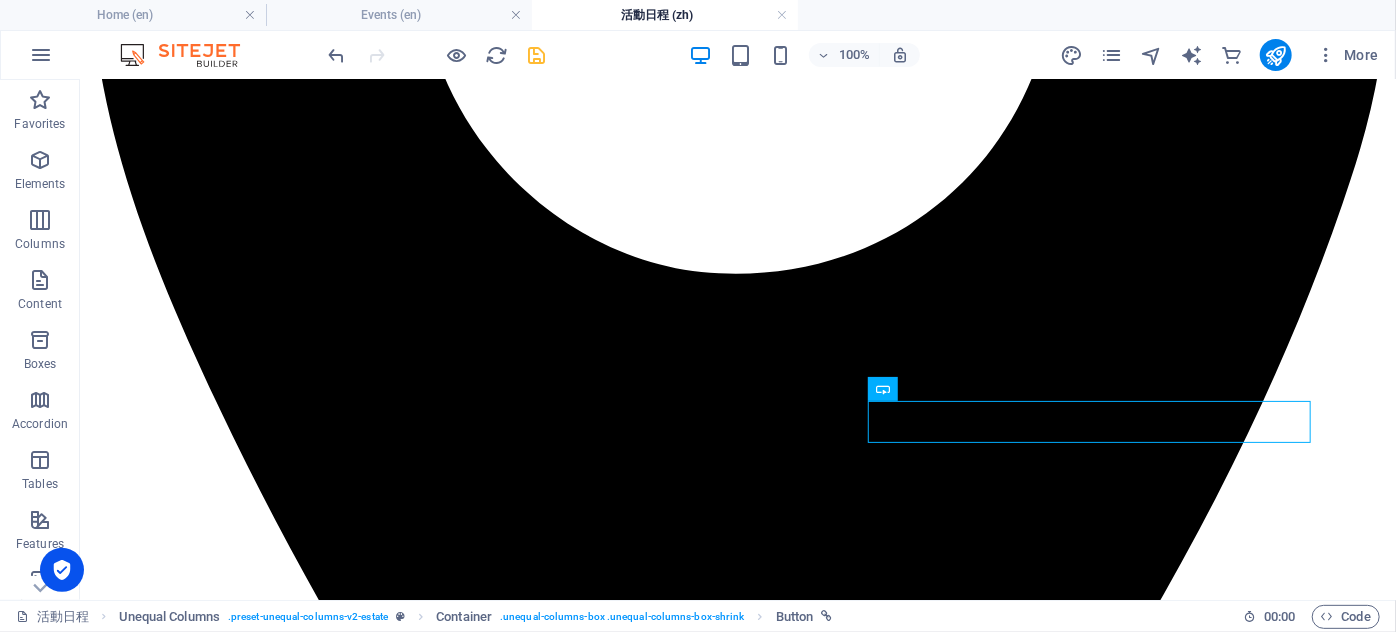 click at bounding box center [537, 55] 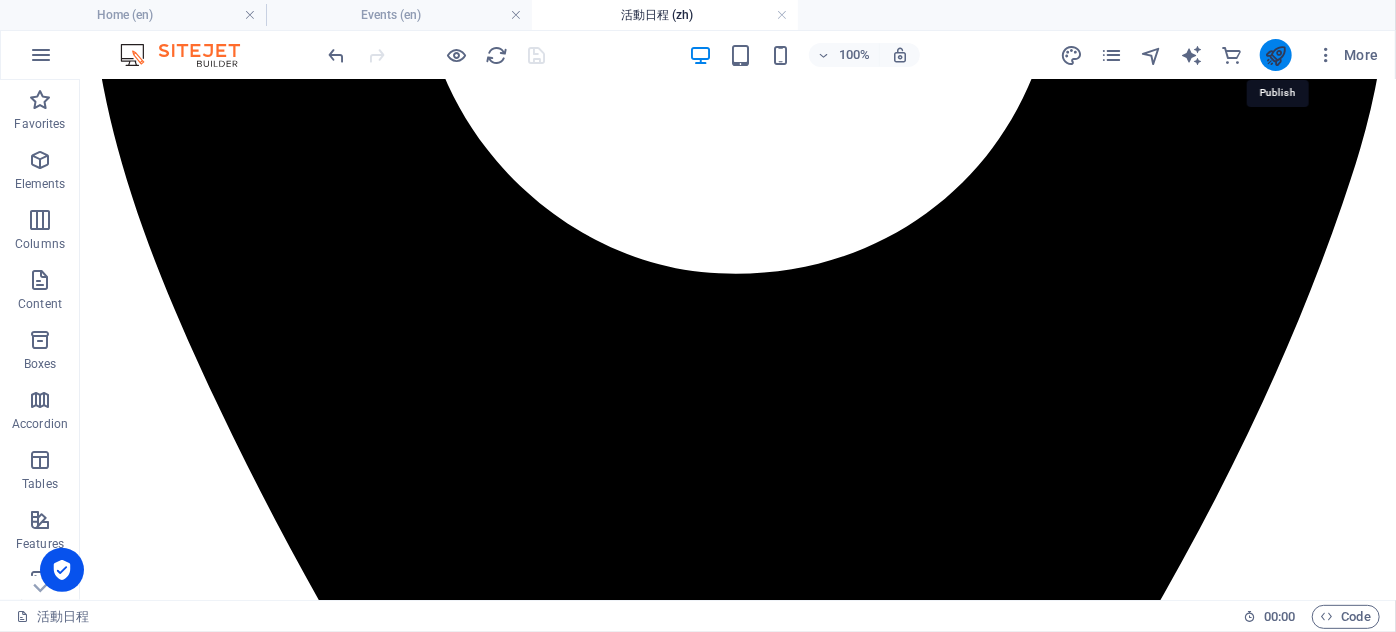 click at bounding box center (1275, 55) 